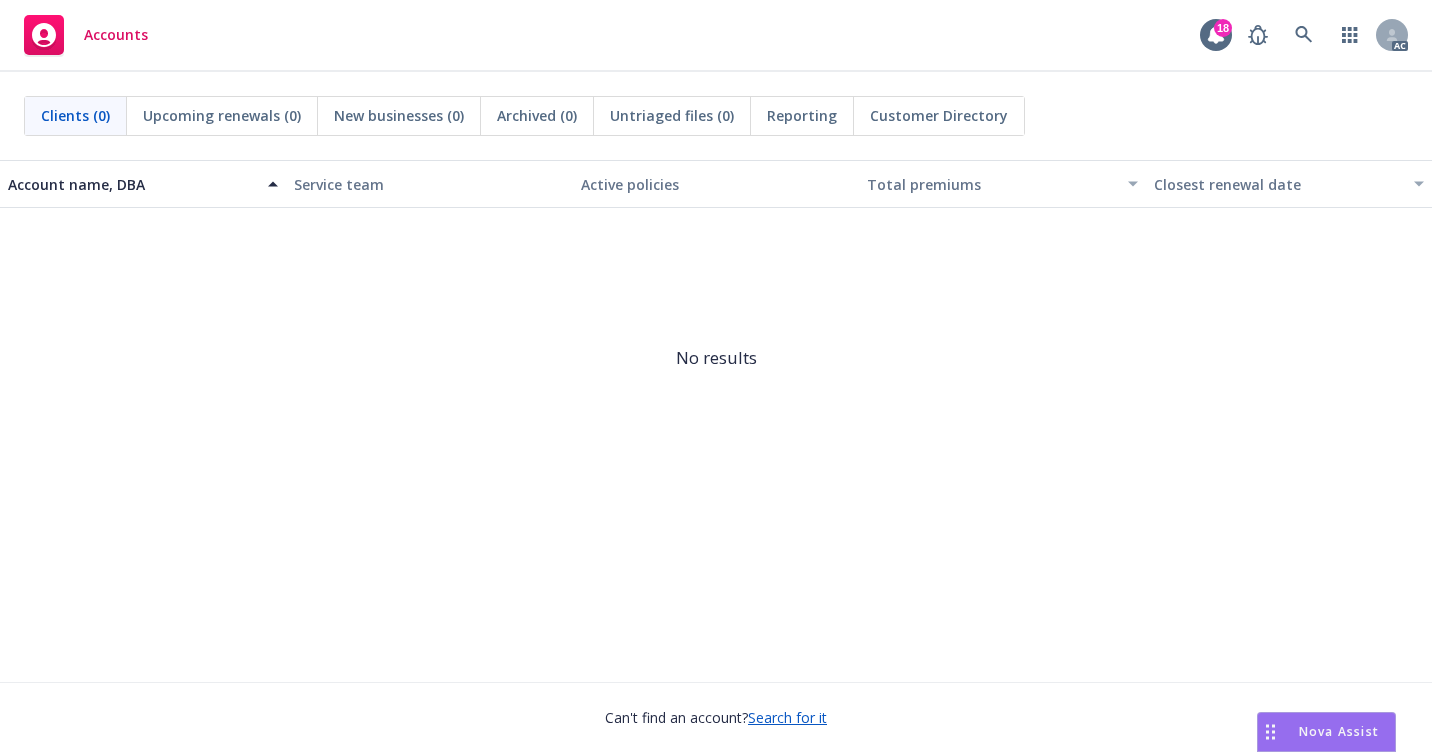 scroll, scrollTop: 0, scrollLeft: 0, axis: both 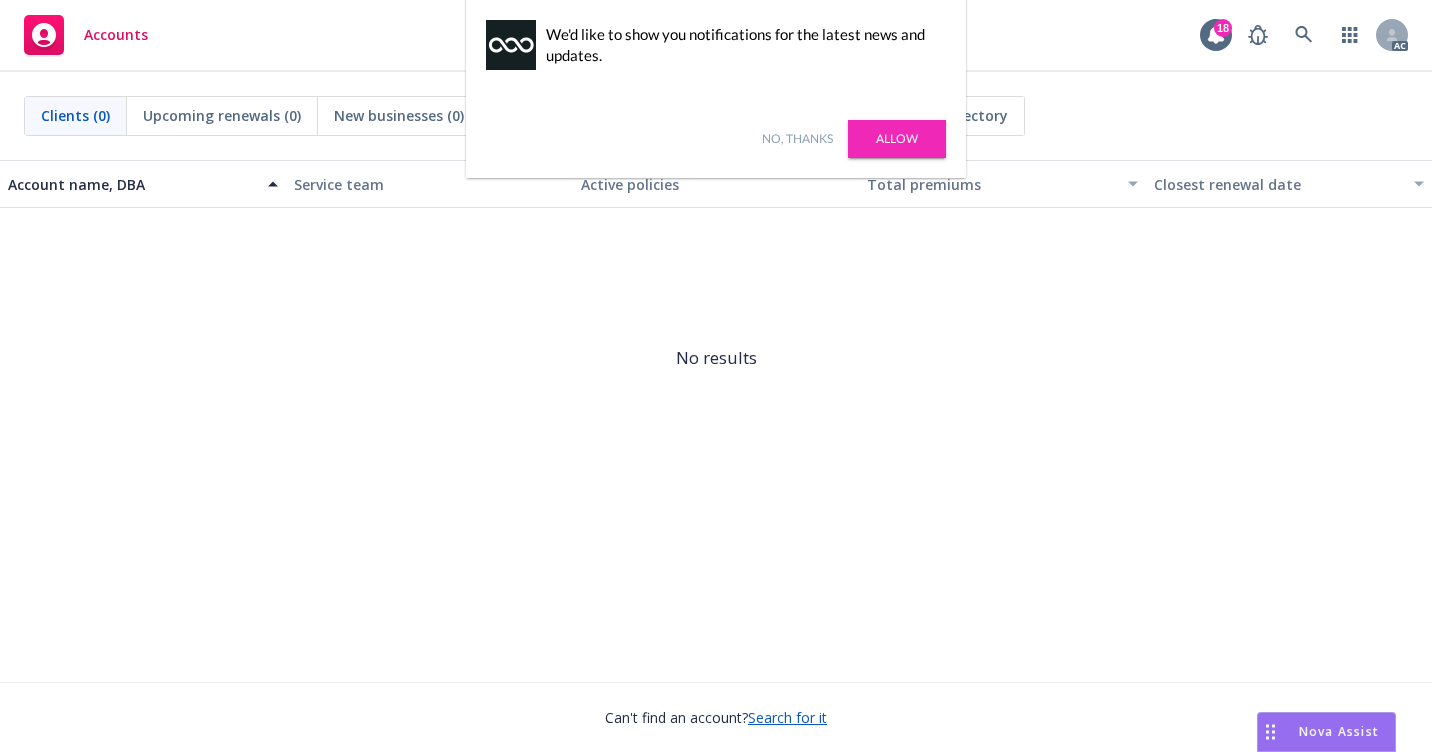 click on "No, thanks" at bounding box center [797, 139] 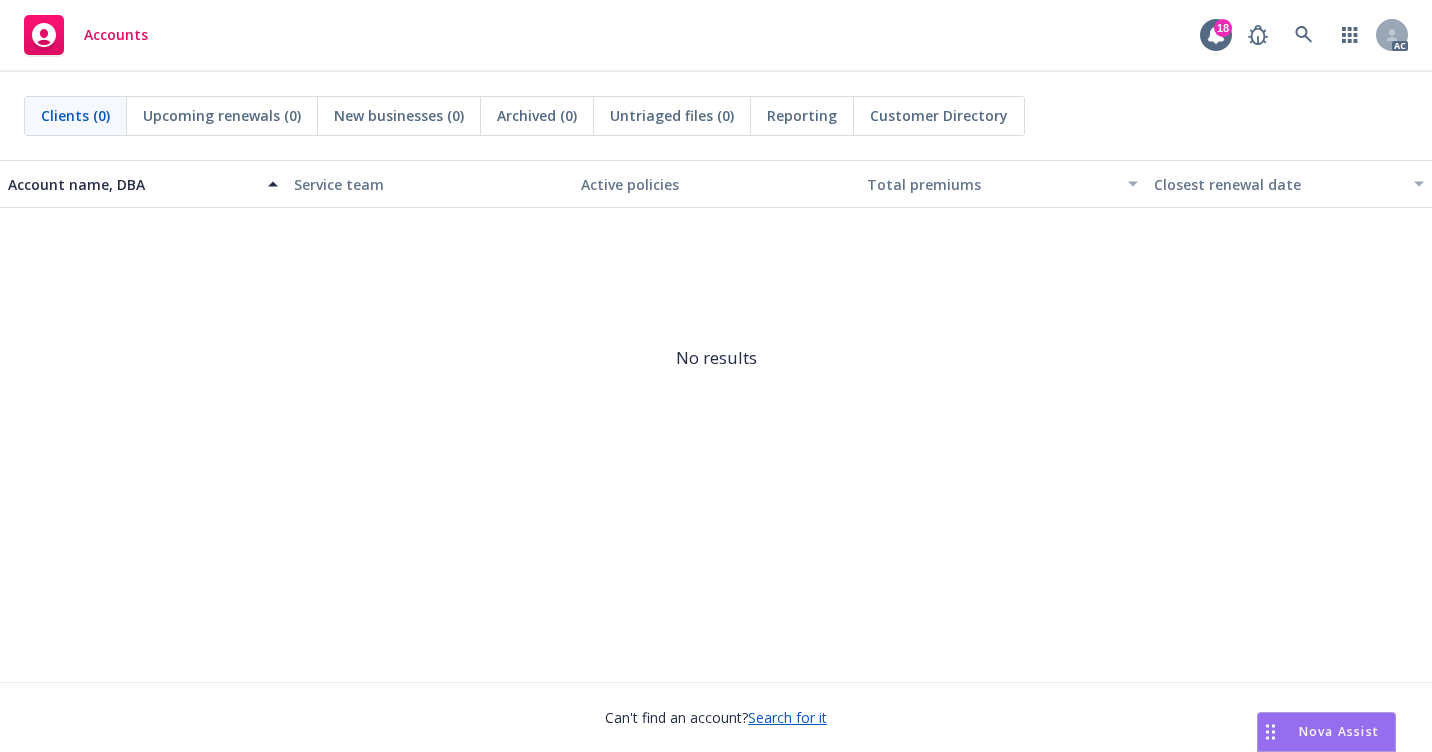 scroll, scrollTop: 0, scrollLeft: 0, axis: both 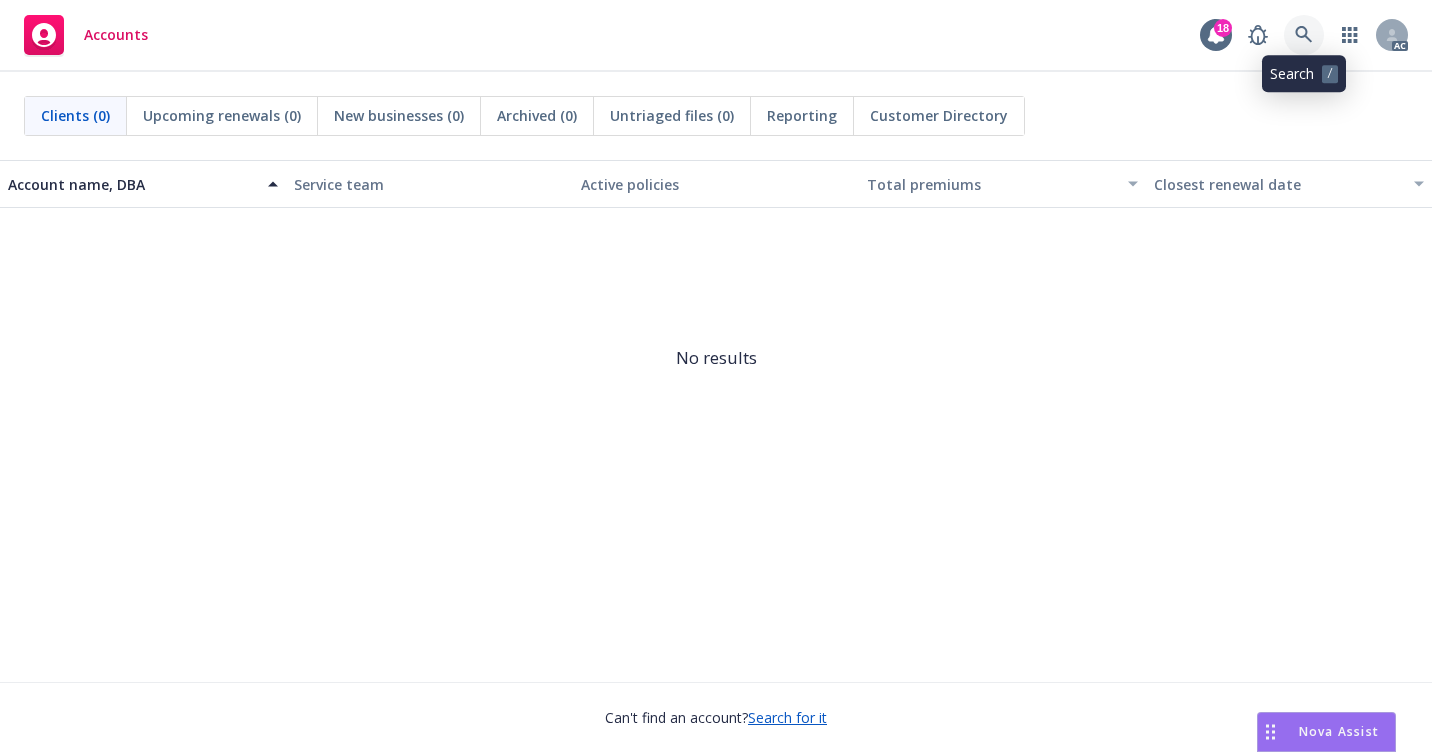 click at bounding box center (1304, 35) 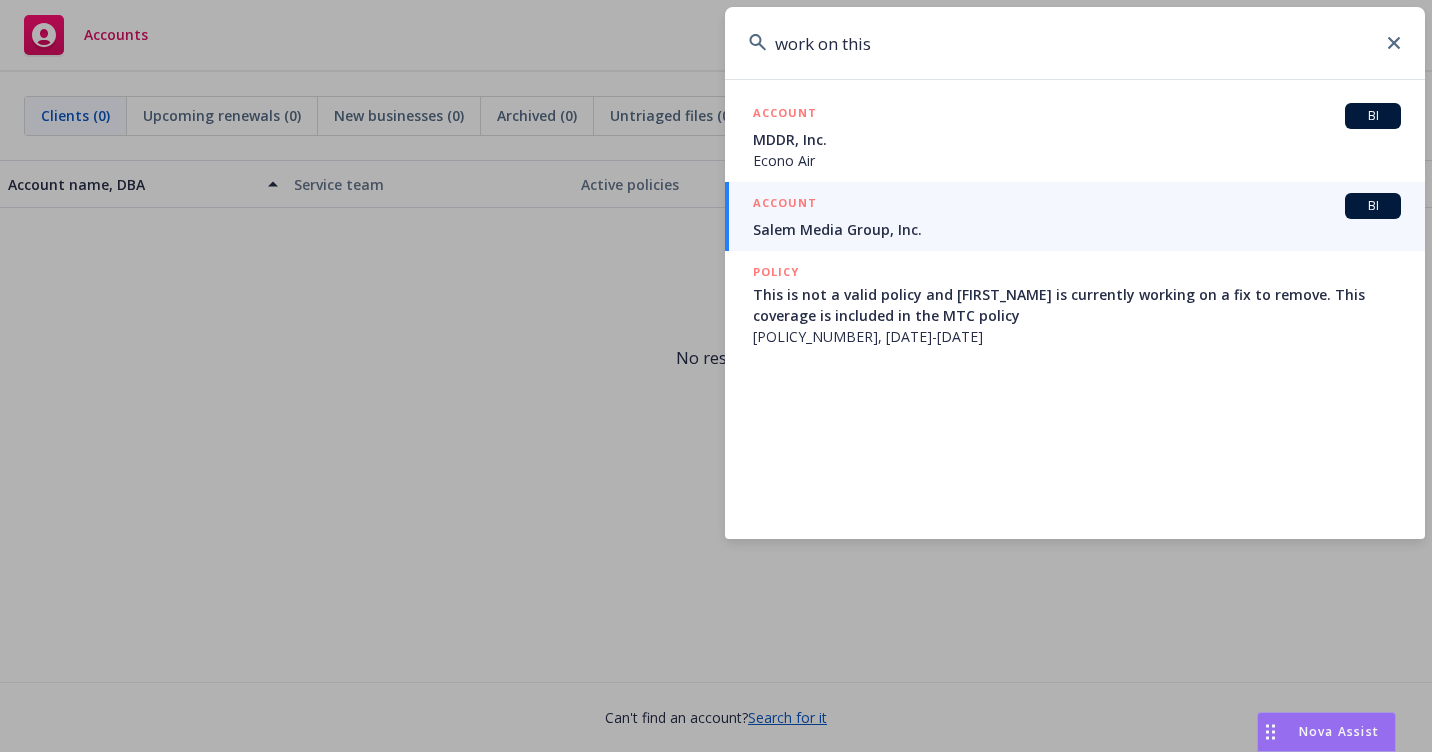 drag, startPoint x: 822, startPoint y: 46, endPoint x: 695, endPoint y: 46, distance: 127 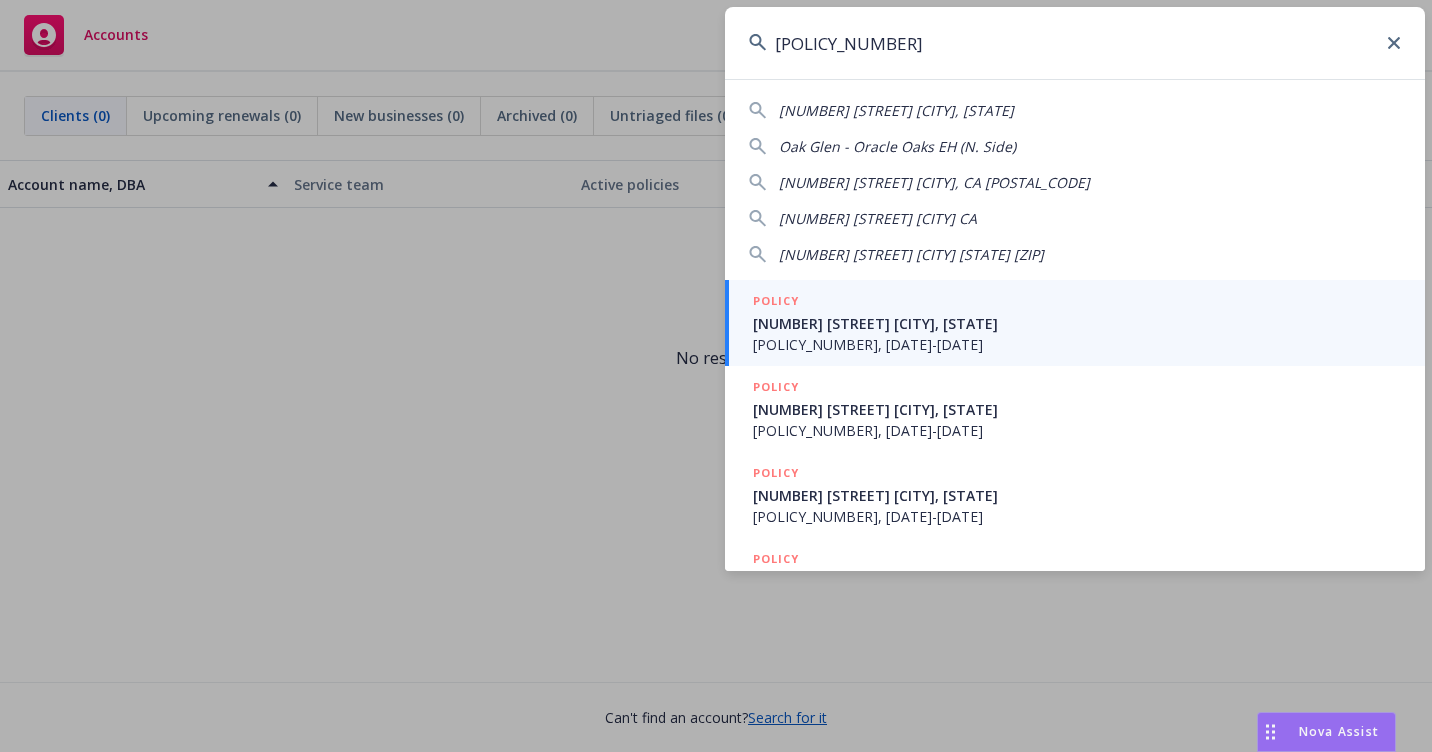 type on "[POLICY_NUMBER]" 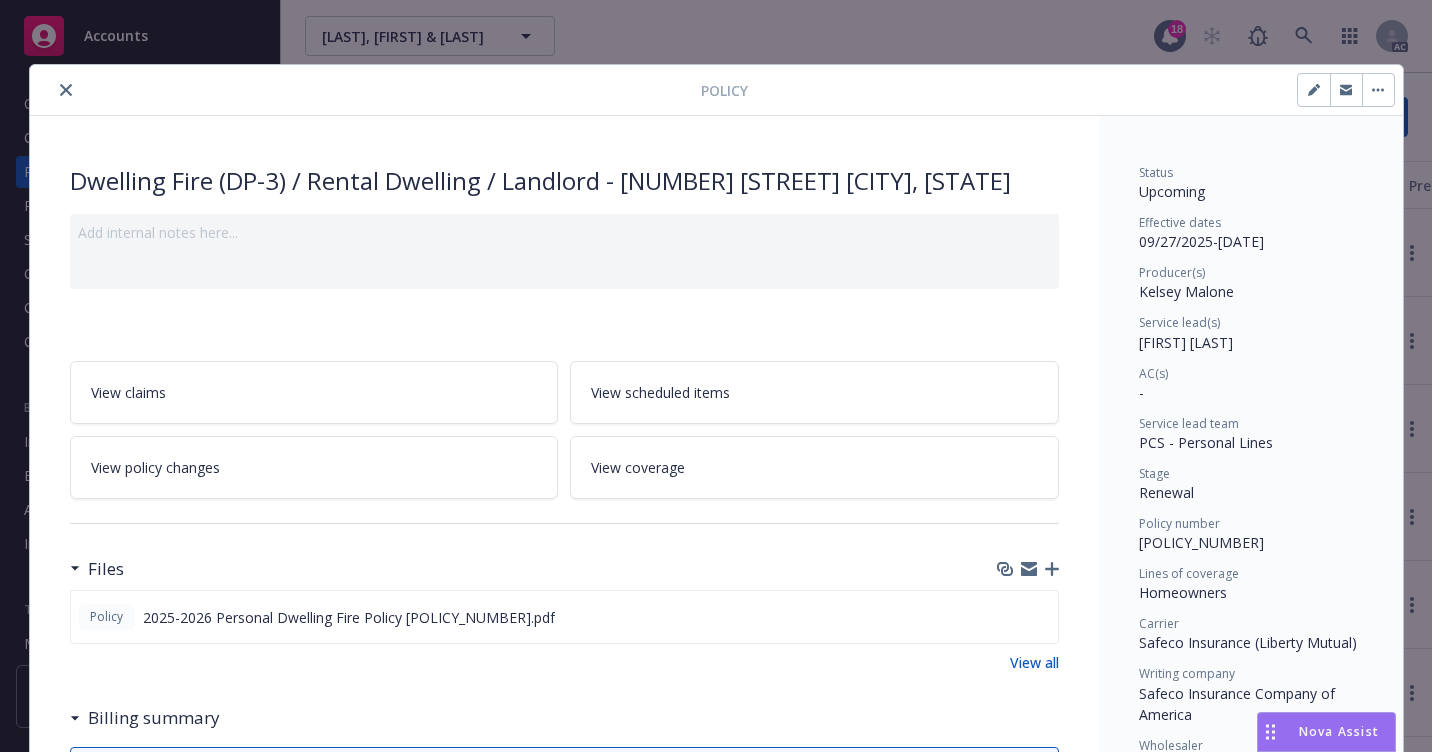 click 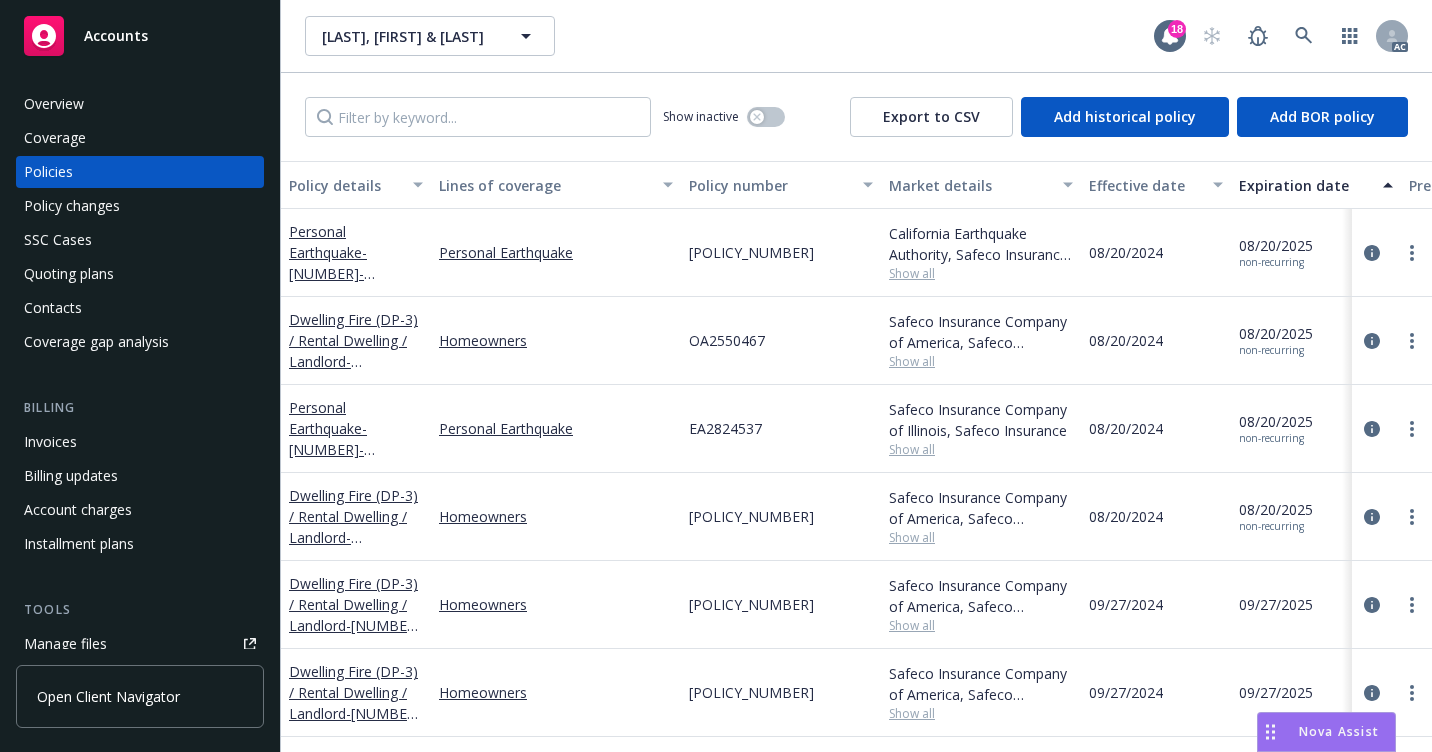 click on "[LAST], [FIRST] & [LAST], [FIRST] & [LAST]" at bounding box center [729, 36] 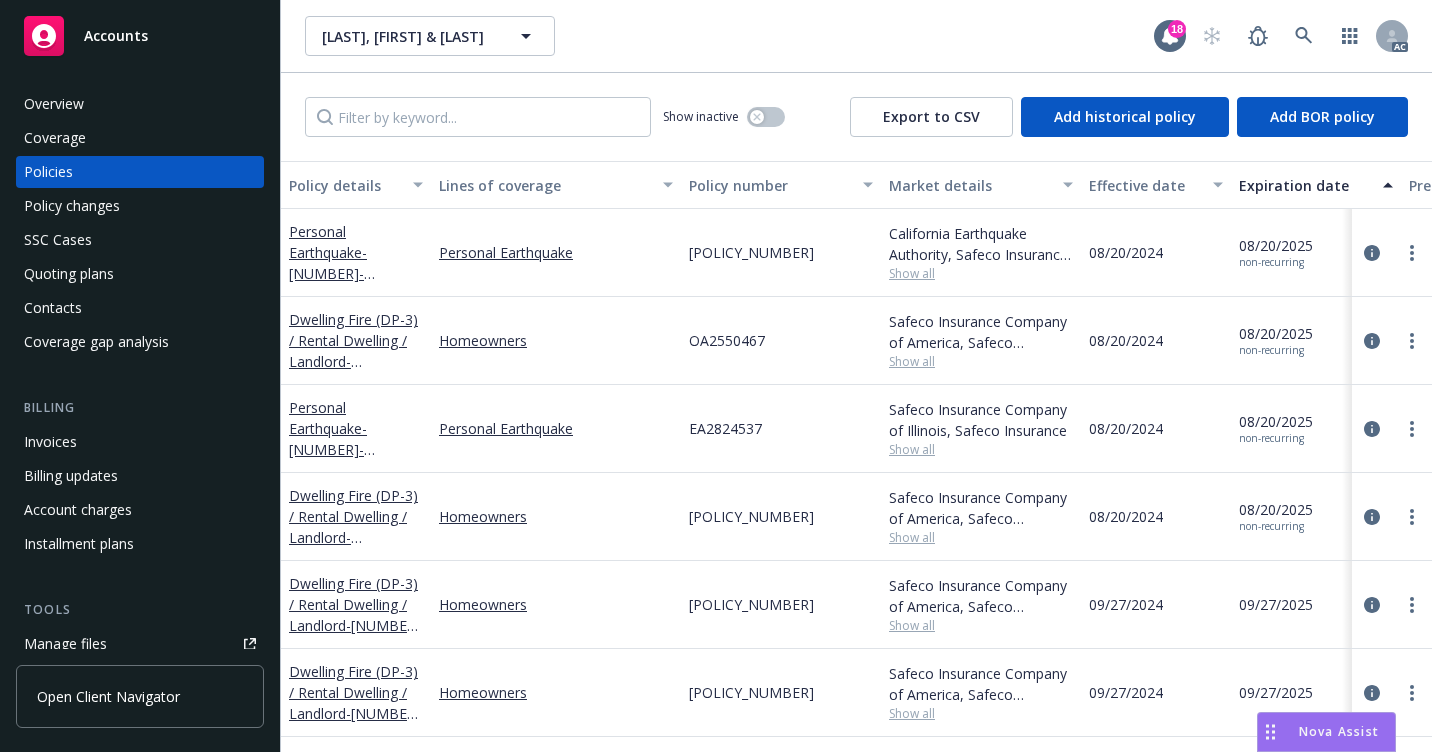 click on "Overview" at bounding box center (140, 104) 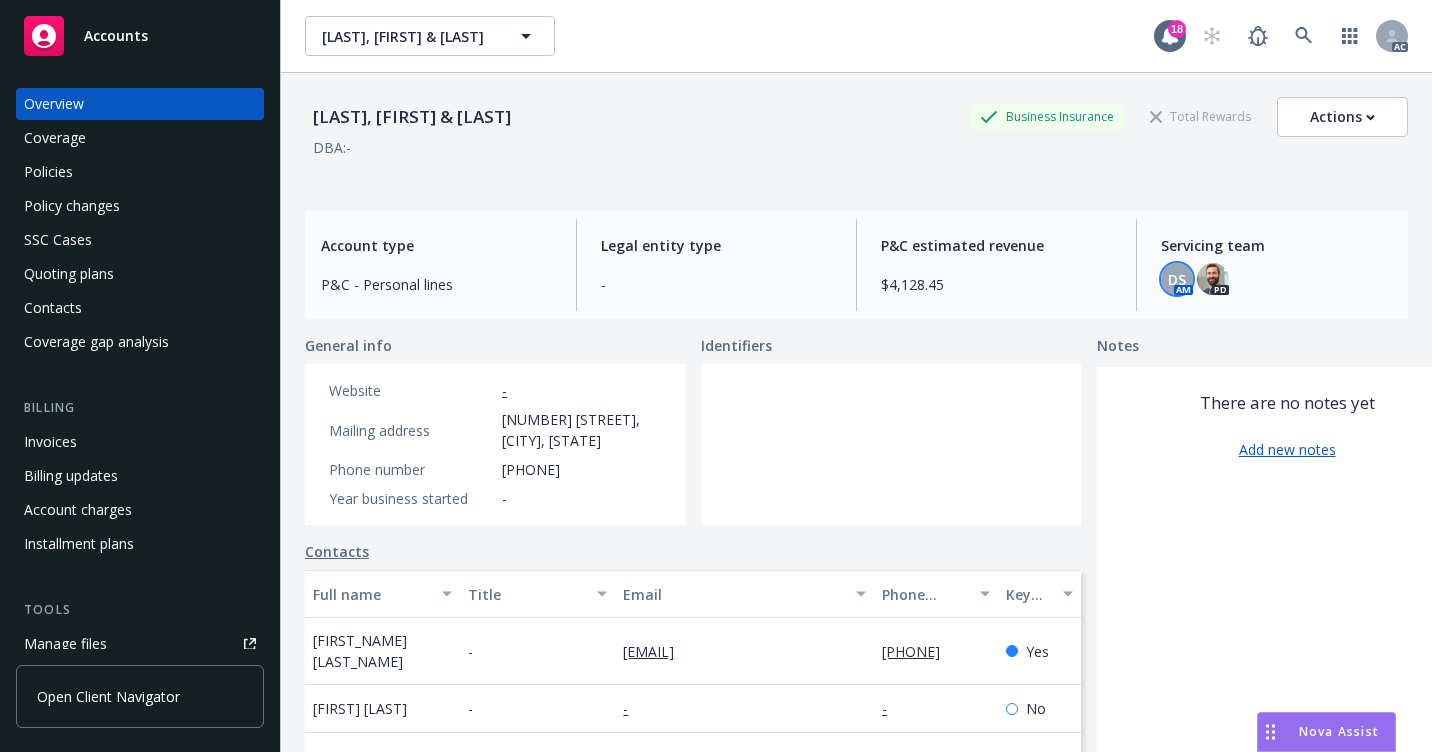 click on "DS" at bounding box center (1177, 279) 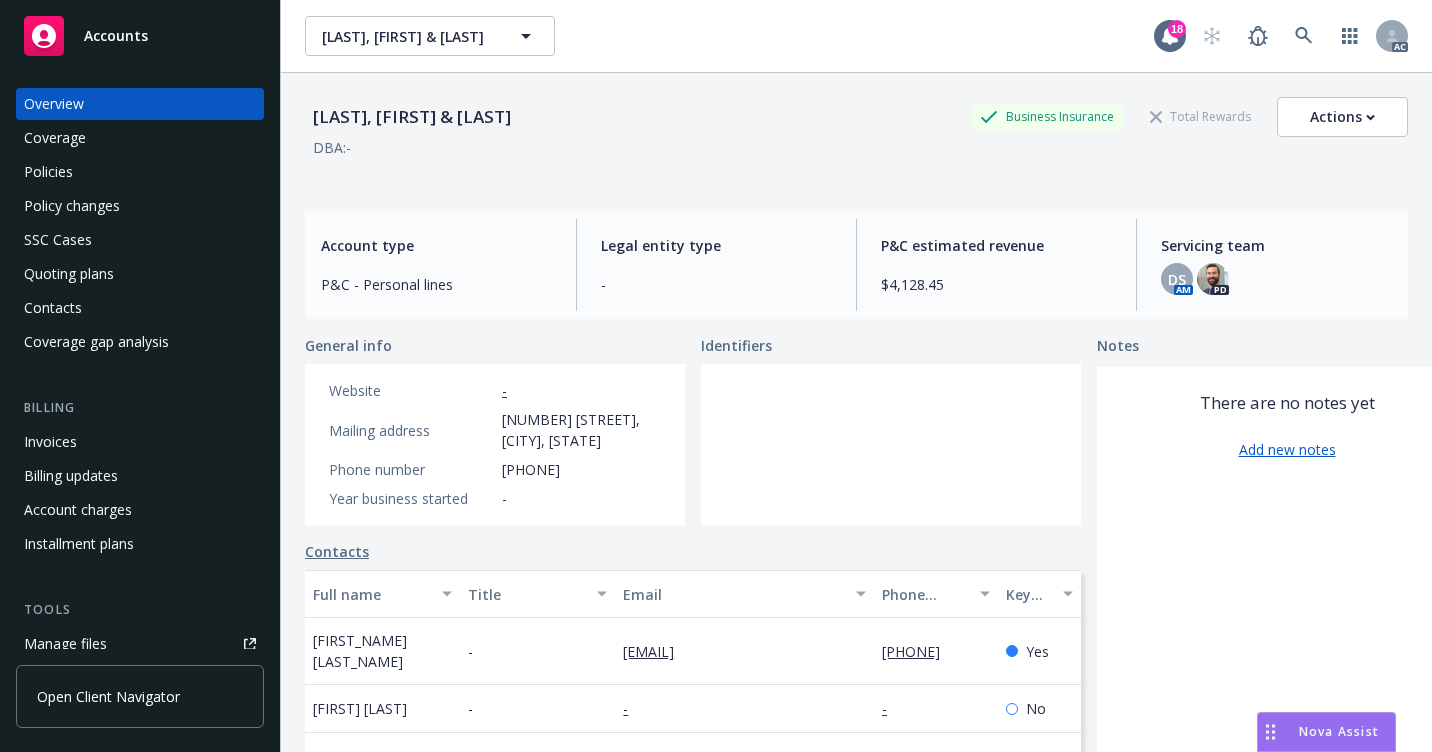 click on "Policies" at bounding box center [140, 172] 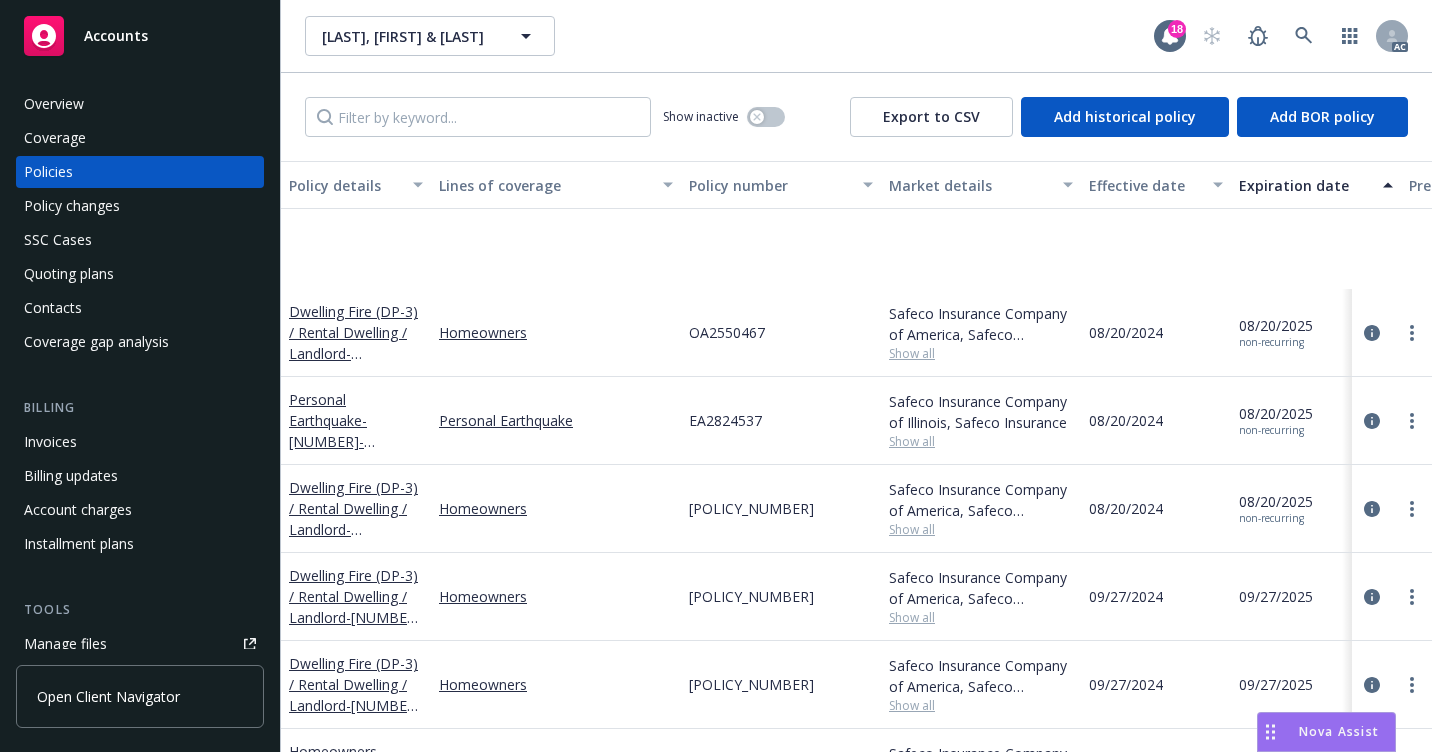 scroll, scrollTop: 300, scrollLeft: 0, axis: vertical 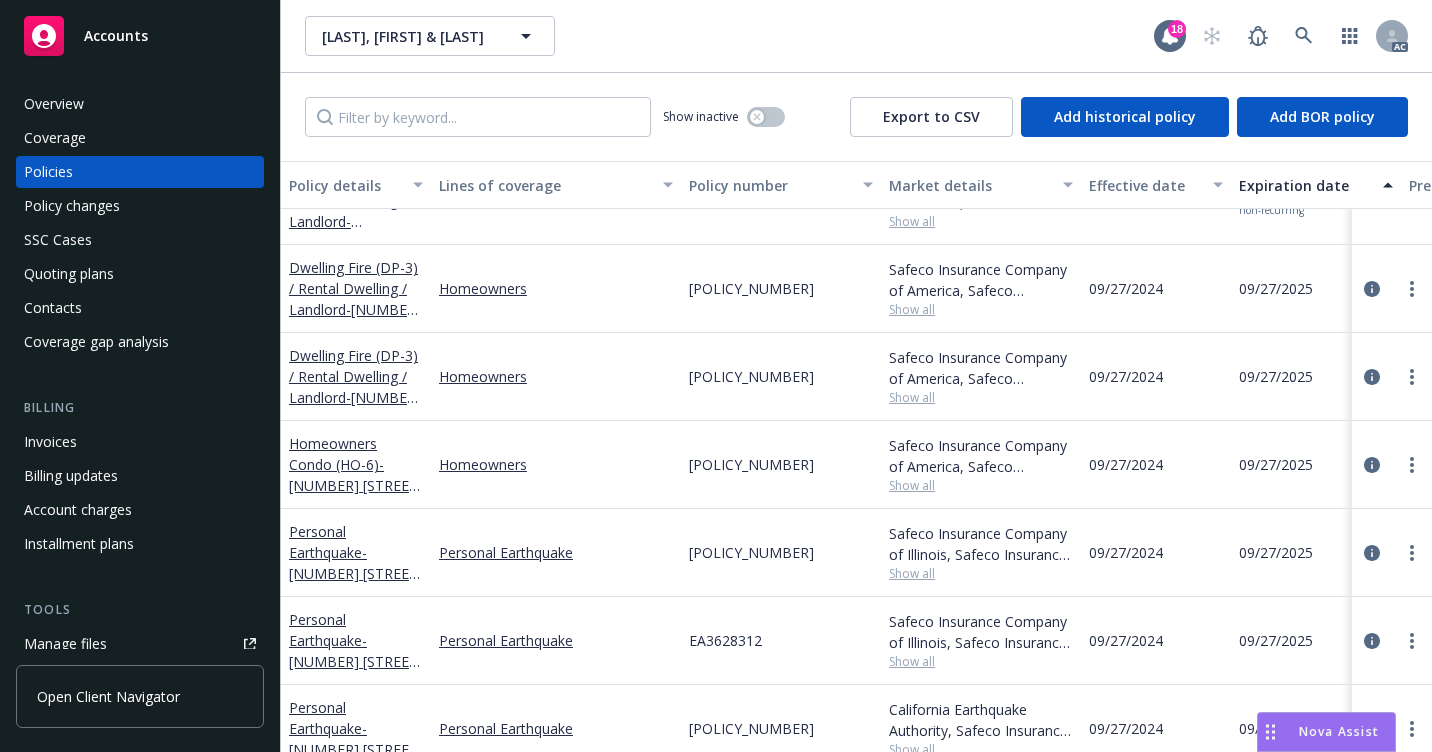 click on "Overview" at bounding box center [140, 104] 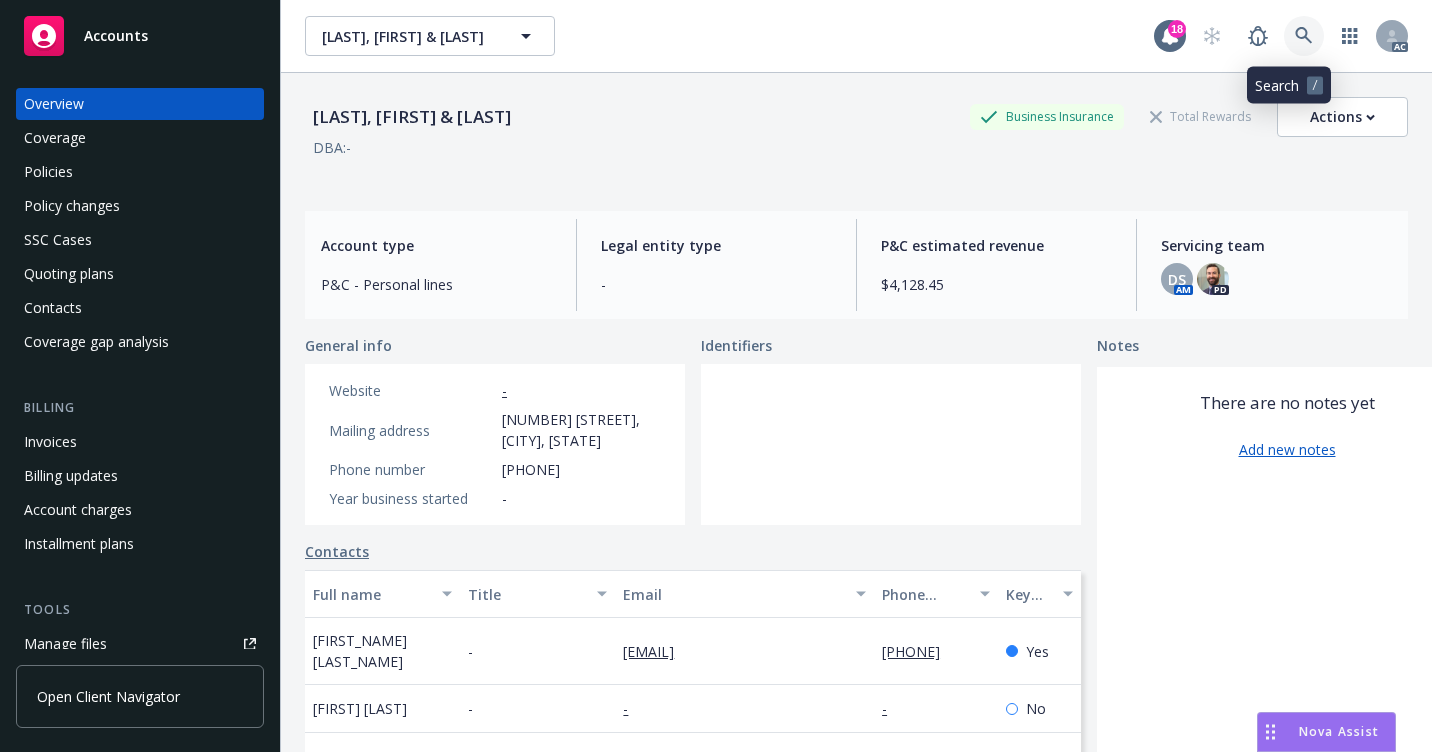 click at bounding box center (1304, 36) 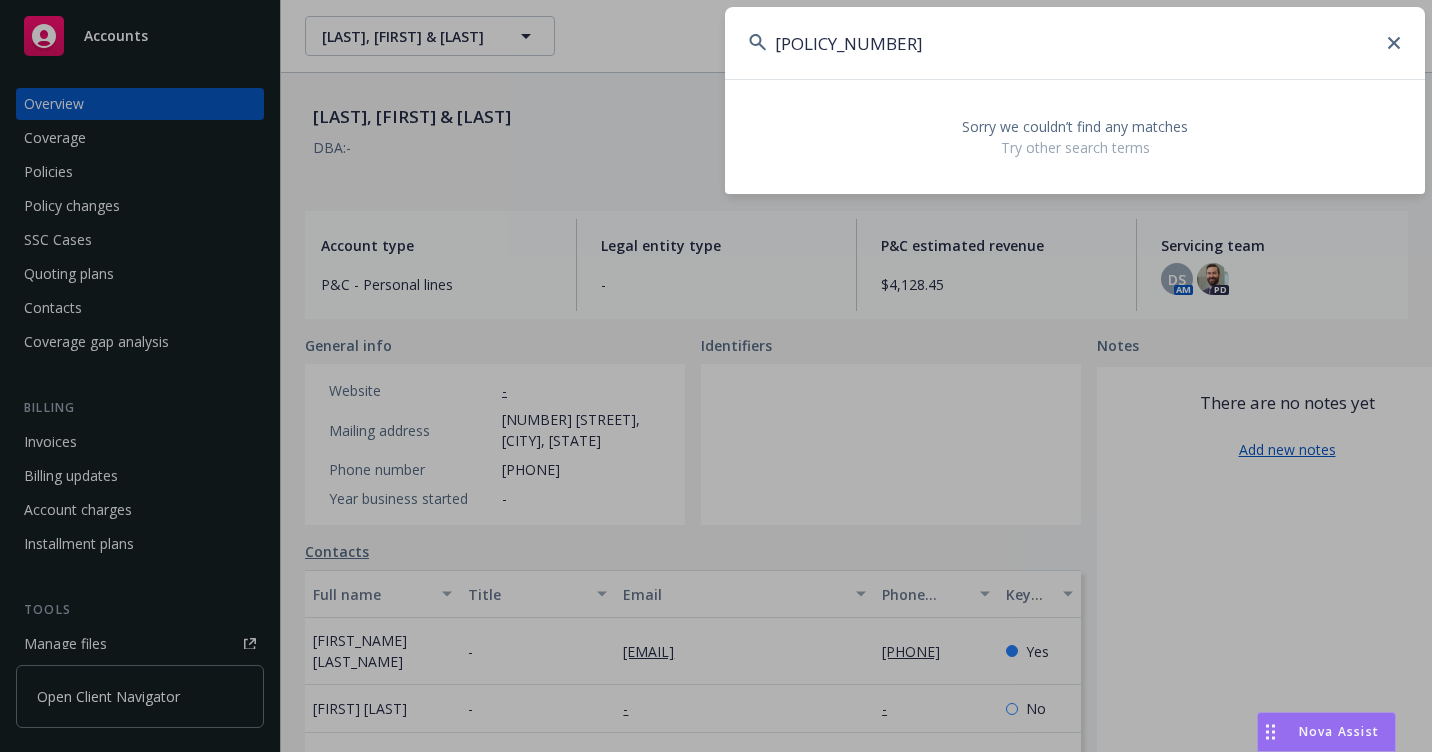drag, startPoint x: 852, startPoint y: 44, endPoint x: 687, endPoint y: 57, distance: 165.51132 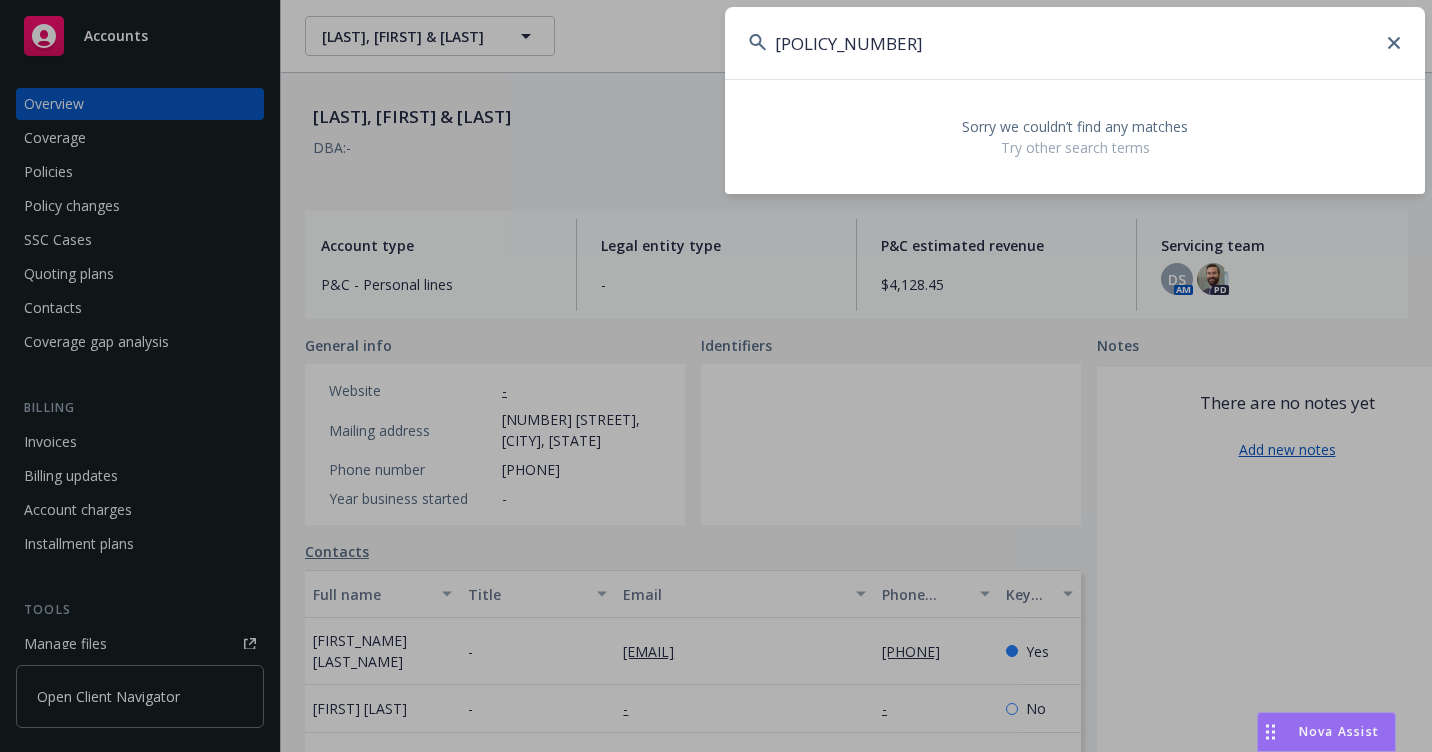 type on "[POLICY_NUMBER]" 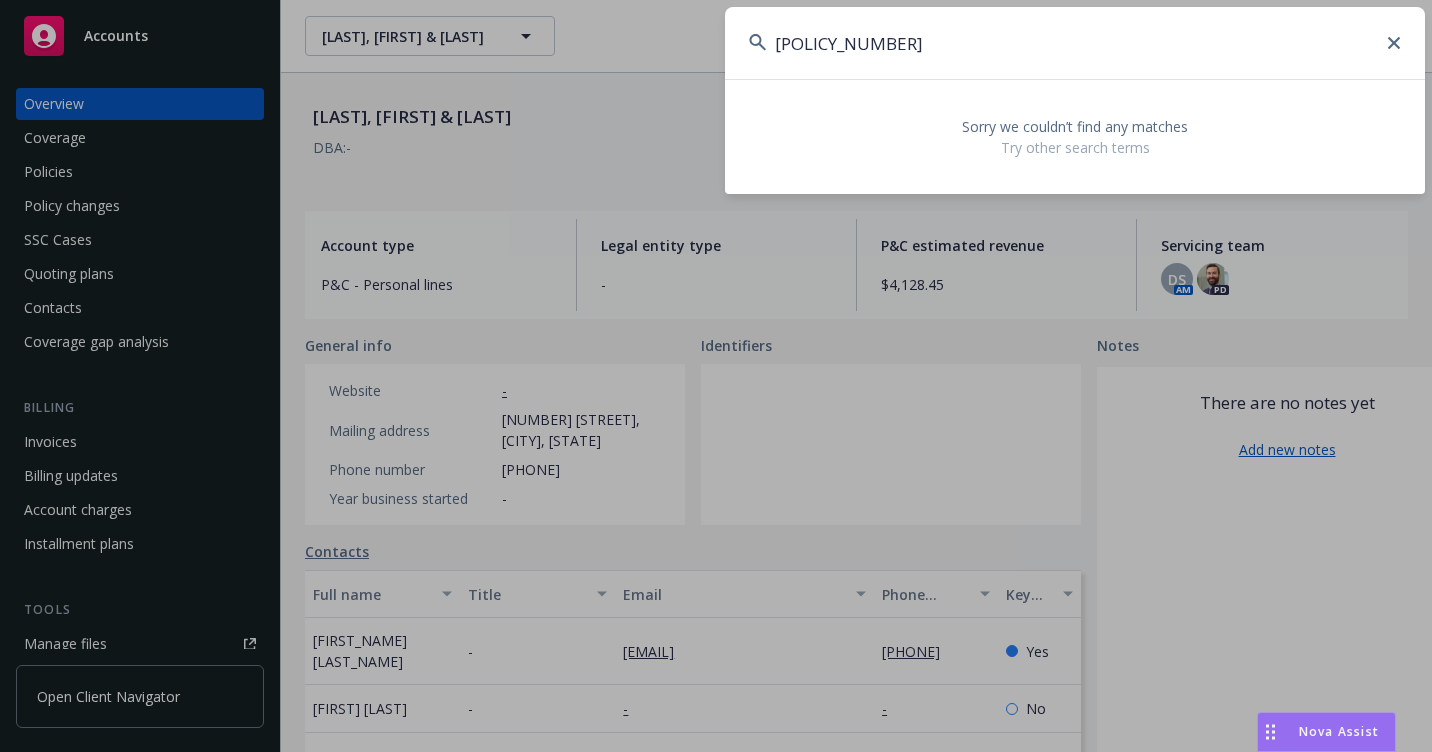 click 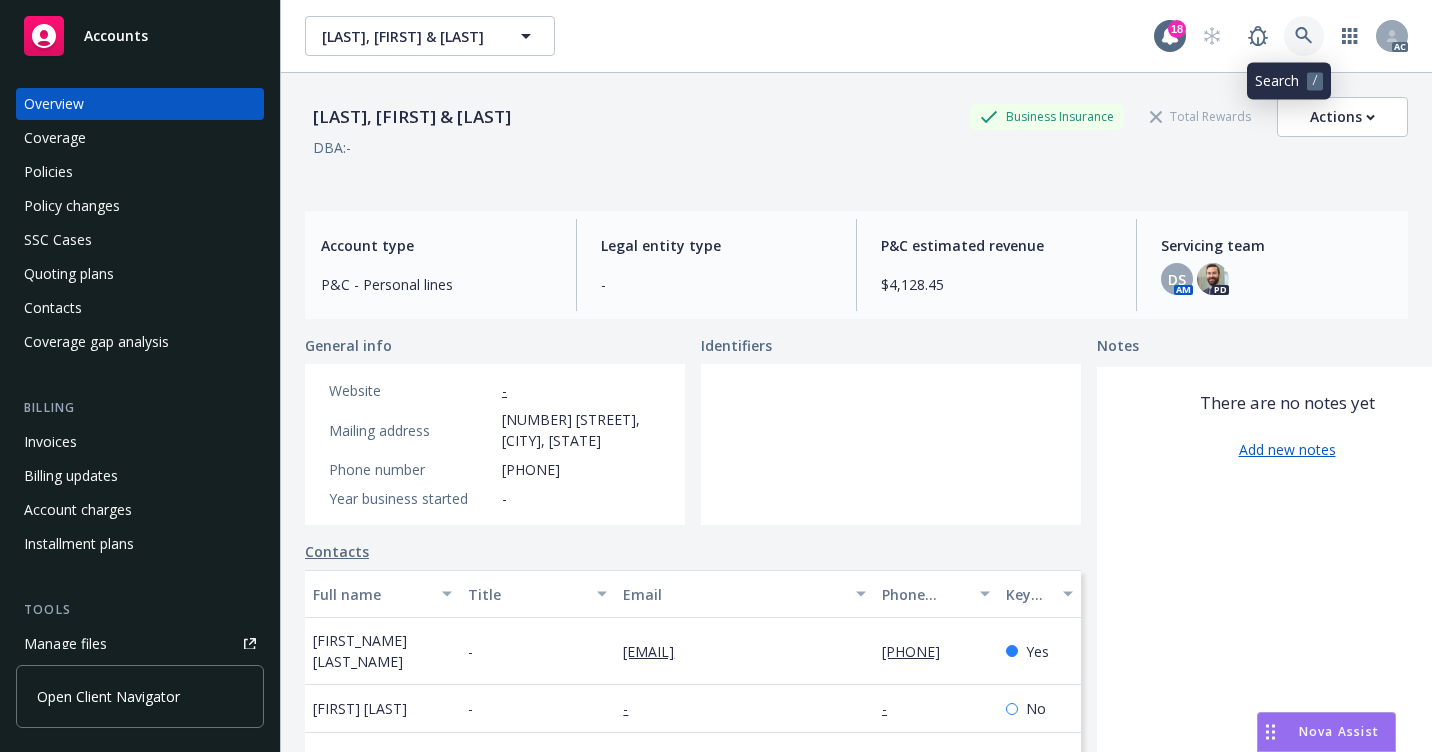 click 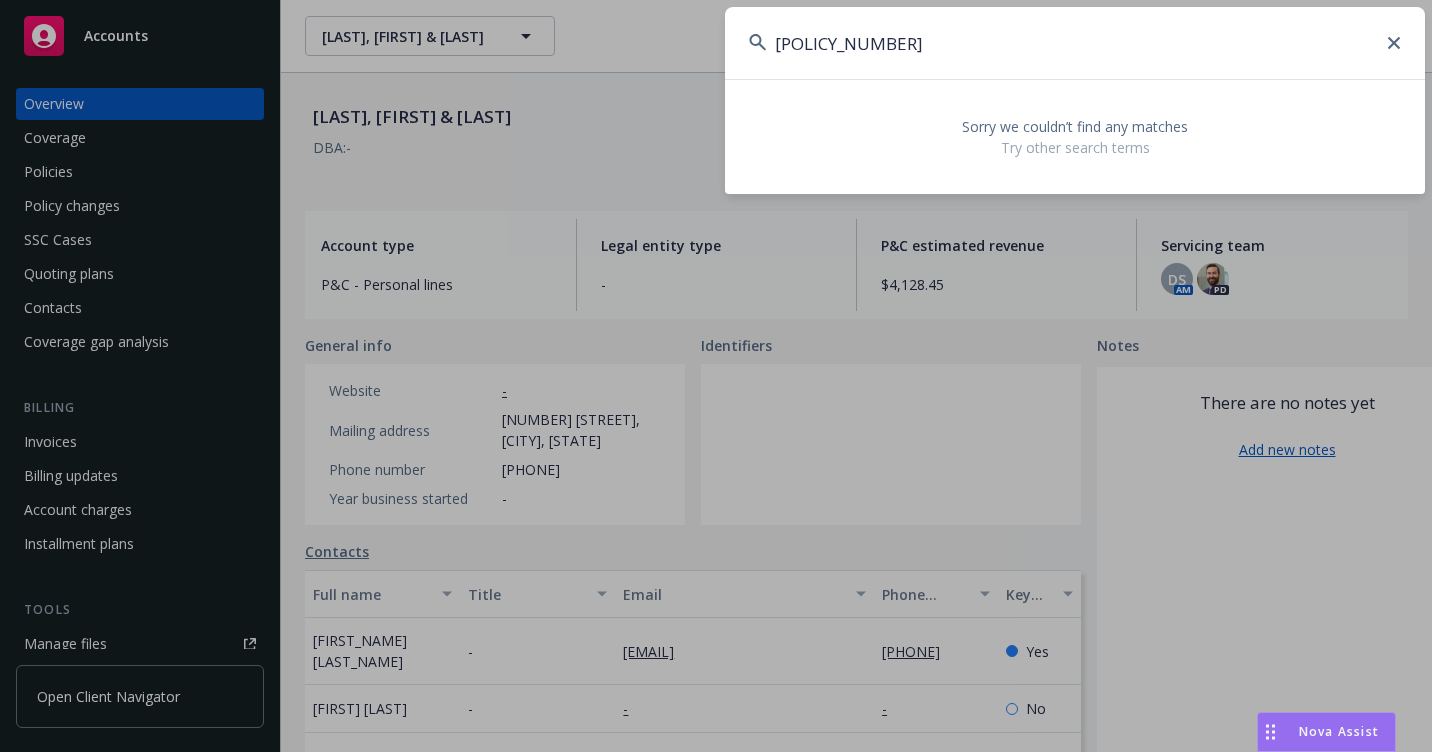 drag, startPoint x: 940, startPoint y: 68, endPoint x: 765, endPoint y: 83, distance: 175.64168 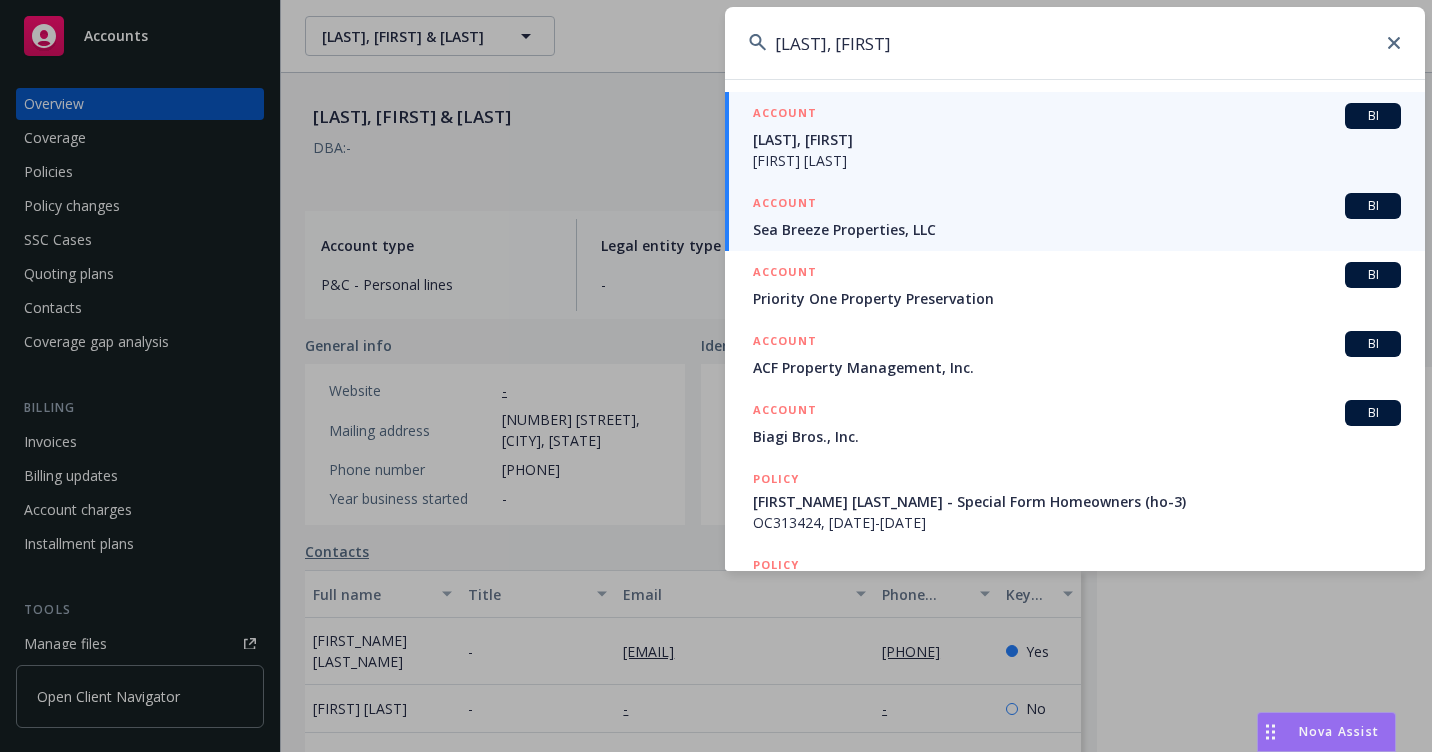 type on "[LAST], [FIRST]" 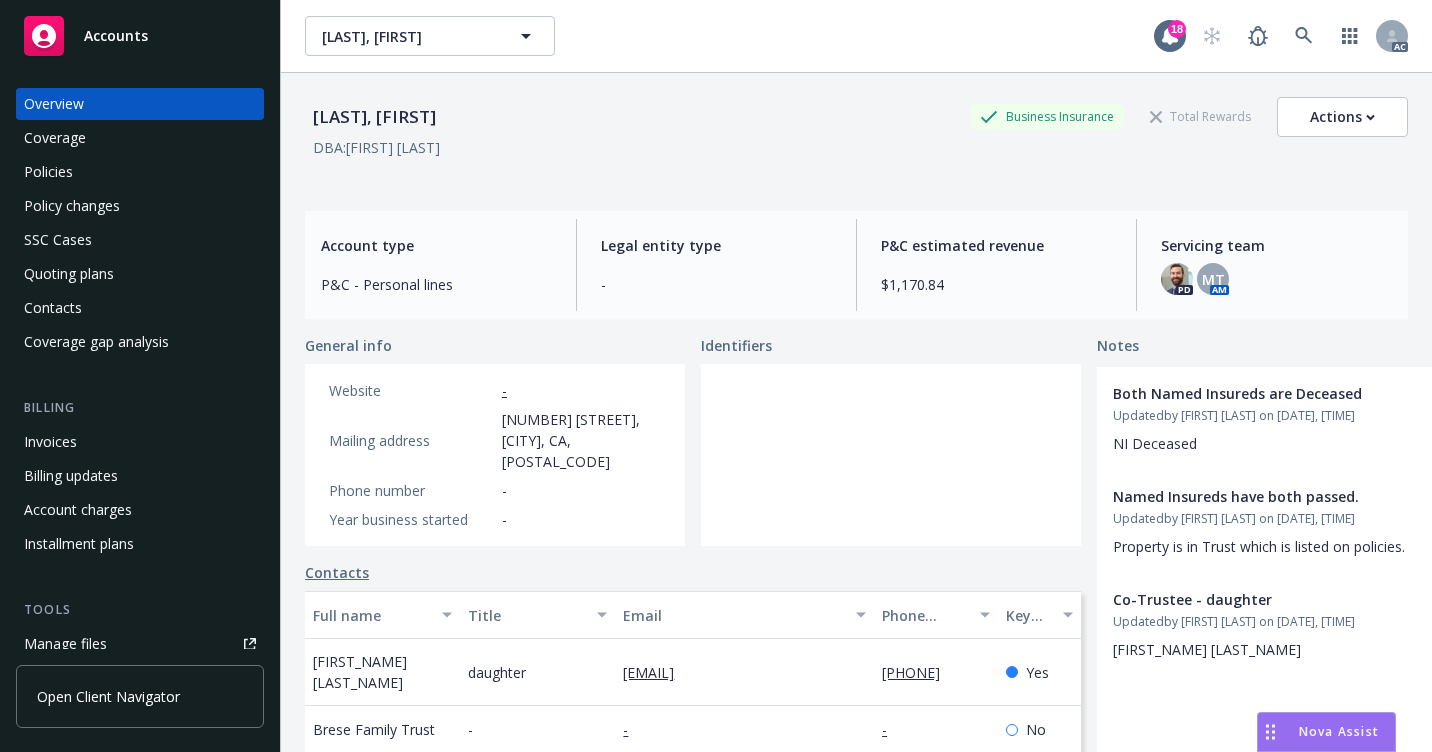 click on "Policies" at bounding box center (140, 172) 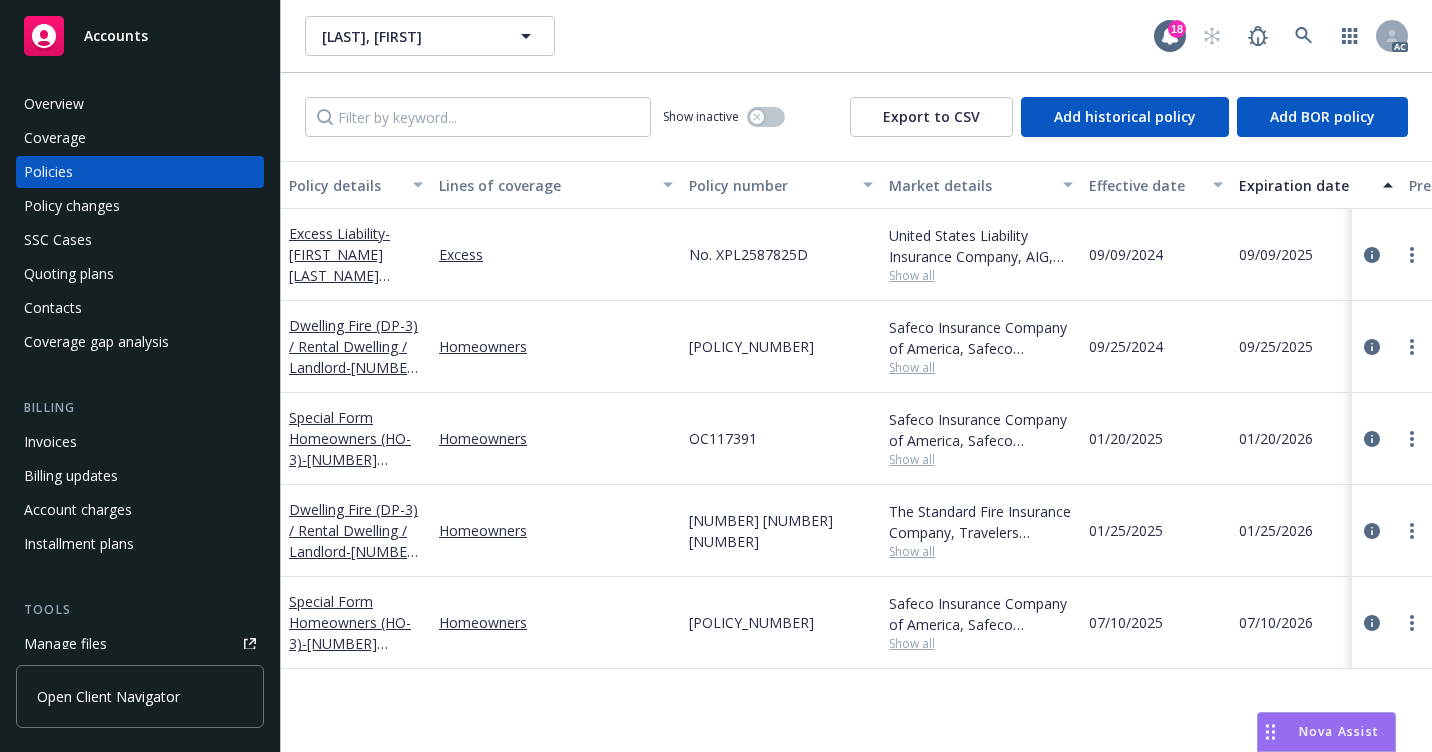 click on "Overview" at bounding box center (140, 104) 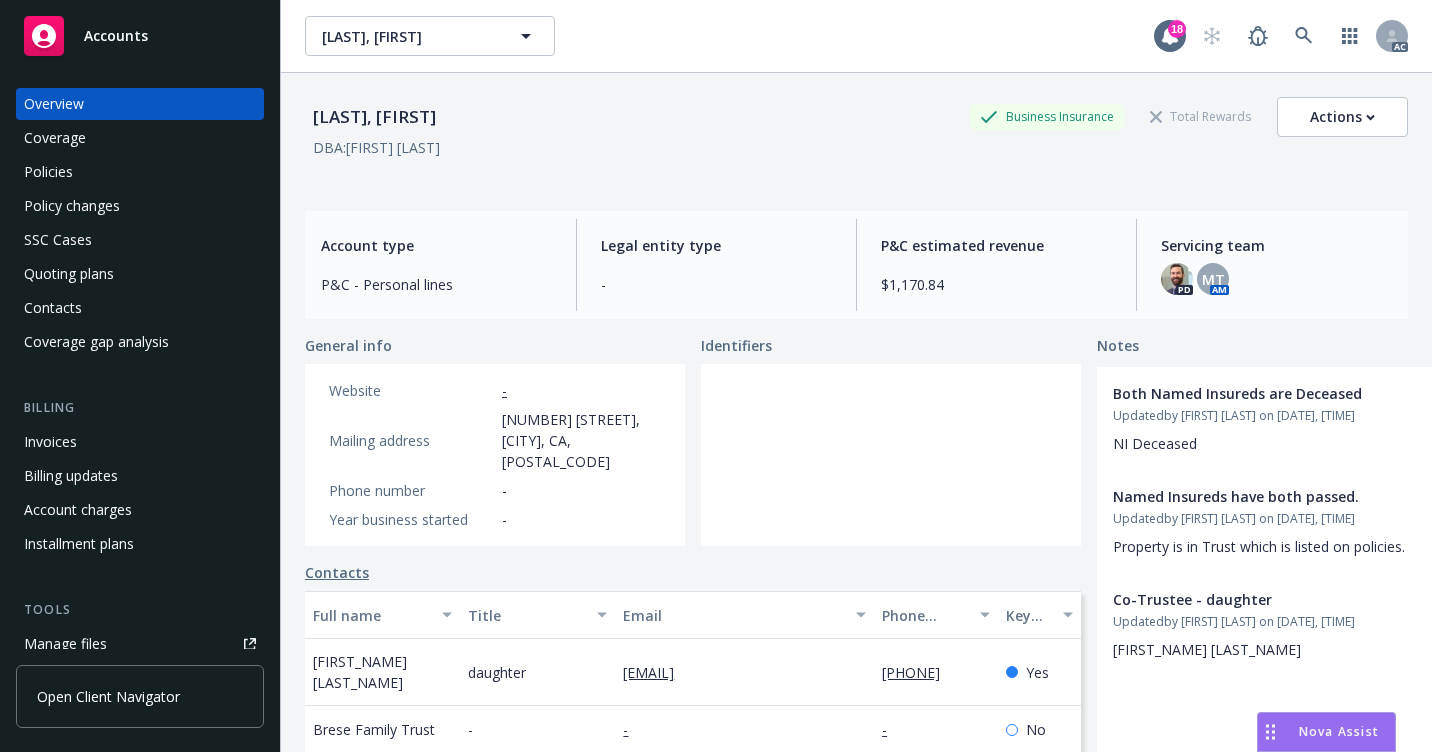 click on "Policies" at bounding box center [140, 172] 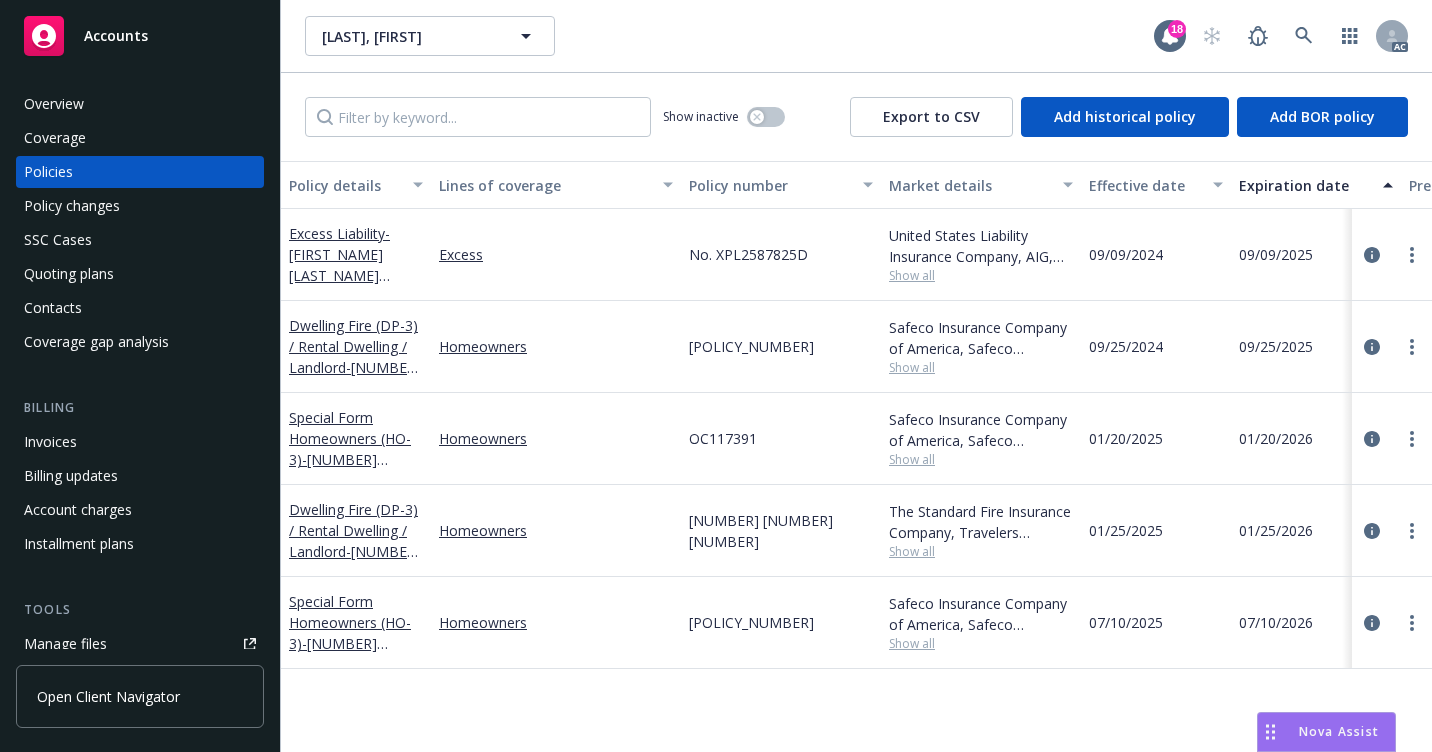 click on "Overview" at bounding box center [140, 104] 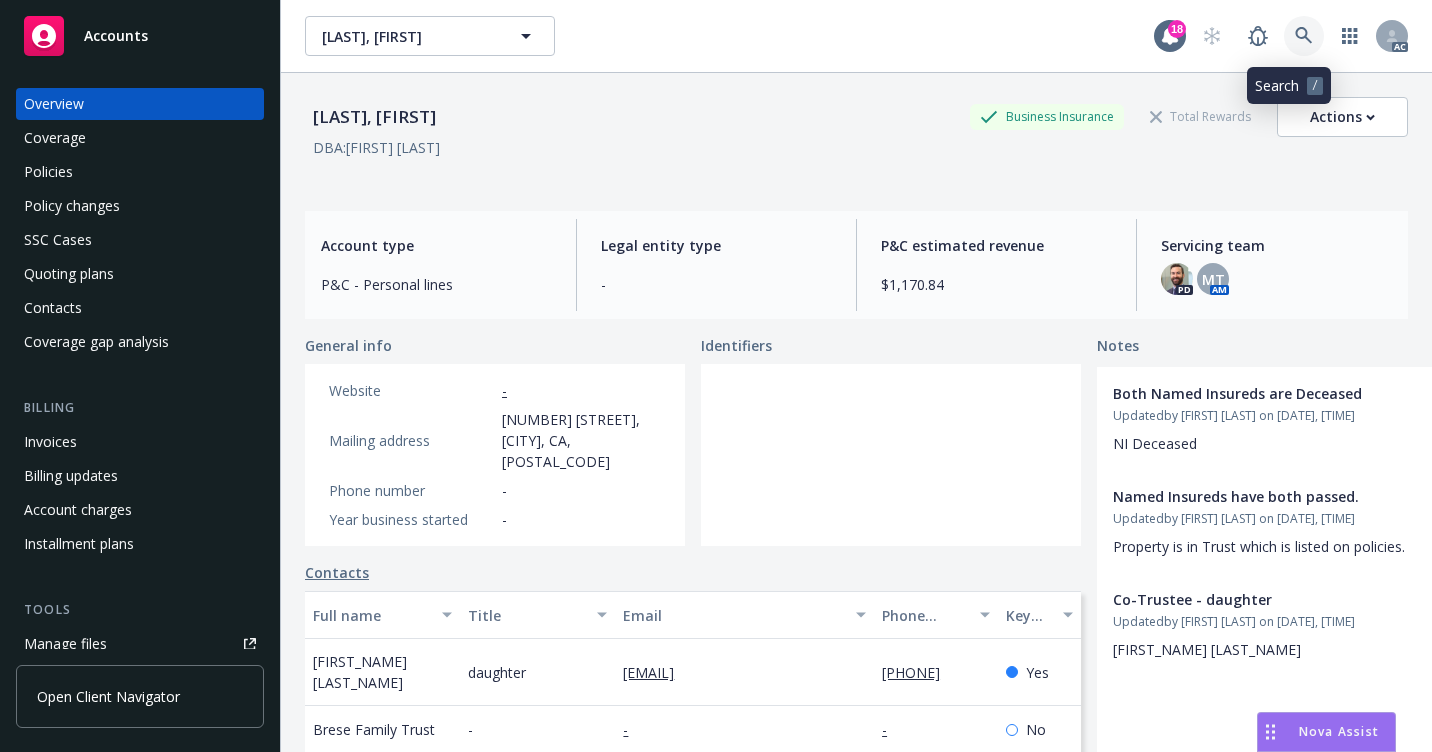 click at bounding box center (1304, 36) 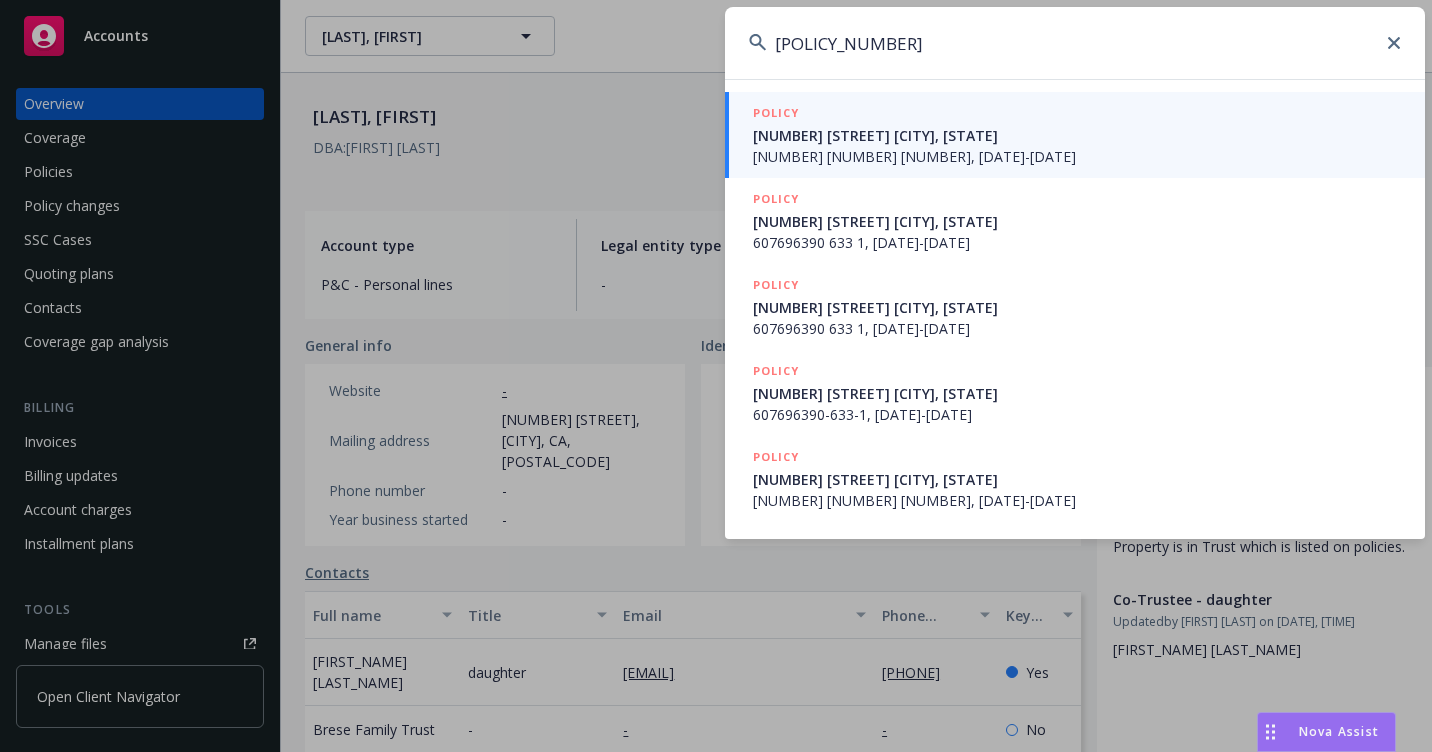 type on "[POLICY_NUMBER]" 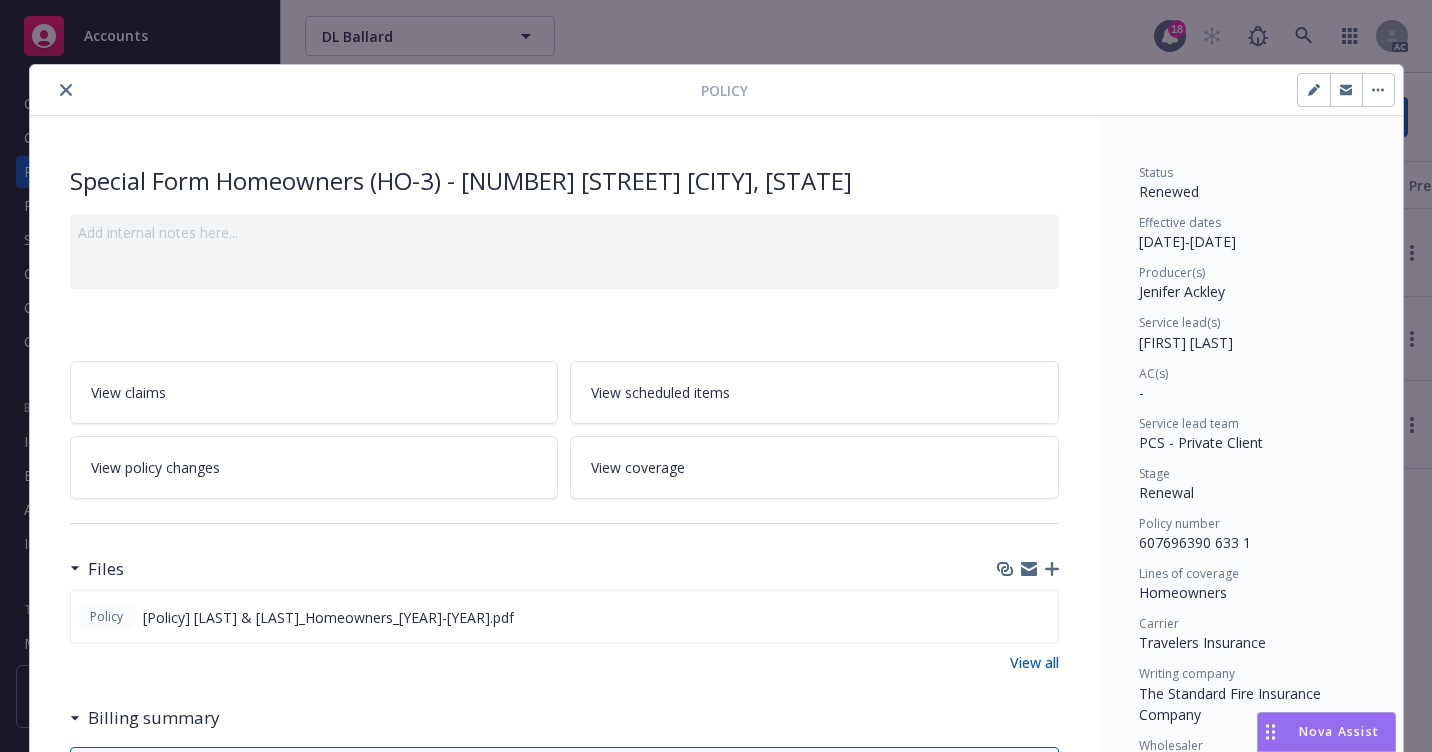 click 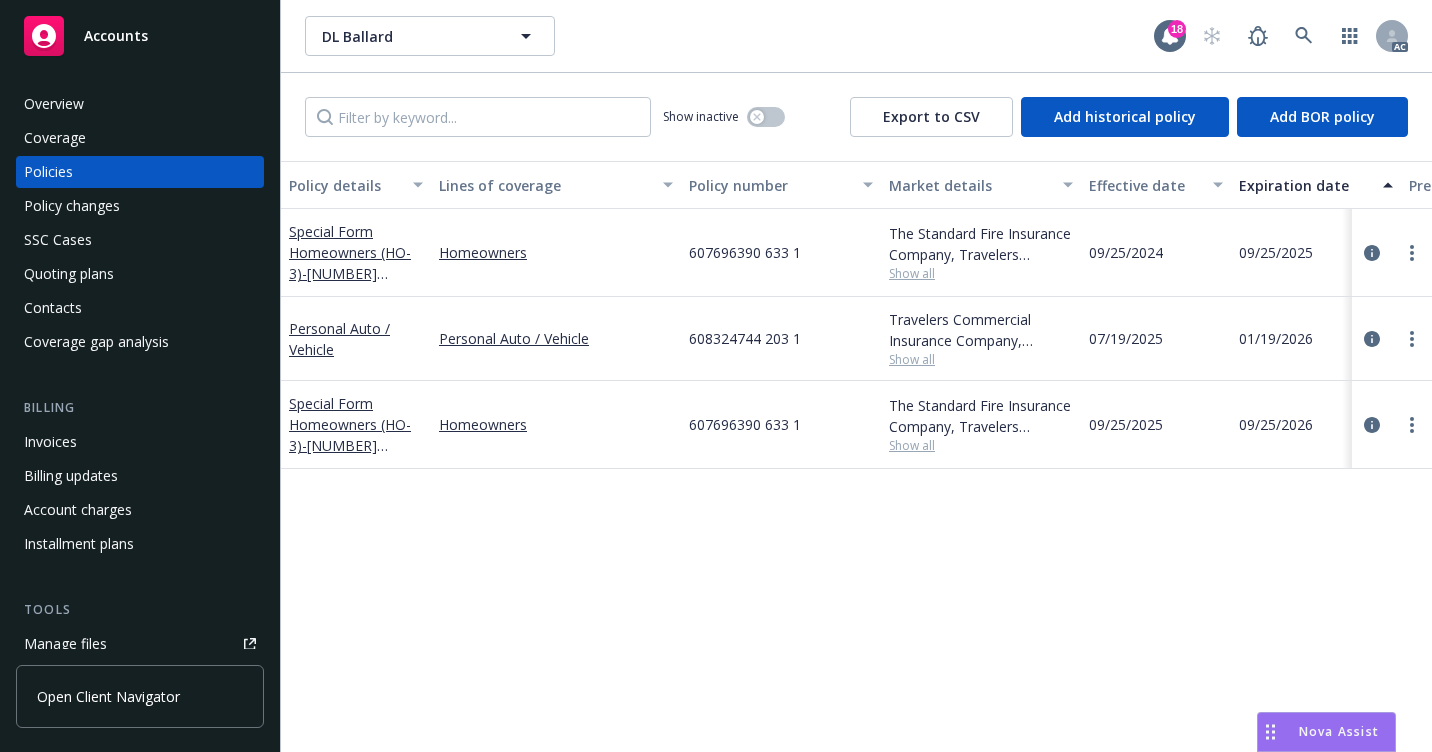 click on "Overview" at bounding box center (140, 104) 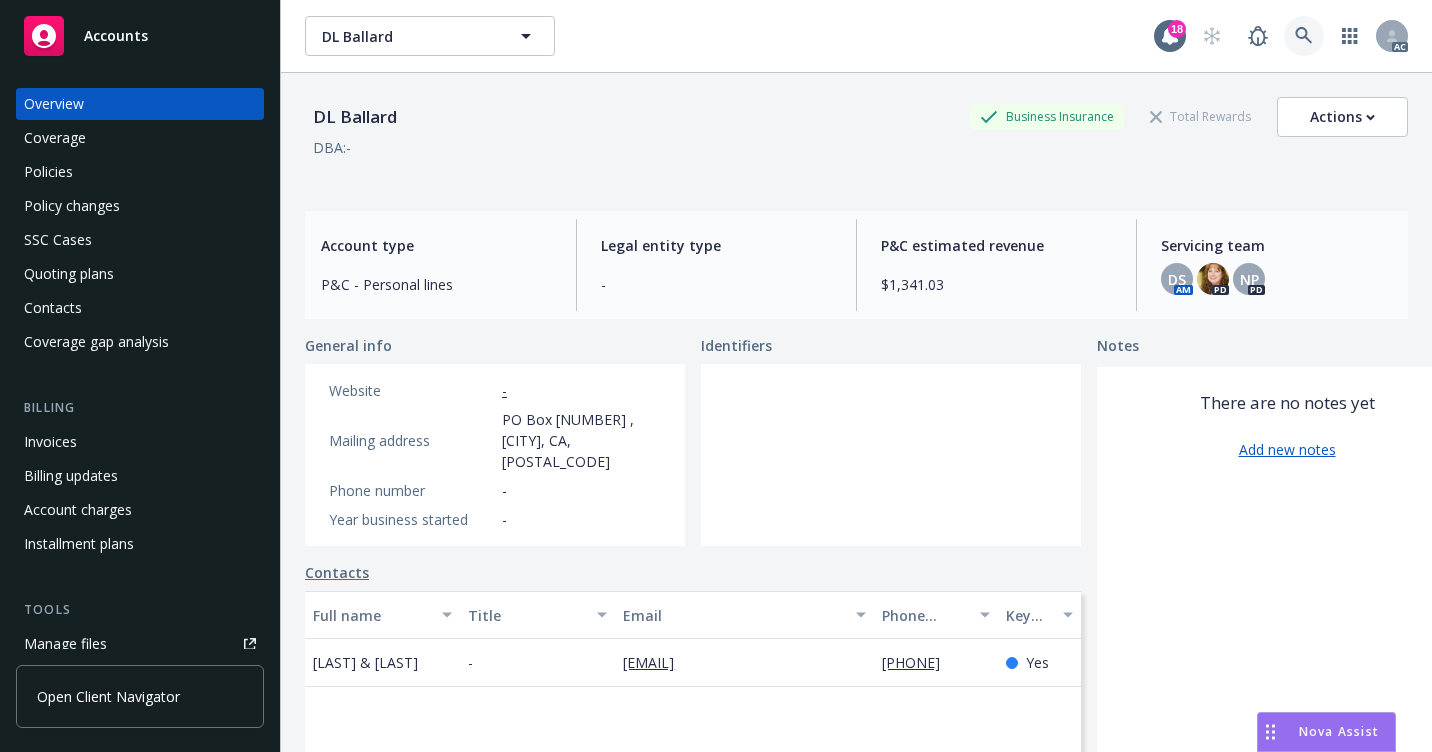 click at bounding box center (1304, 36) 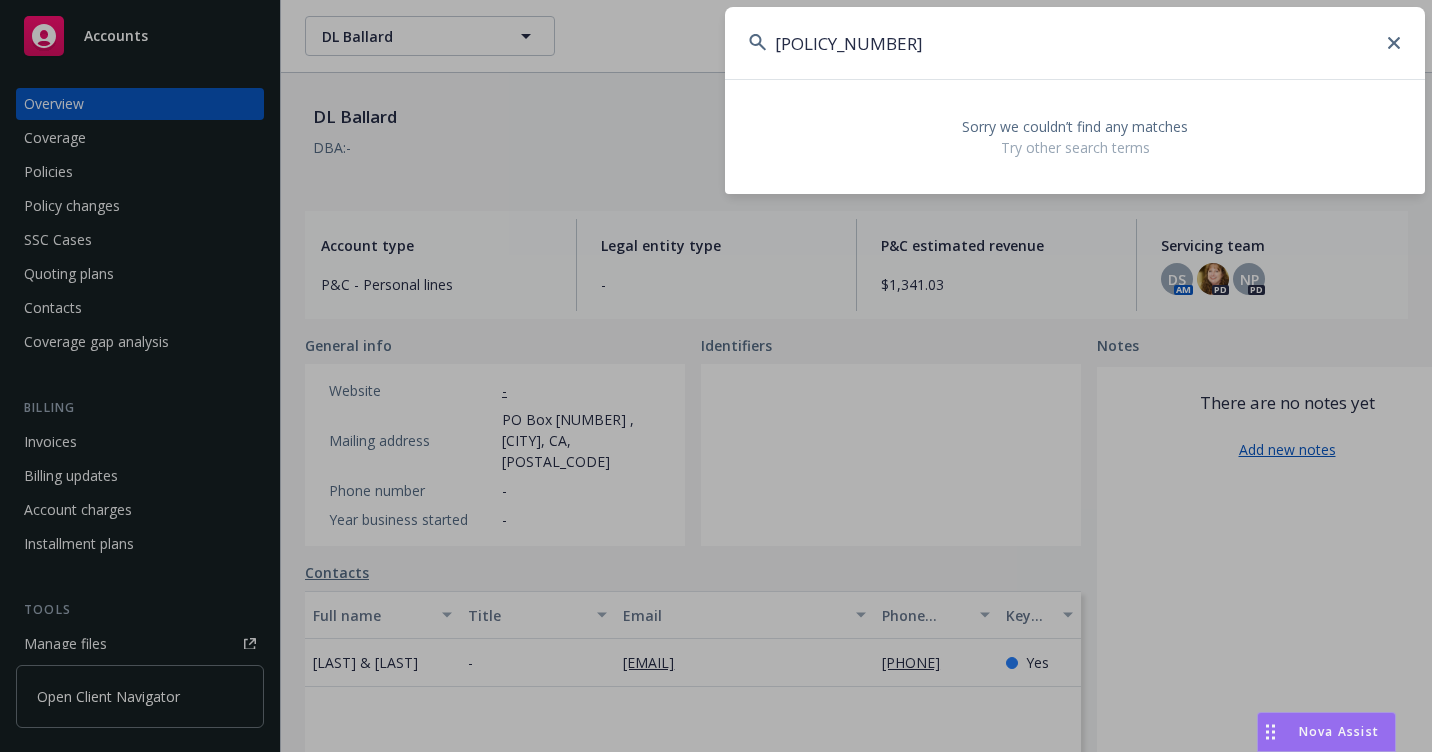 drag, startPoint x: 1028, startPoint y: 57, endPoint x: 614, endPoint y: 71, distance: 414.23663 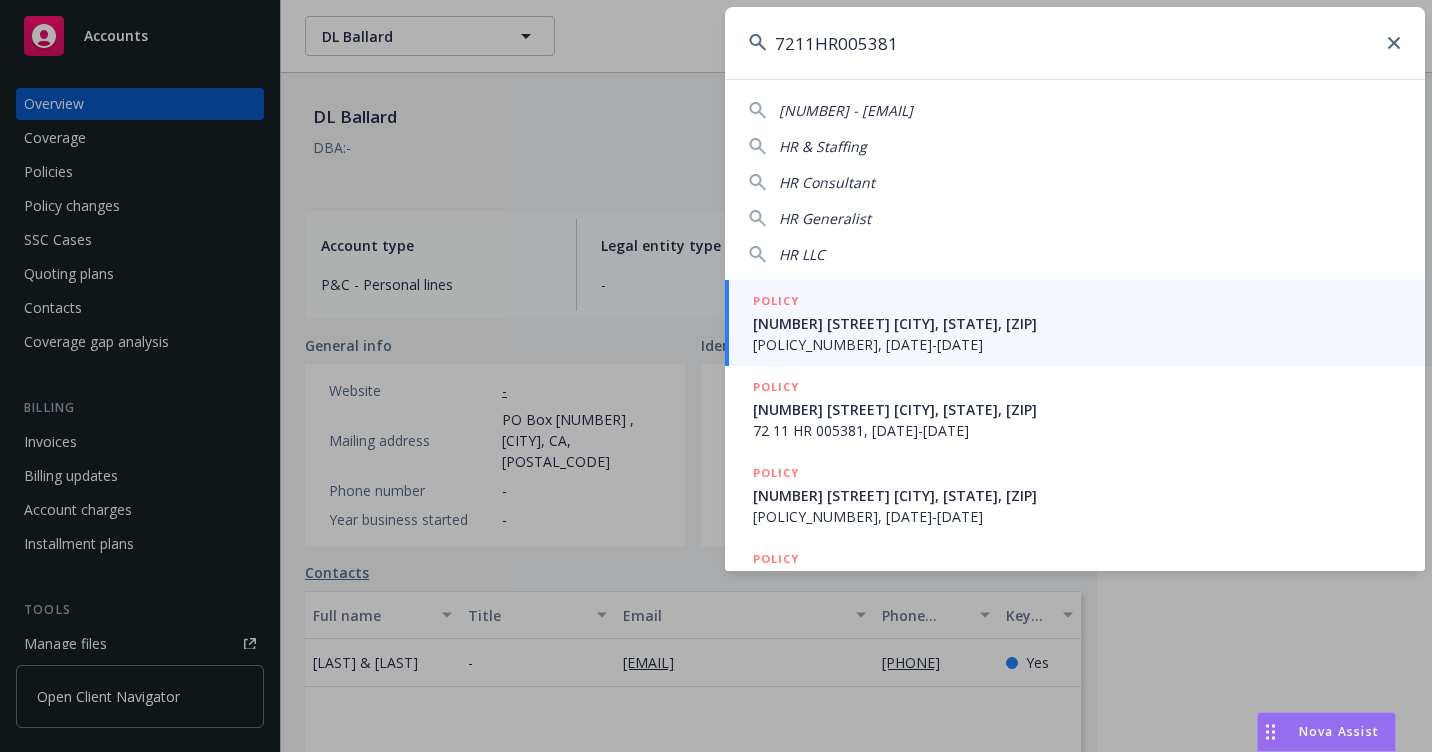 type on "7211HR005381" 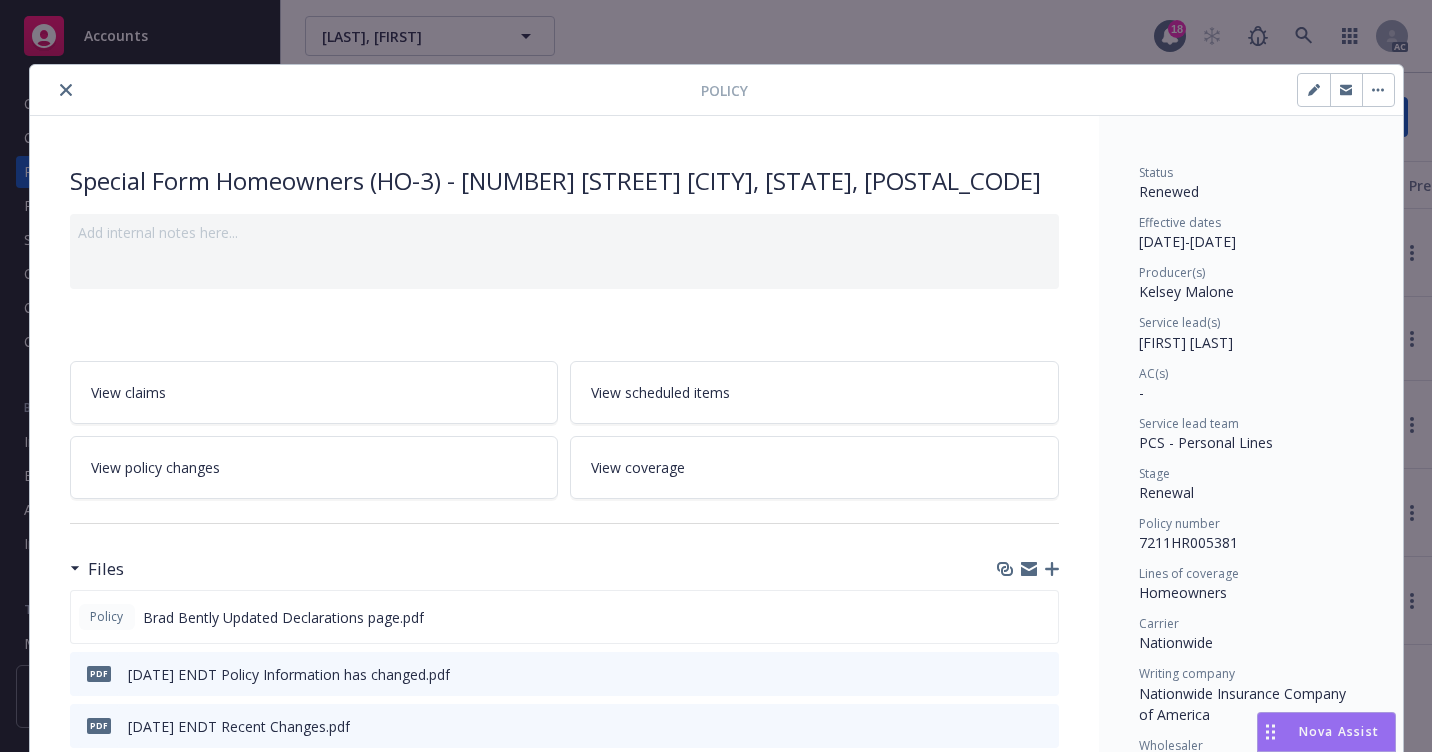 click at bounding box center [66, 90] 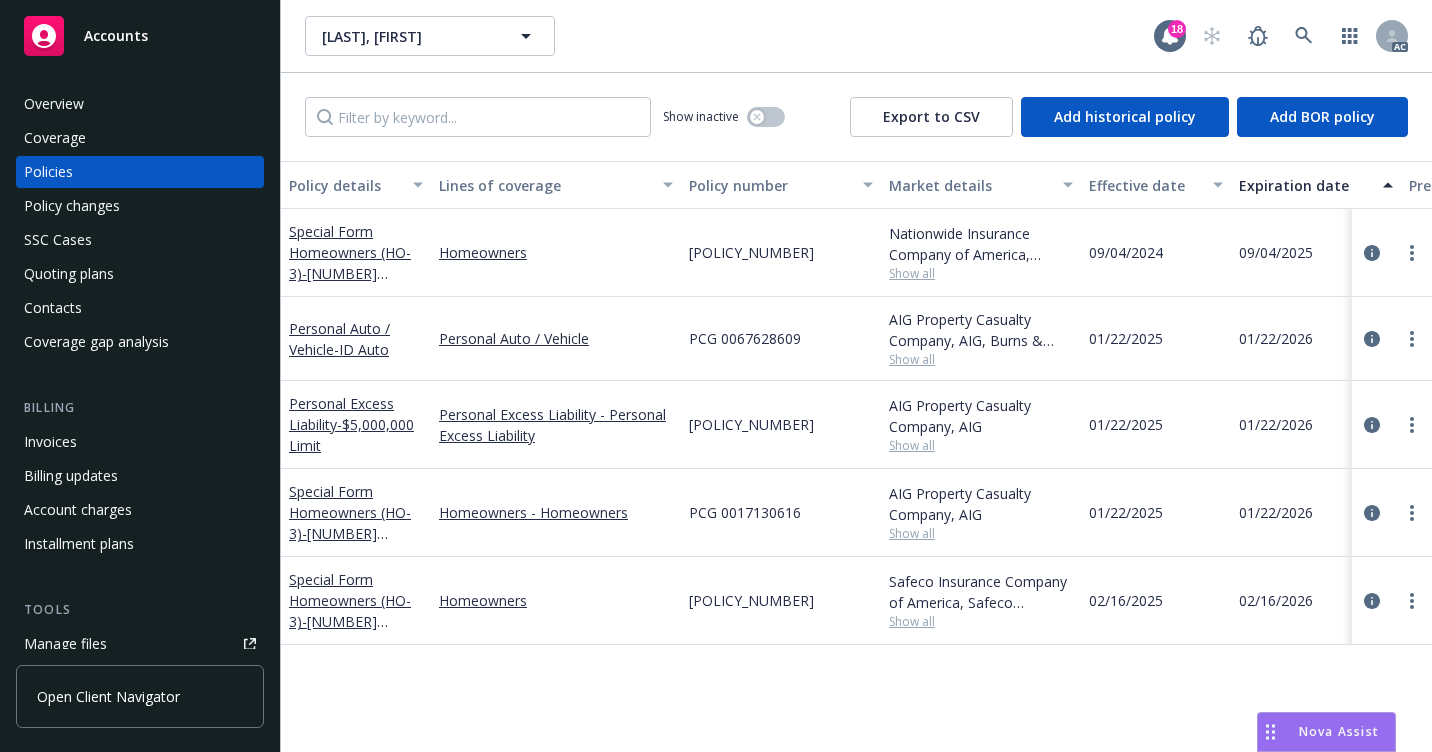 click on "Overview" at bounding box center [140, 104] 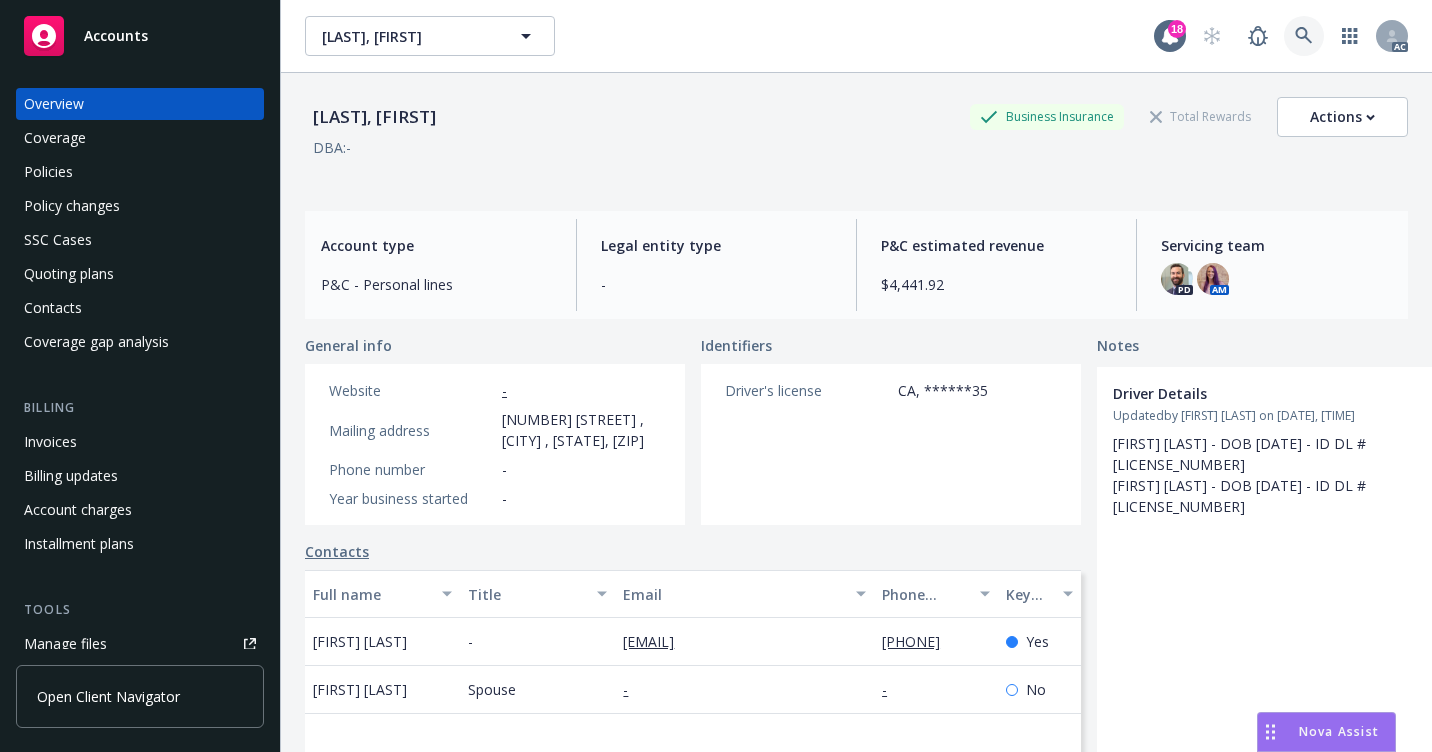 click 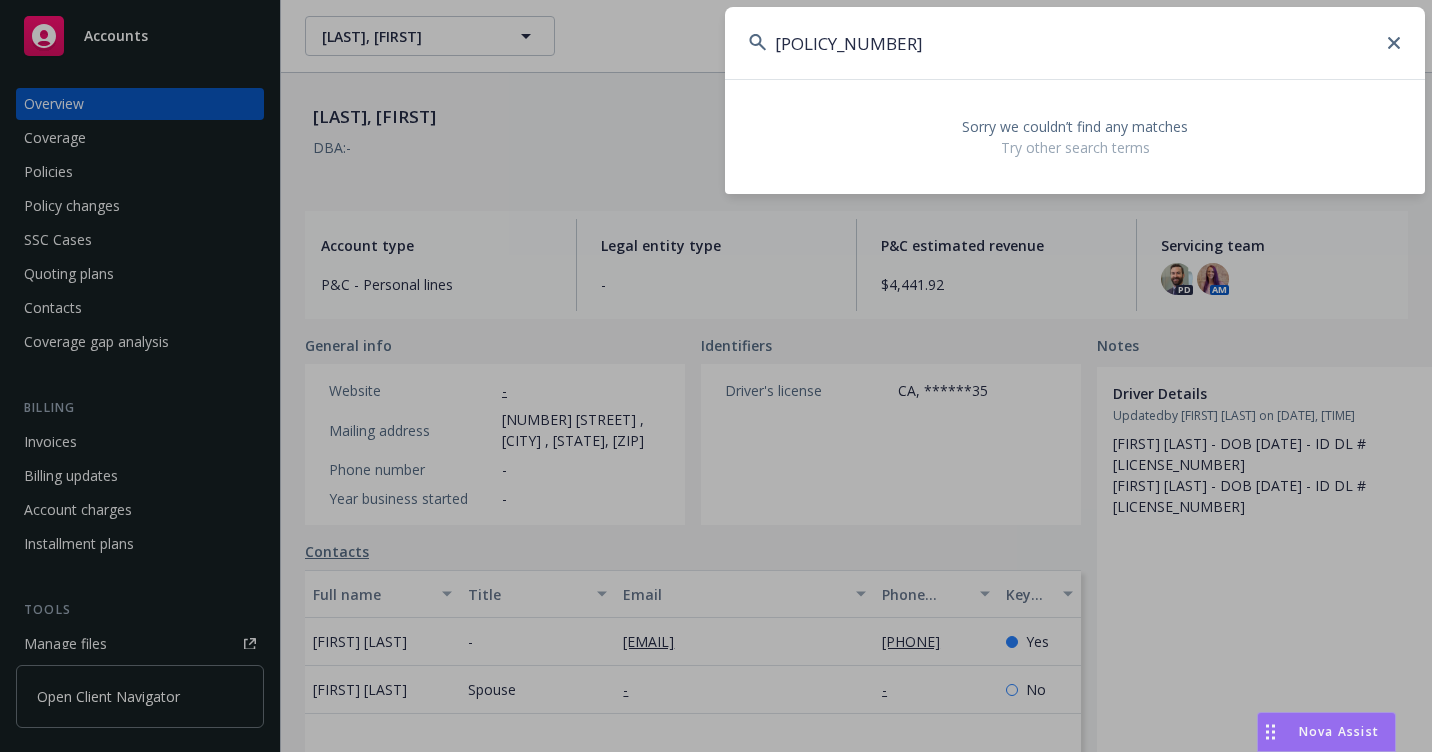 click on "[POLICY_NUMBER]" at bounding box center [1075, 43] 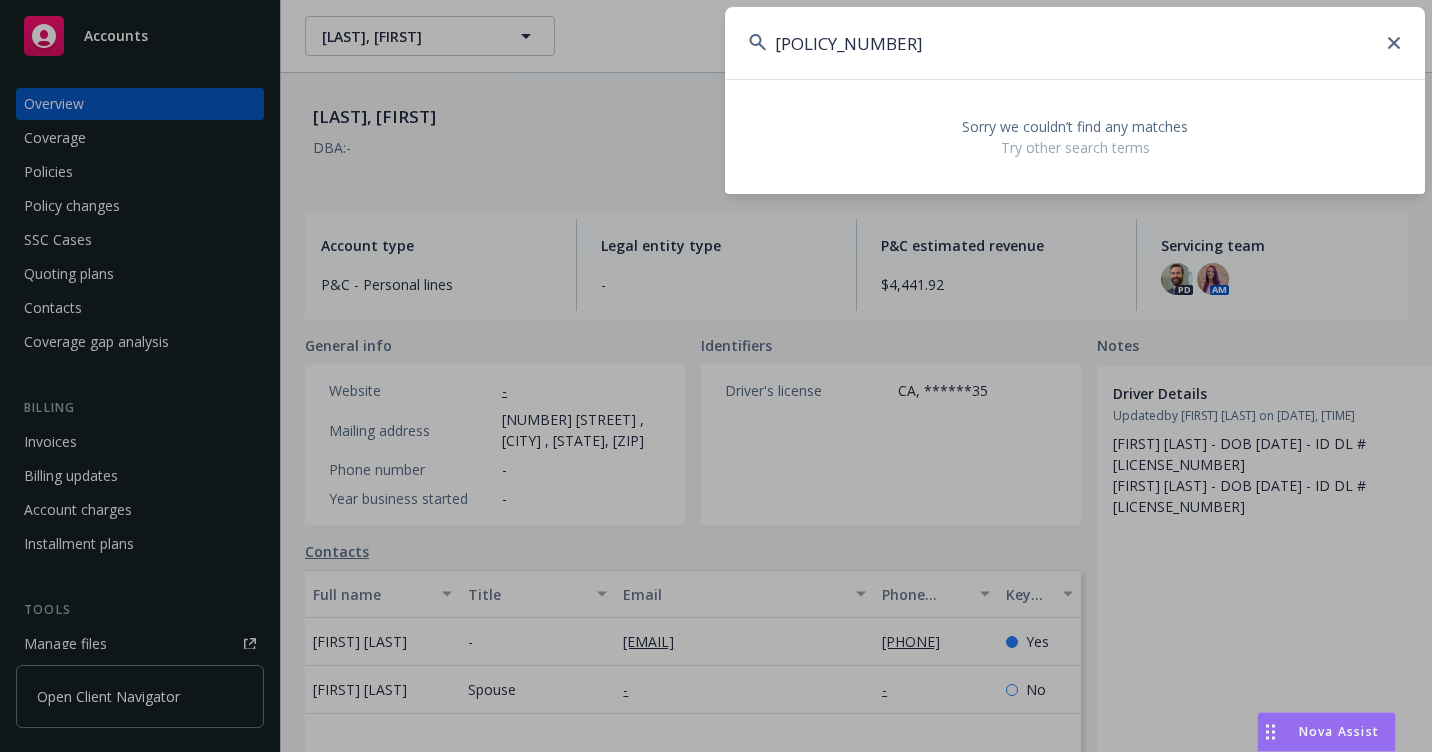 drag, startPoint x: 816, startPoint y: 67, endPoint x: 738, endPoint y: 59, distance: 78.40918 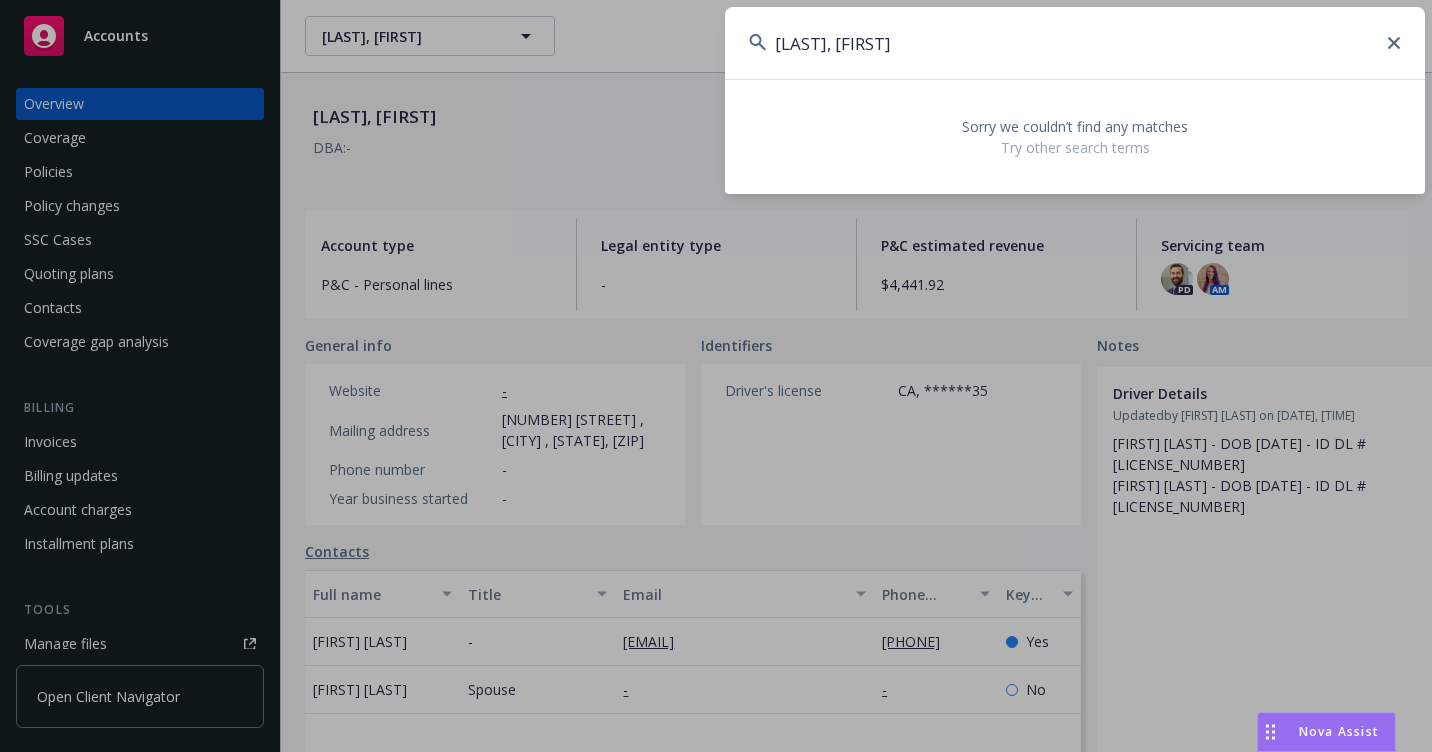 drag, startPoint x: 902, startPoint y: 57, endPoint x: 716, endPoint y: 53, distance: 186.043 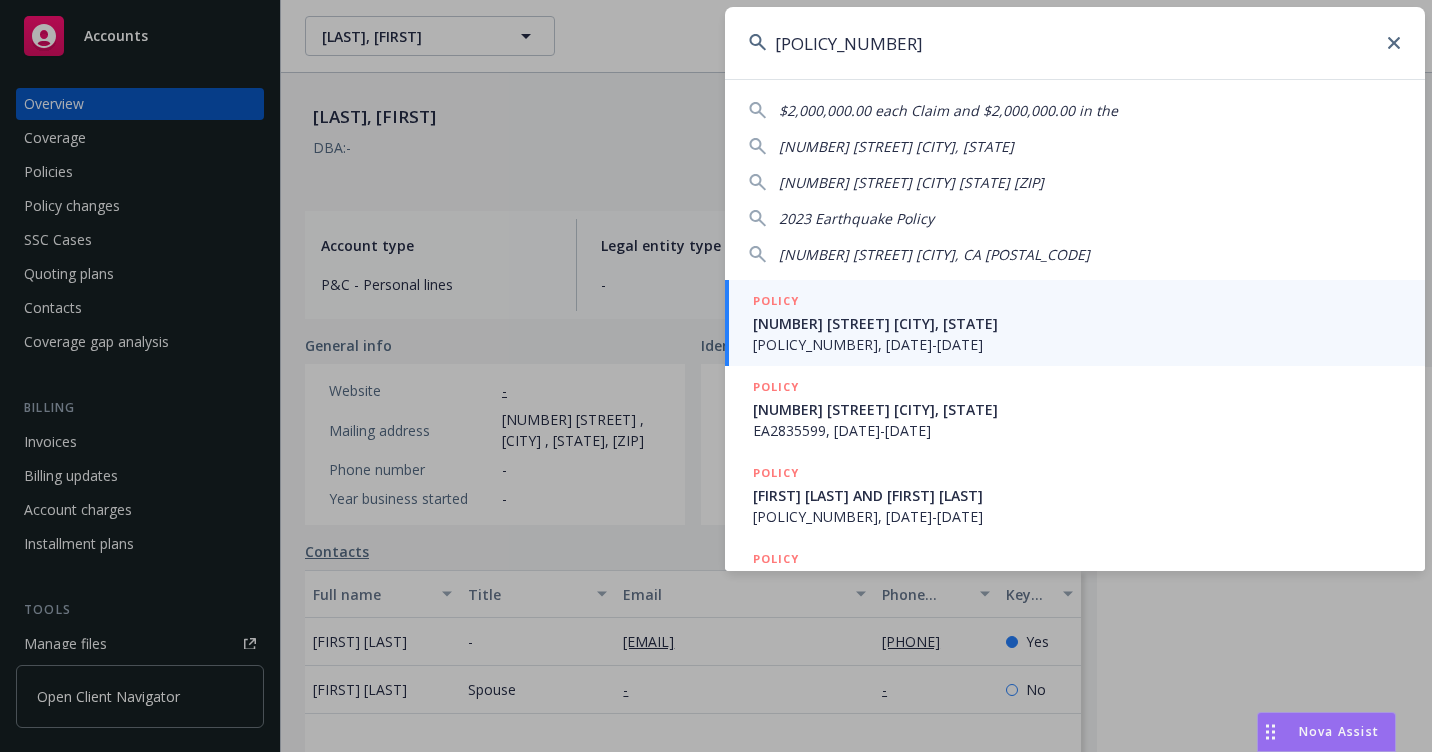 type on "[POLICY_NUMBER]" 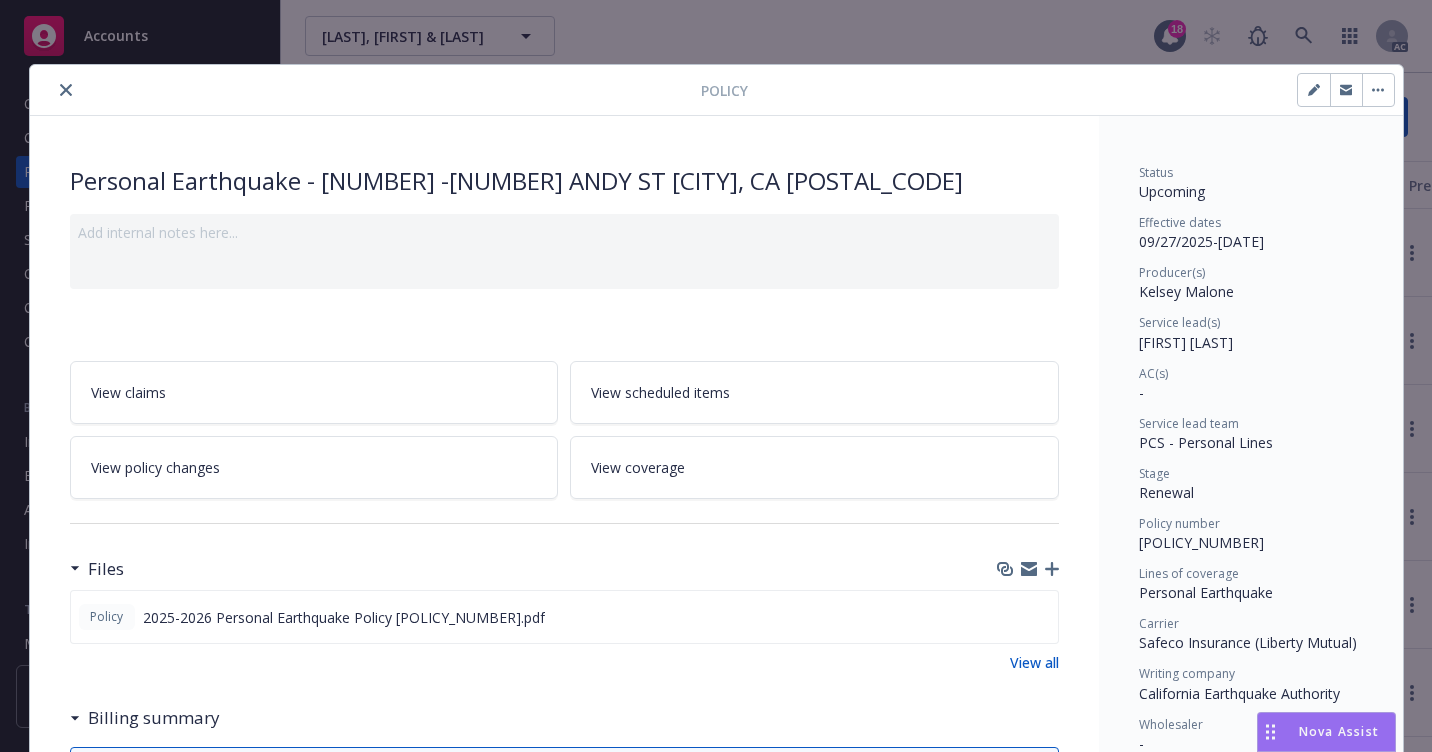 drag, startPoint x: 54, startPoint y: 92, endPoint x: 70, endPoint y: 108, distance: 22.627417 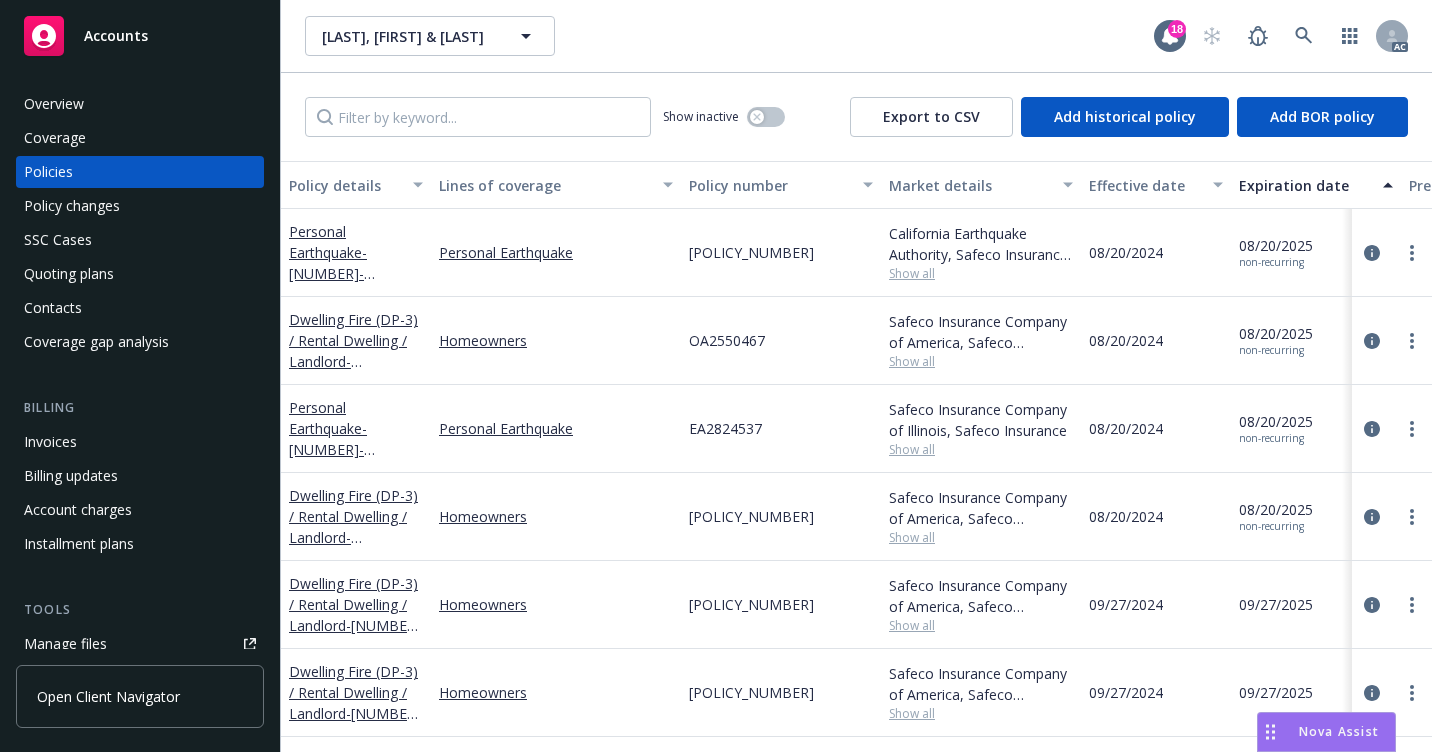 click on "[LAST], [FIRST] & [LAST], [FIRST] & [LAST]" at bounding box center (729, 36) 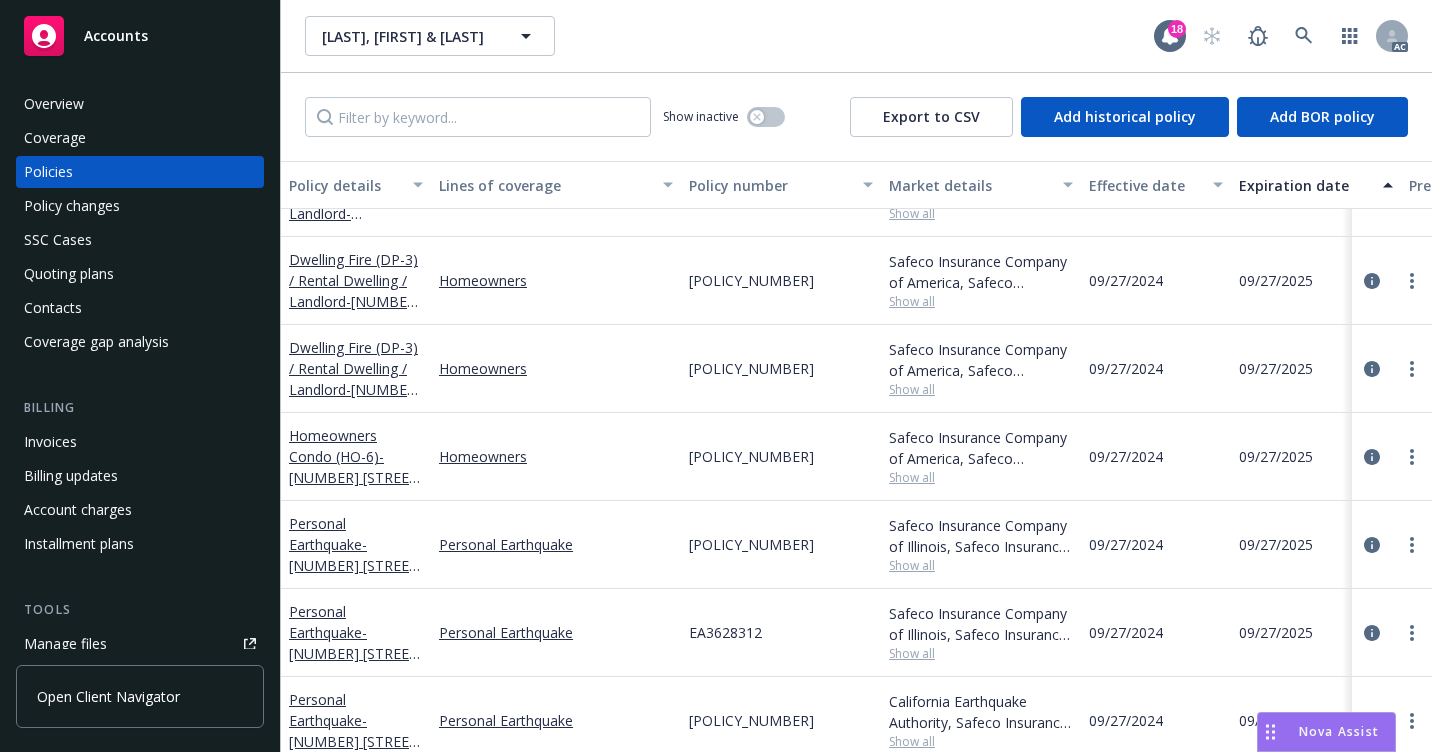 scroll, scrollTop: 600, scrollLeft: 0, axis: vertical 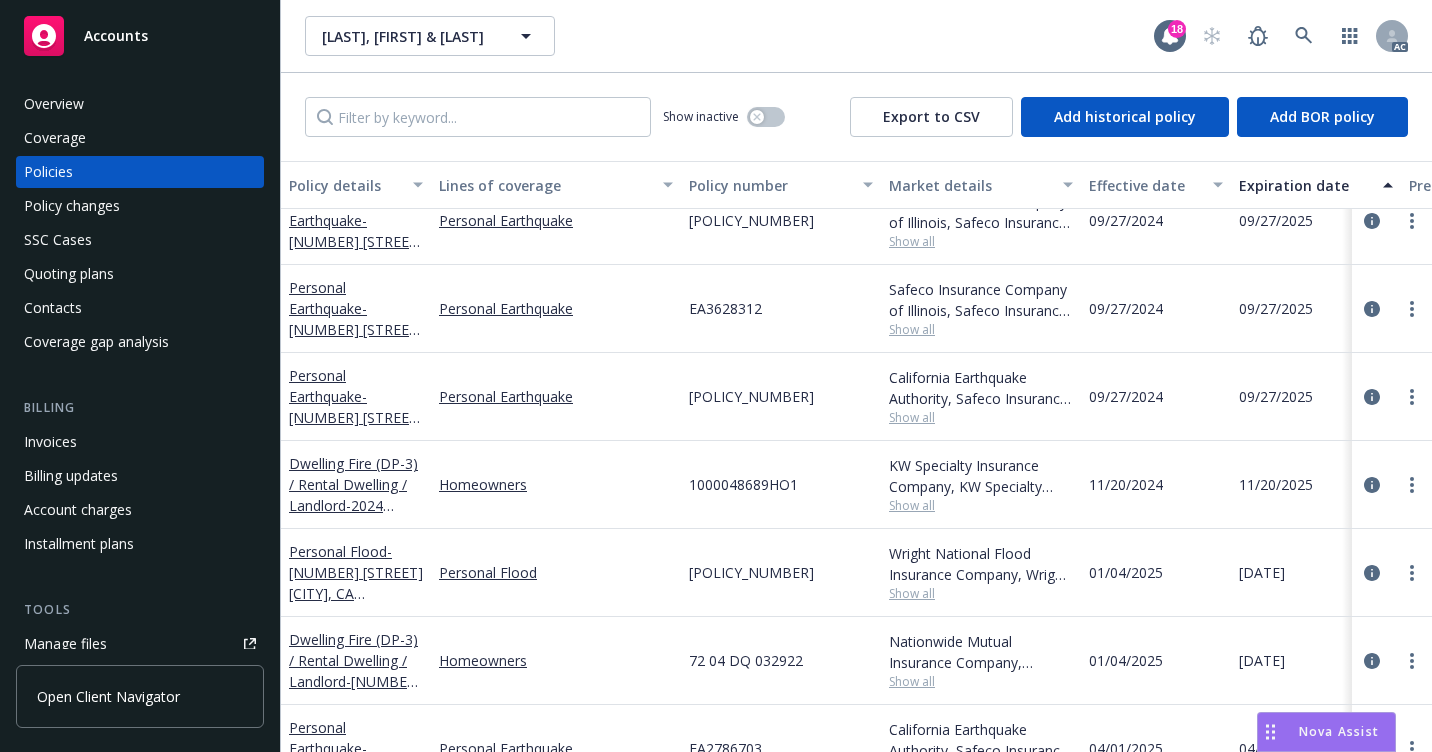 click on "Overview" at bounding box center [54, 104] 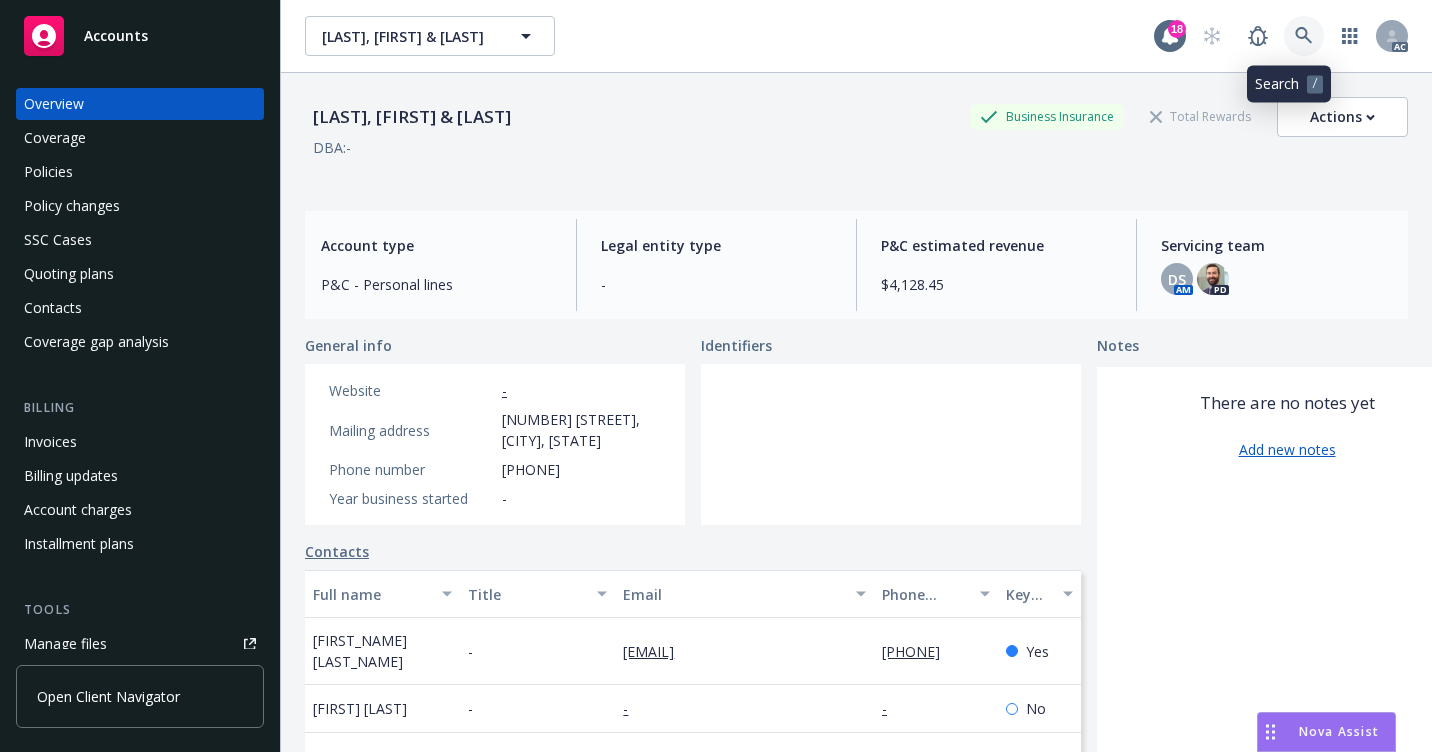 click at bounding box center (1304, 36) 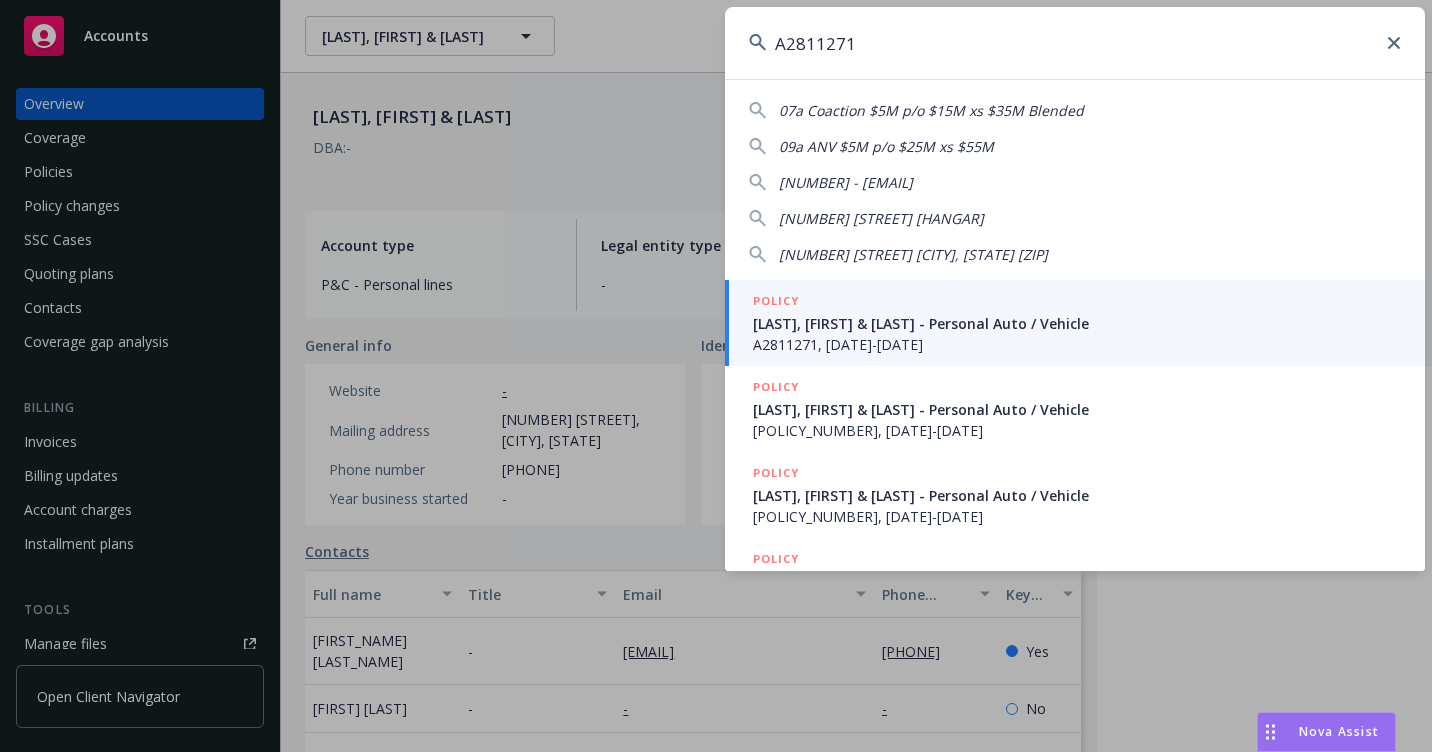 type on "A2811271" 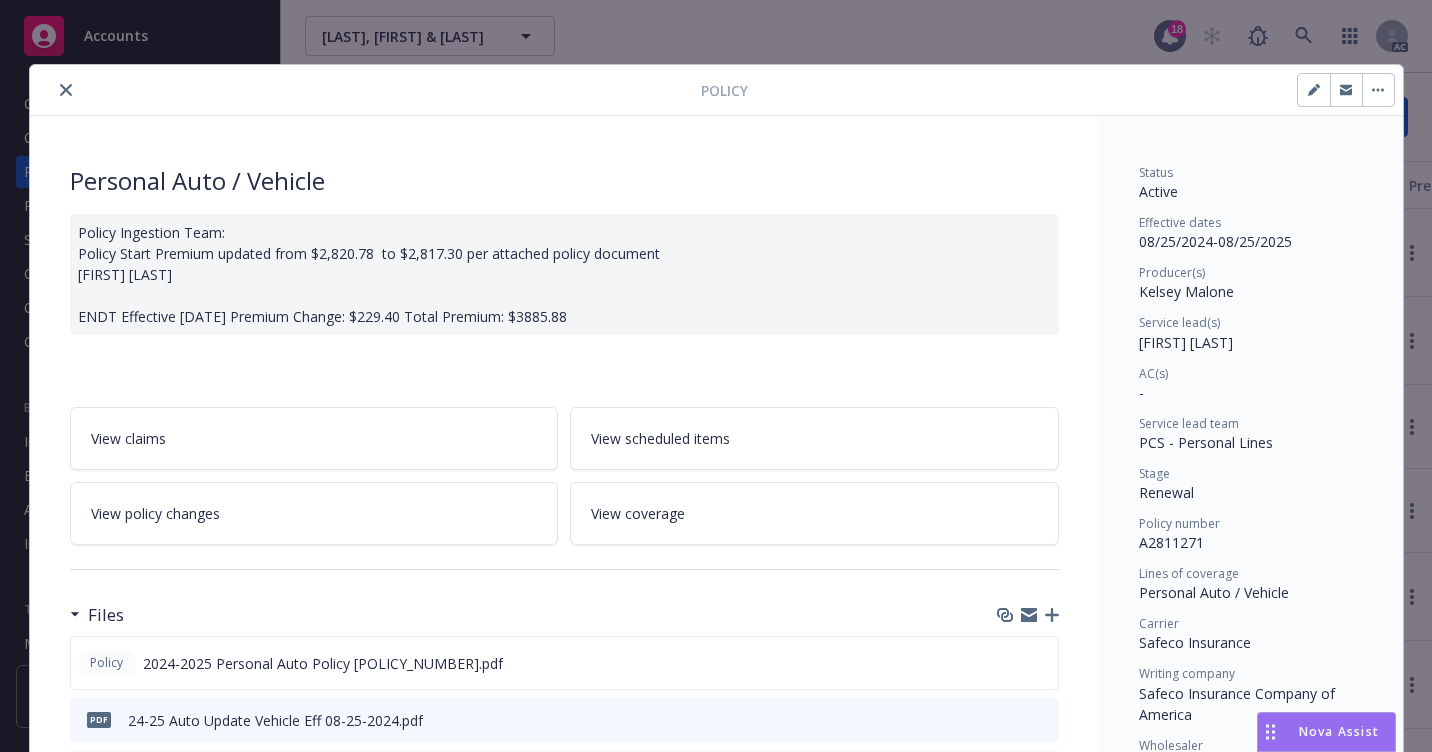 click at bounding box center (66, 90) 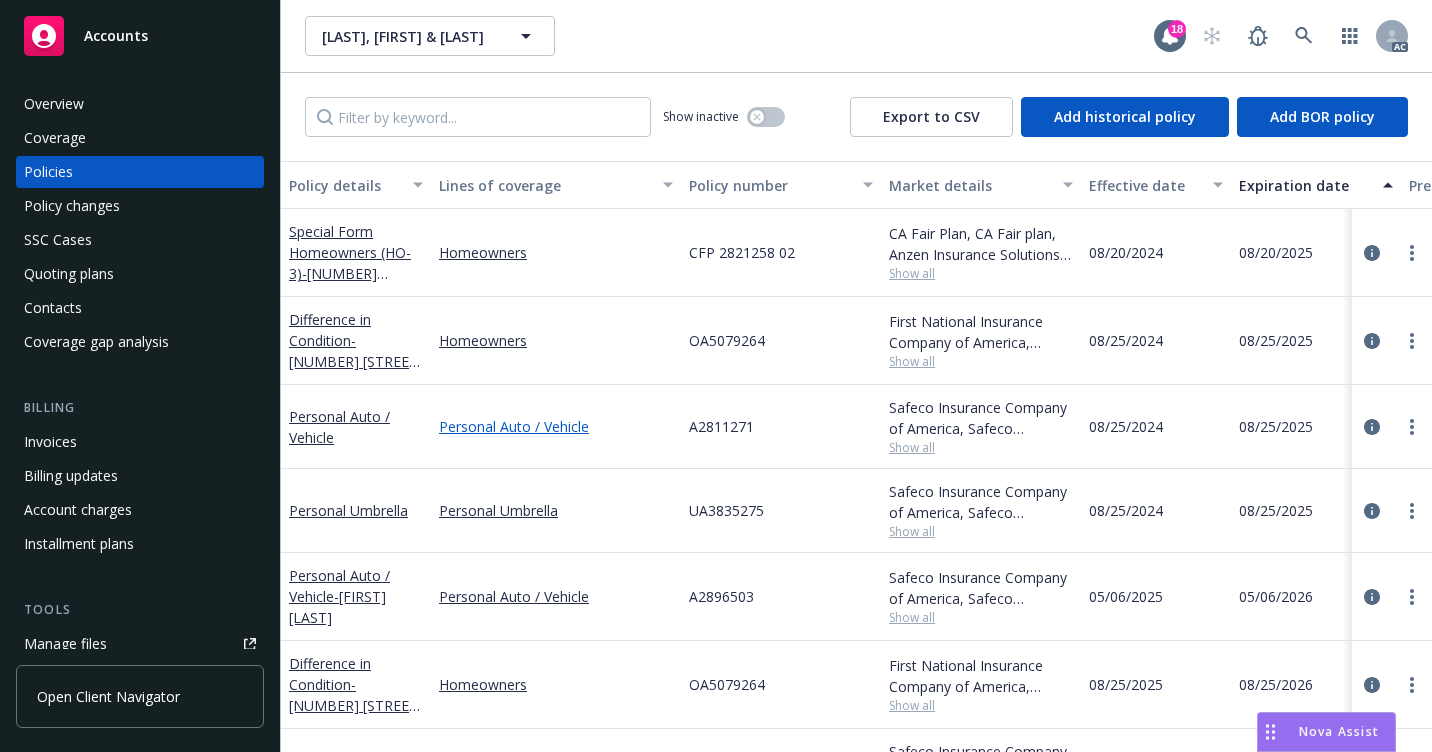 click on "Personal Auto / Vehicle" at bounding box center [556, 426] 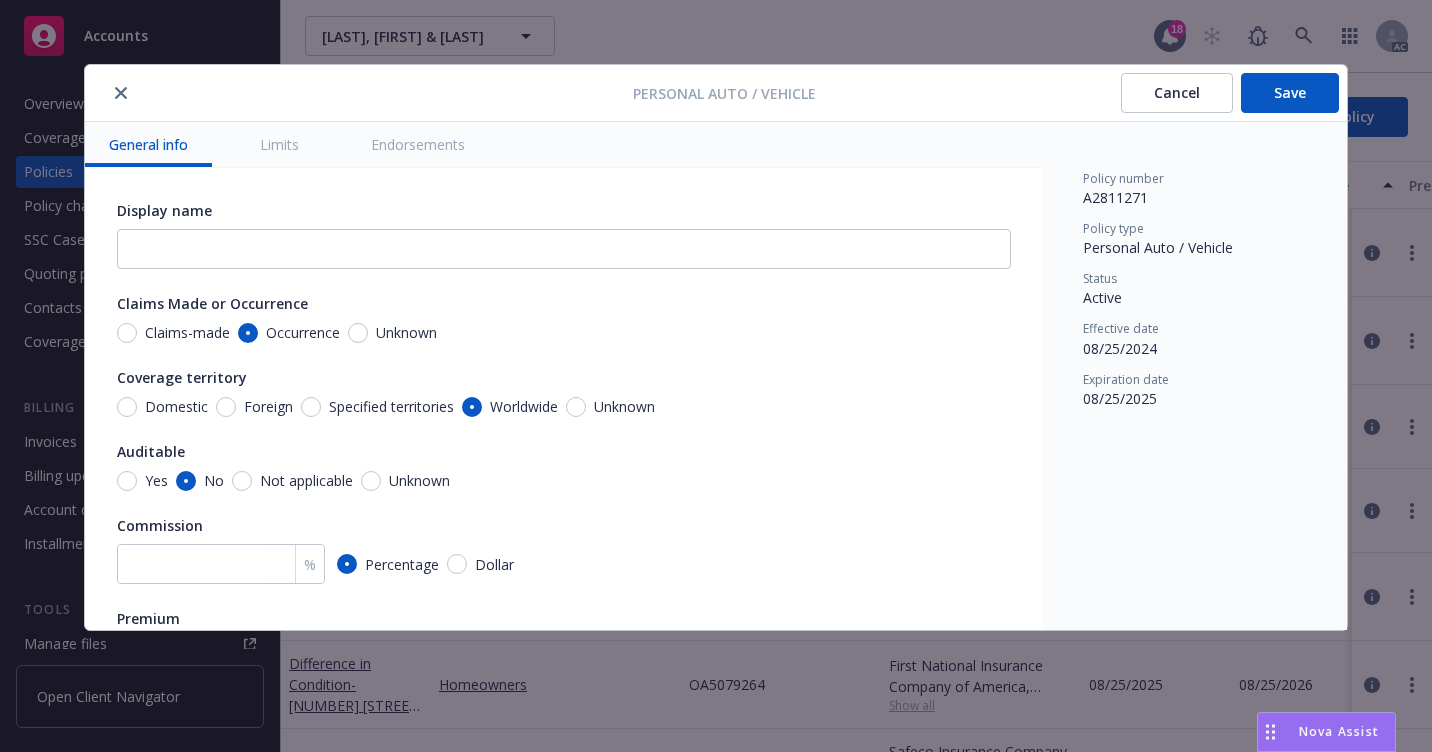 type on "x" 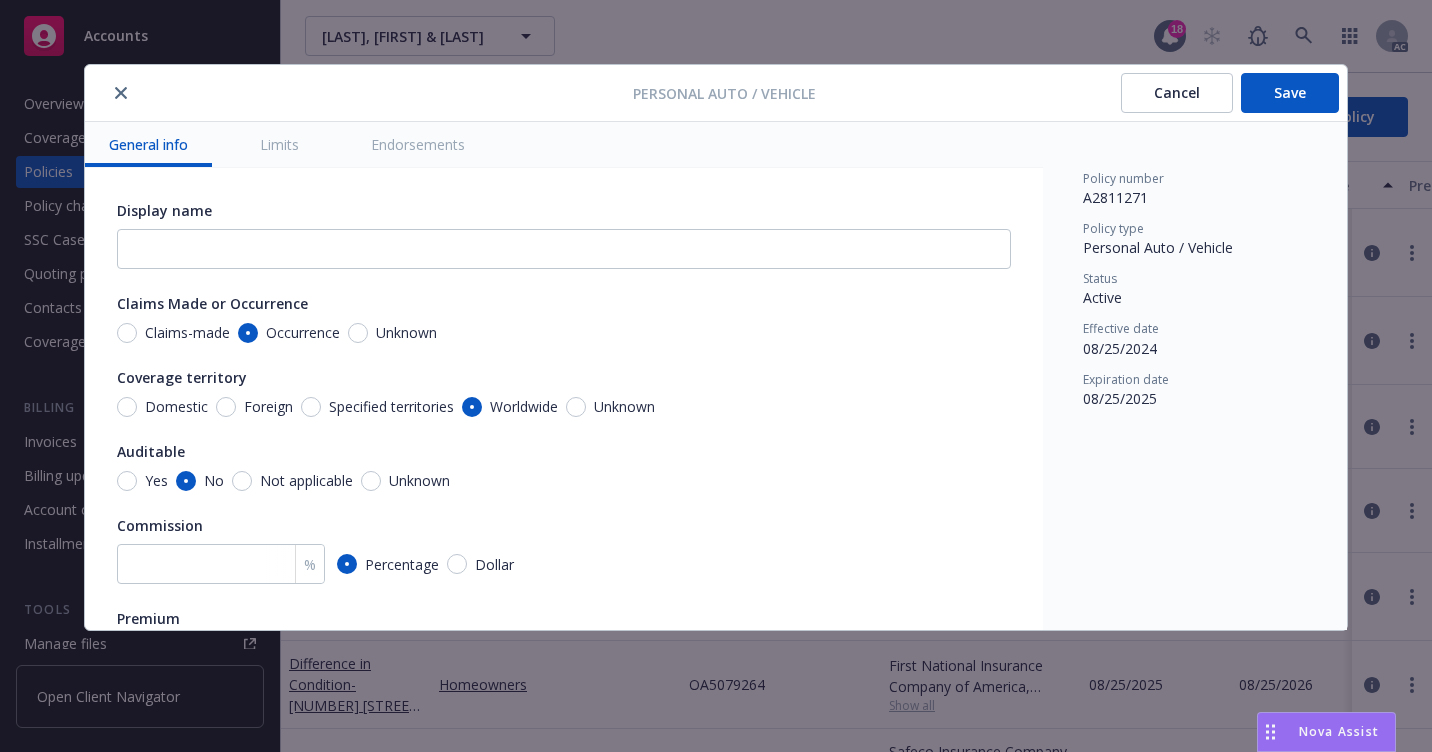 click 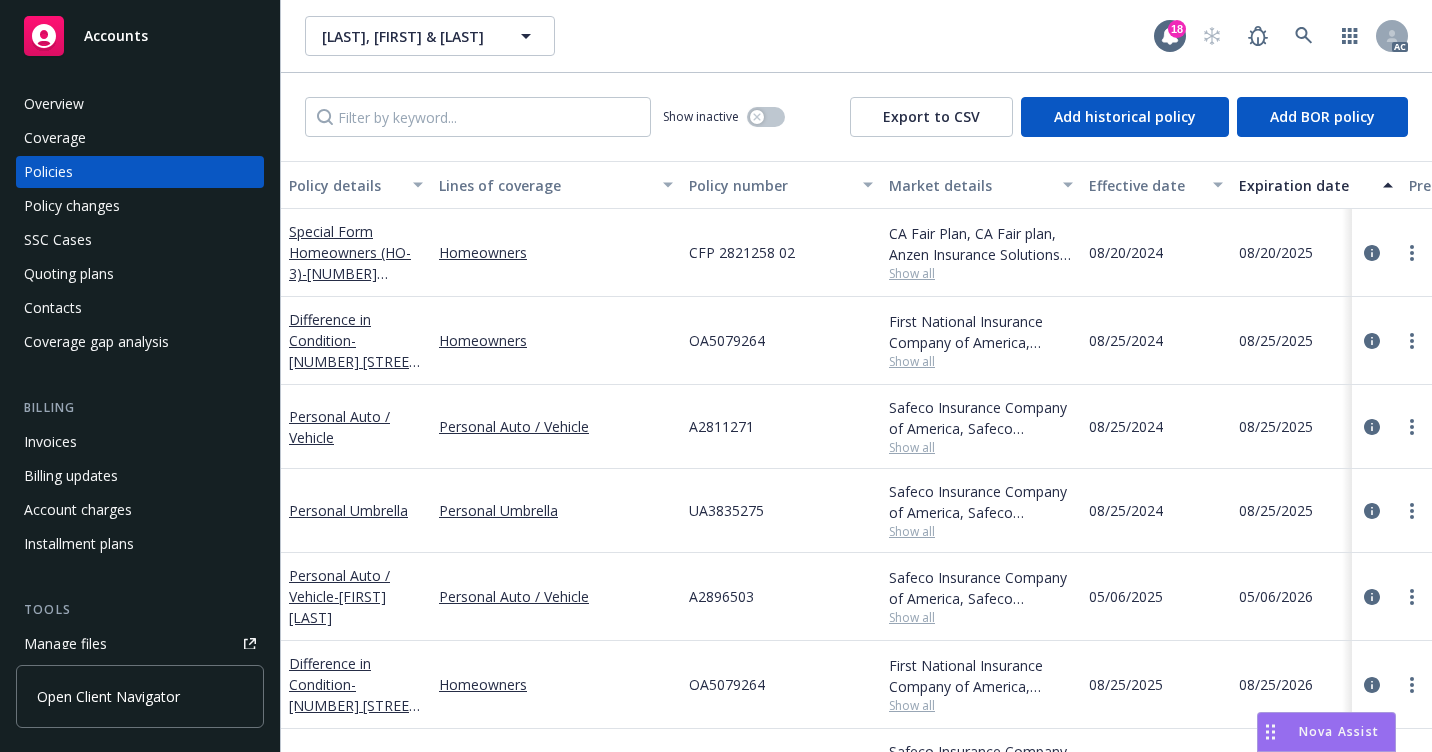 click on "Overview" at bounding box center (140, 104) 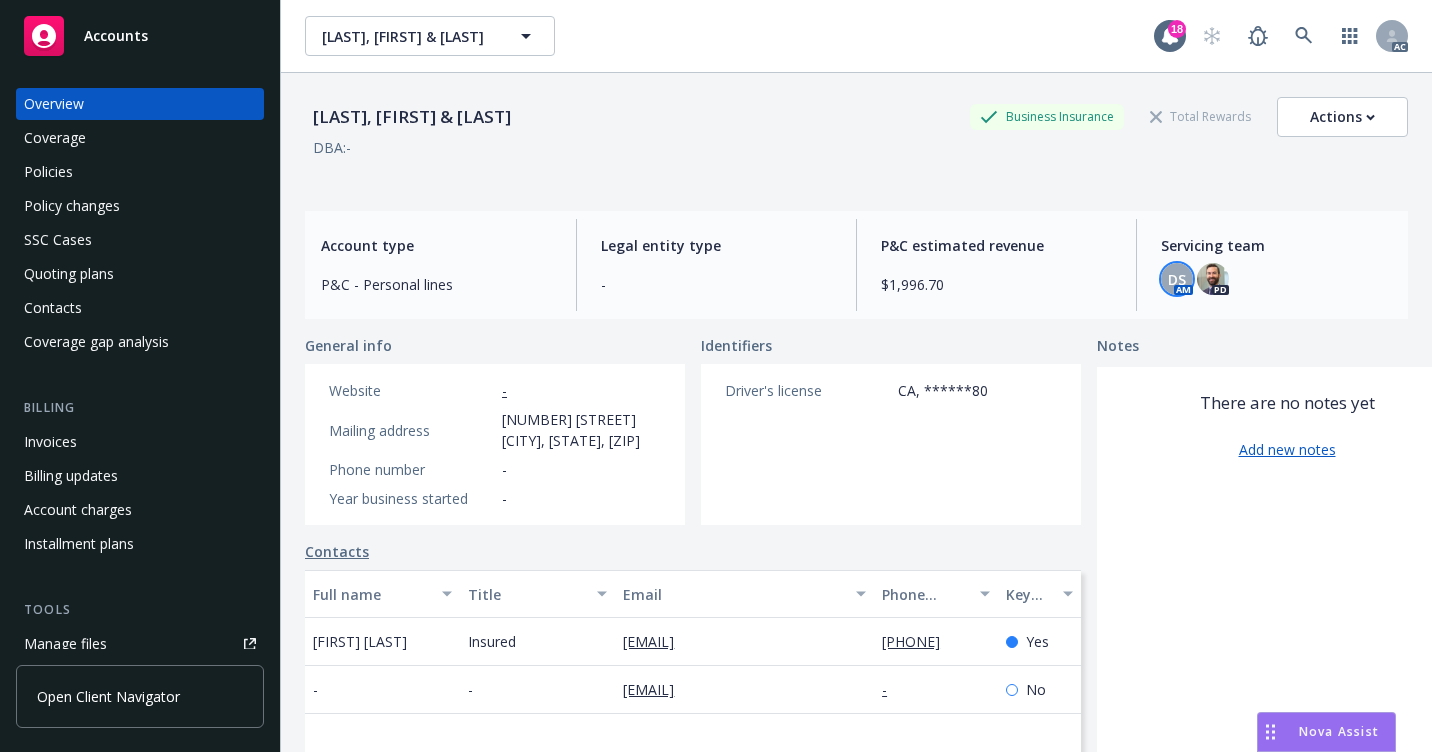 click on "DS" at bounding box center (1177, 279) 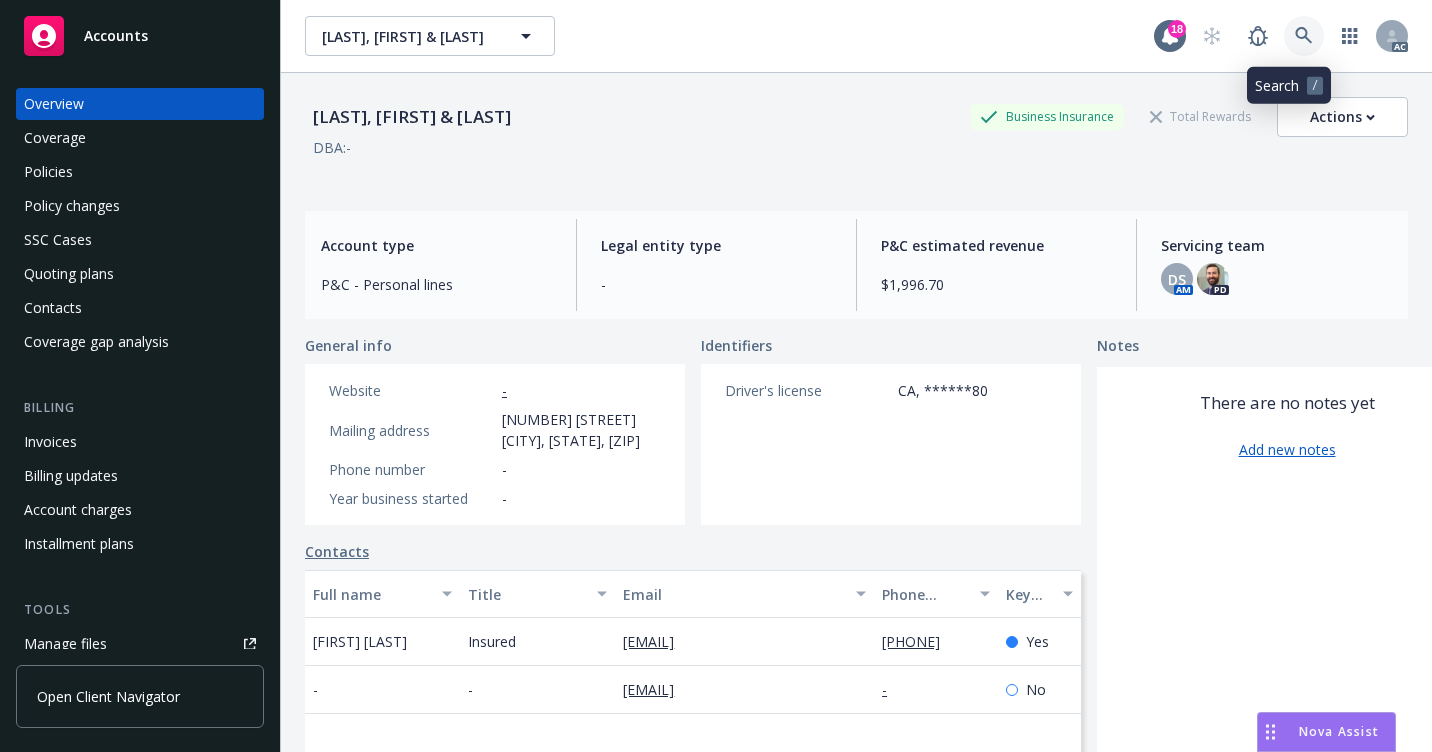 click at bounding box center (1304, 36) 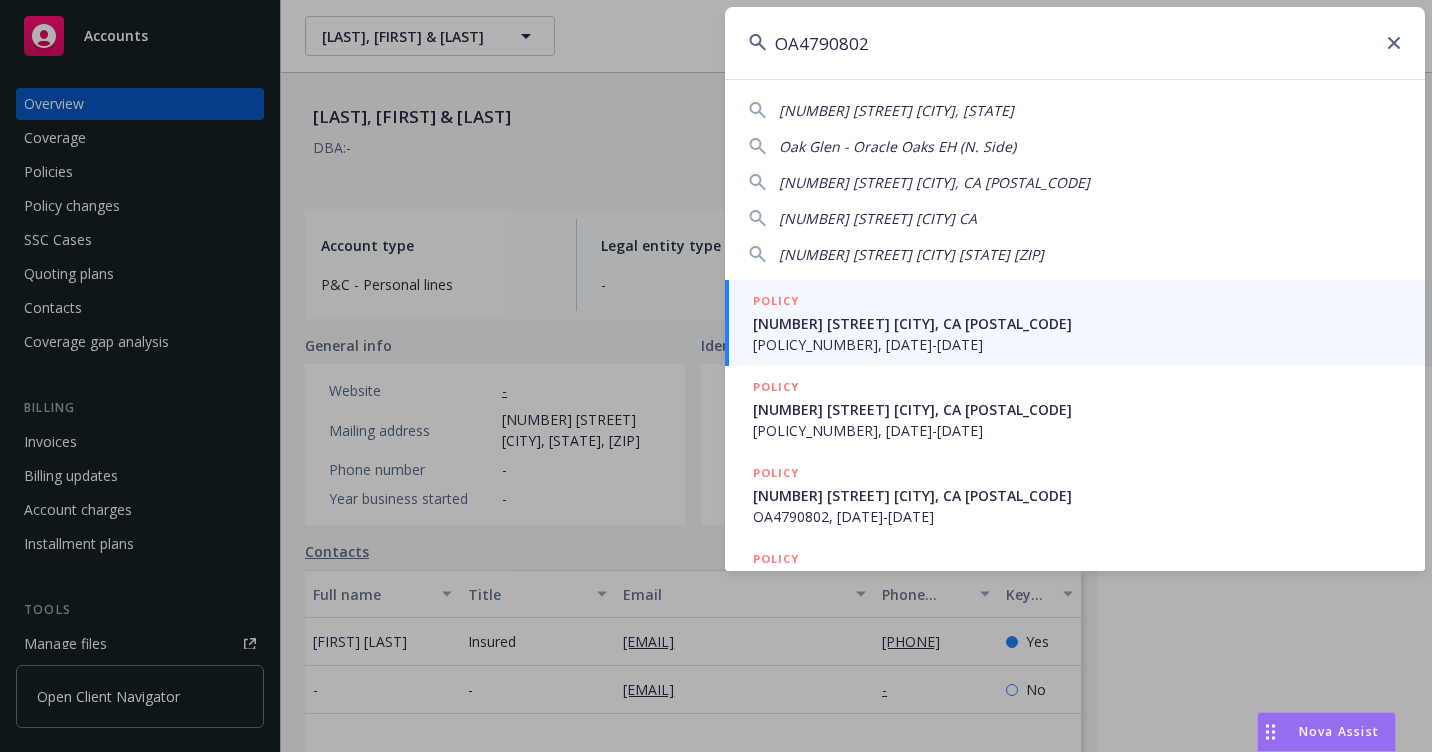 type on "OA4790802" 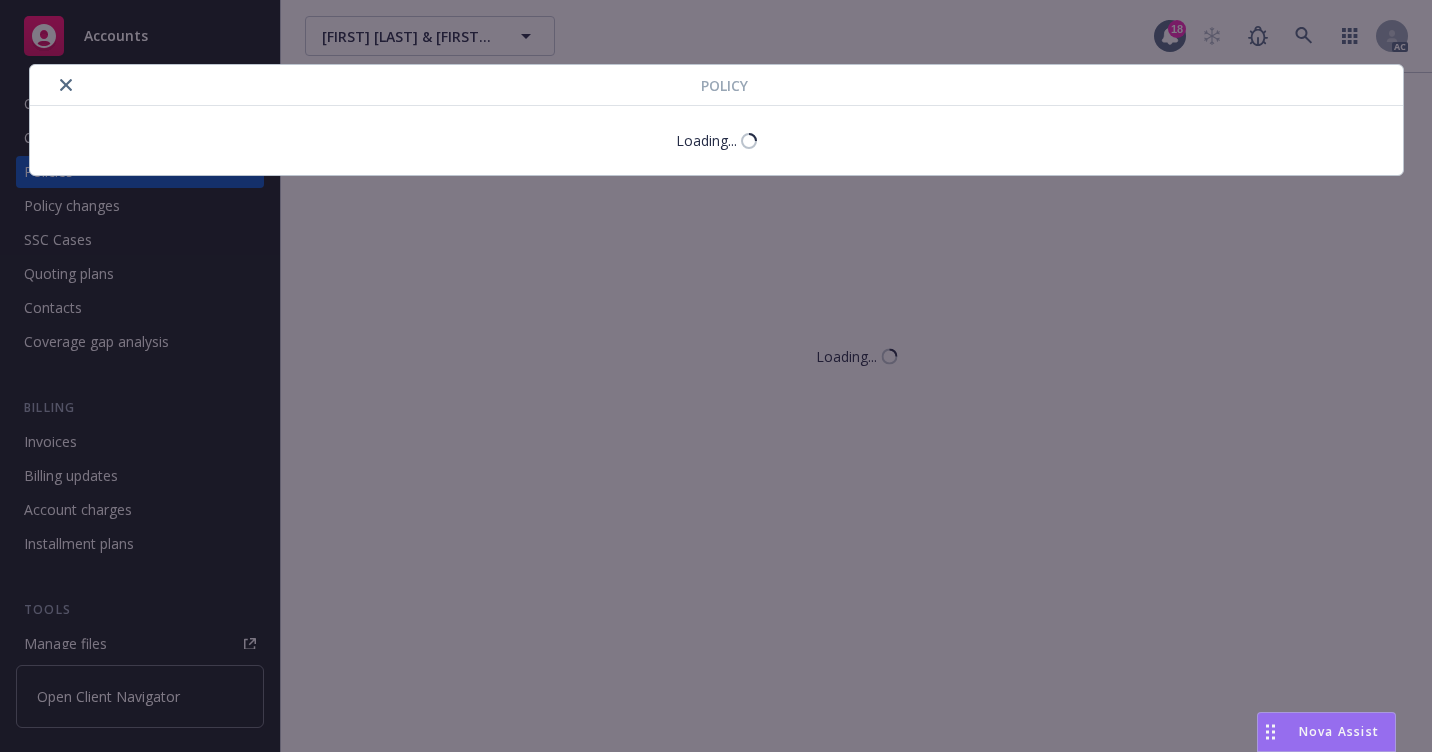 click at bounding box center [66, 85] 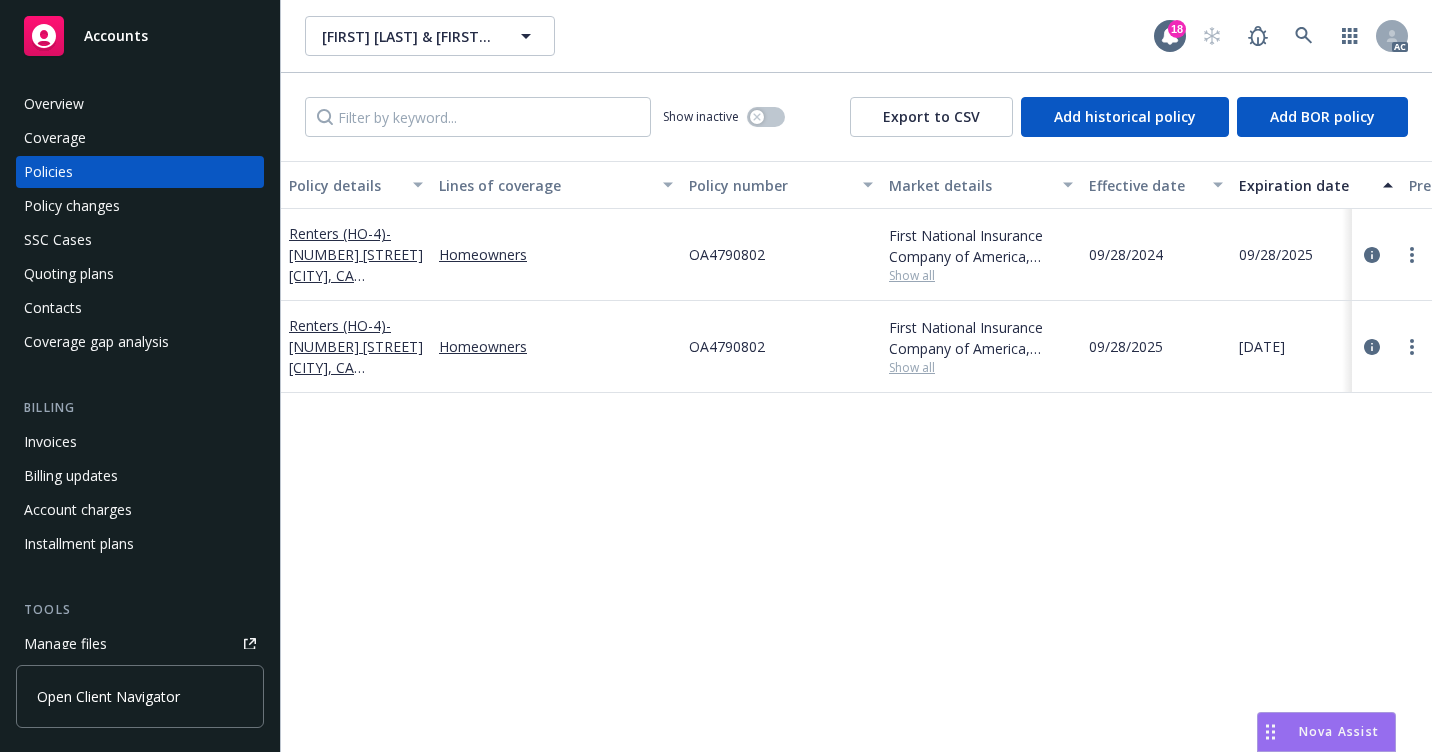click on "Overview" at bounding box center [140, 104] 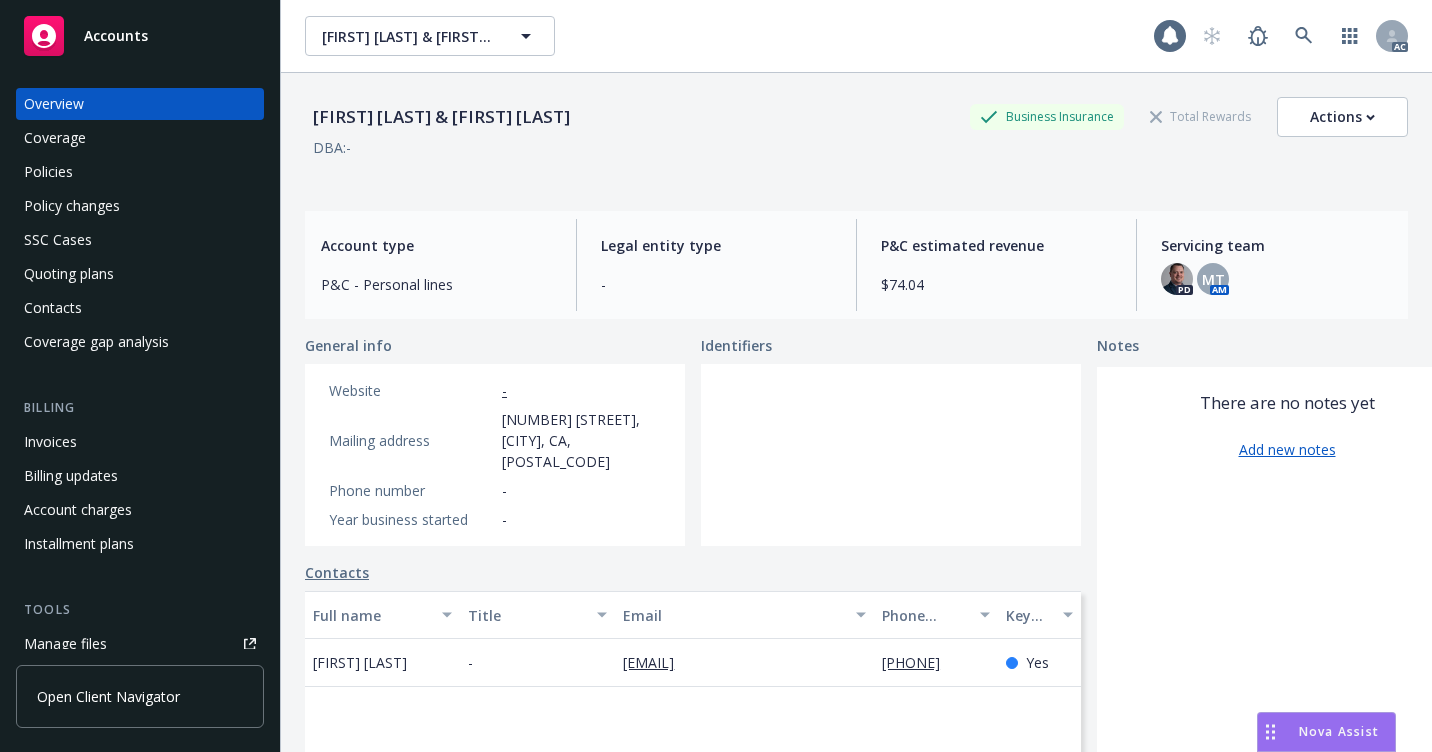 click on "Policies" at bounding box center [140, 172] 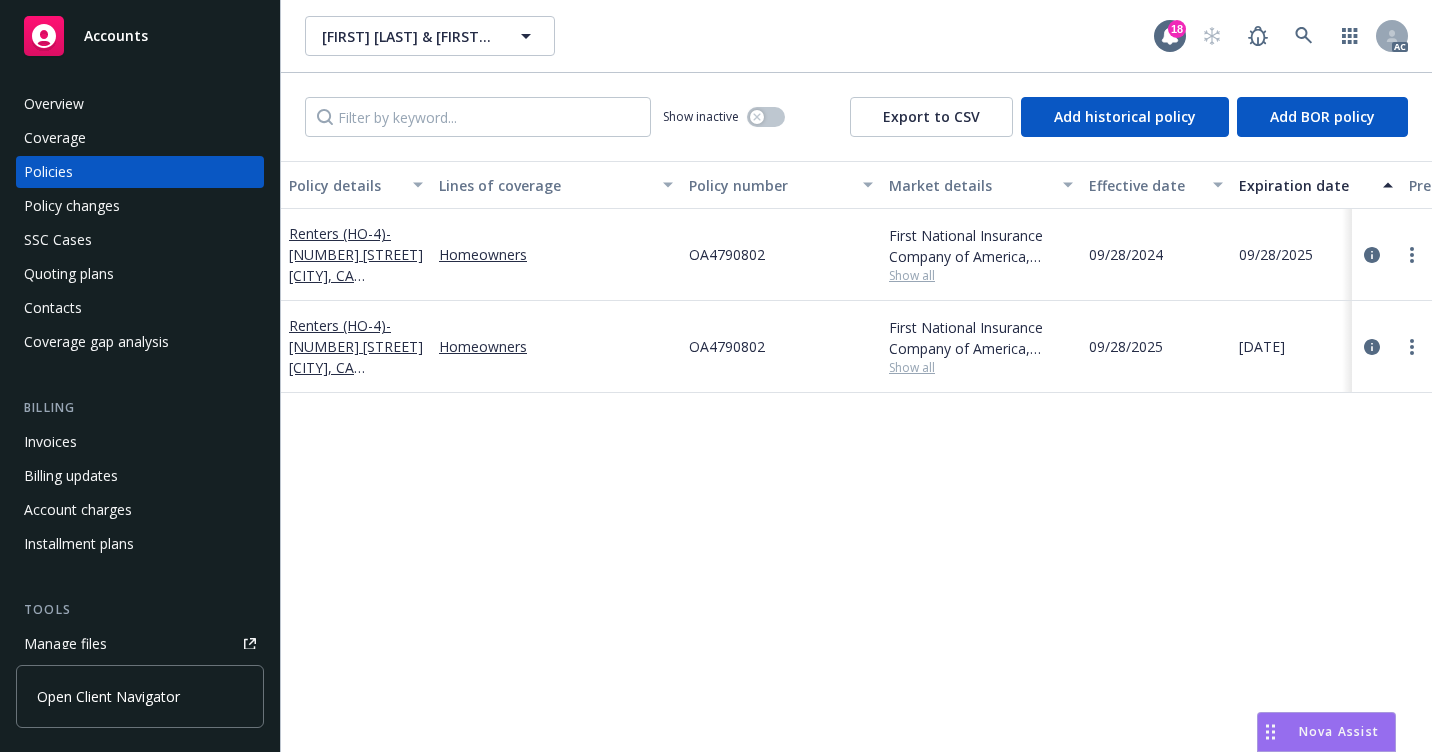 click on "Overview" at bounding box center (140, 104) 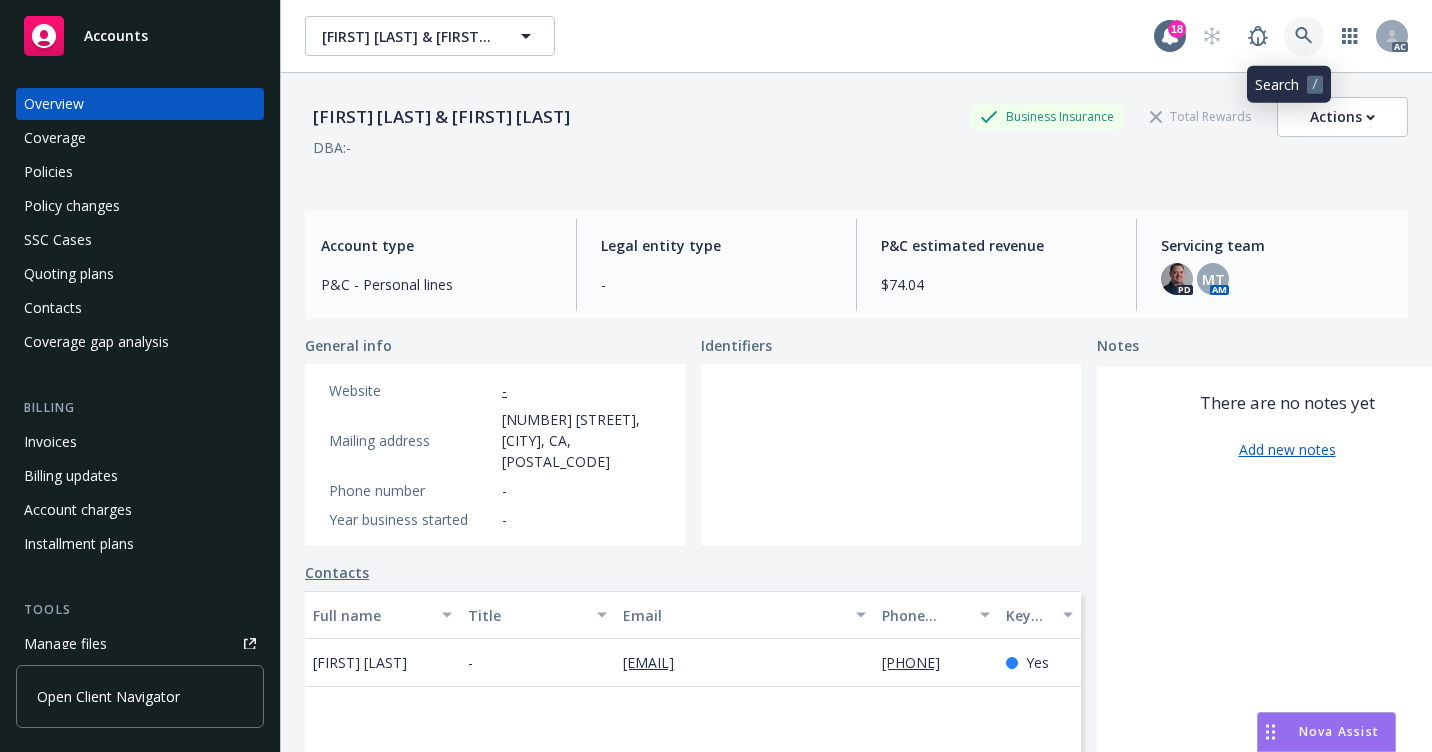 click at bounding box center [1304, 36] 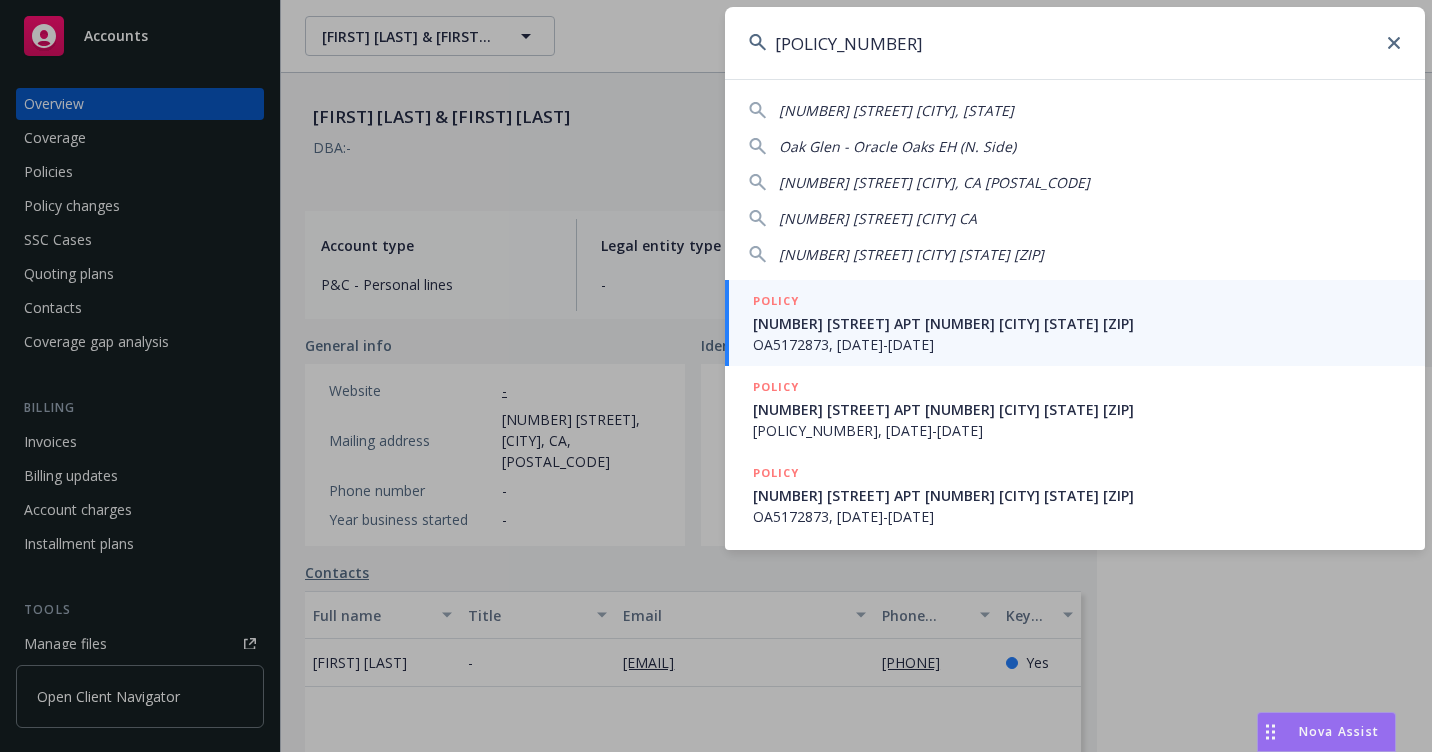type on "[POLICY_NUMBER]" 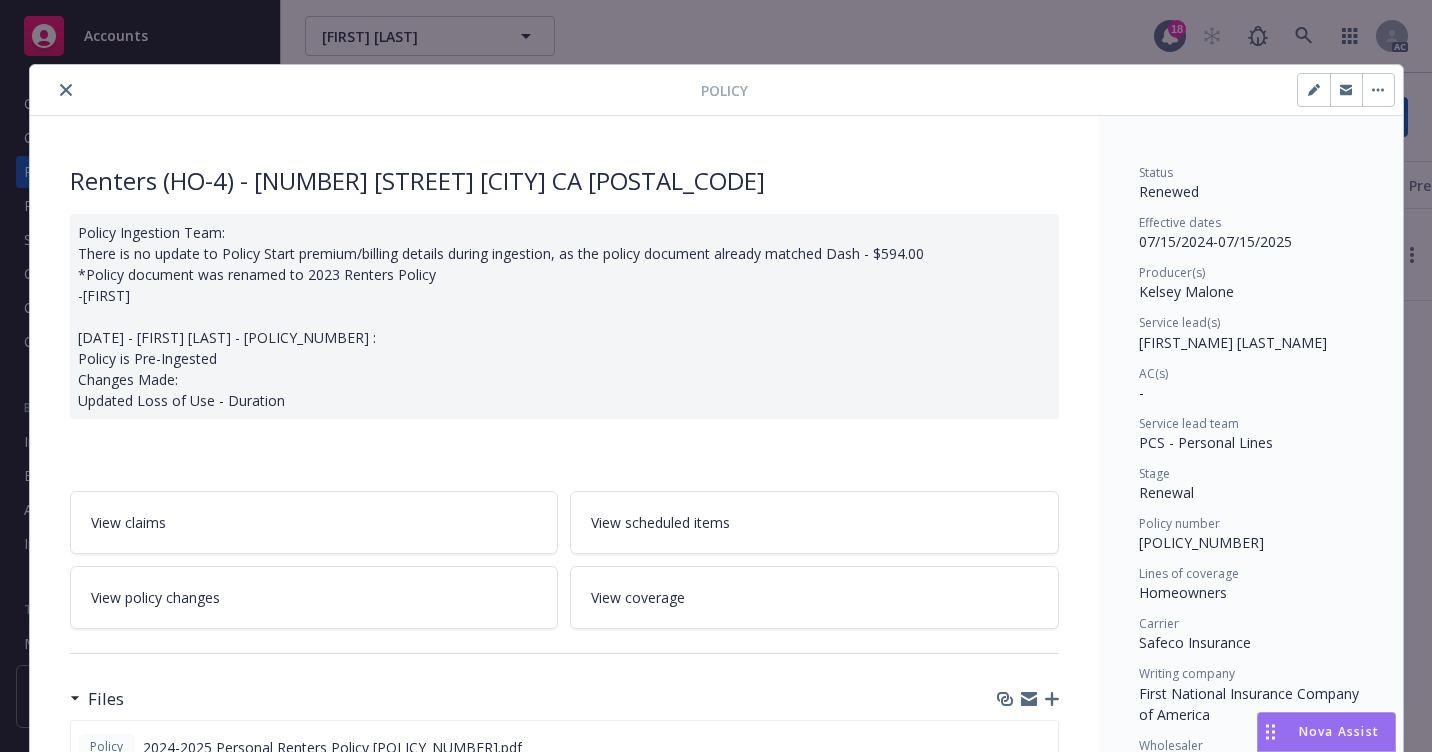 click at bounding box center (66, 90) 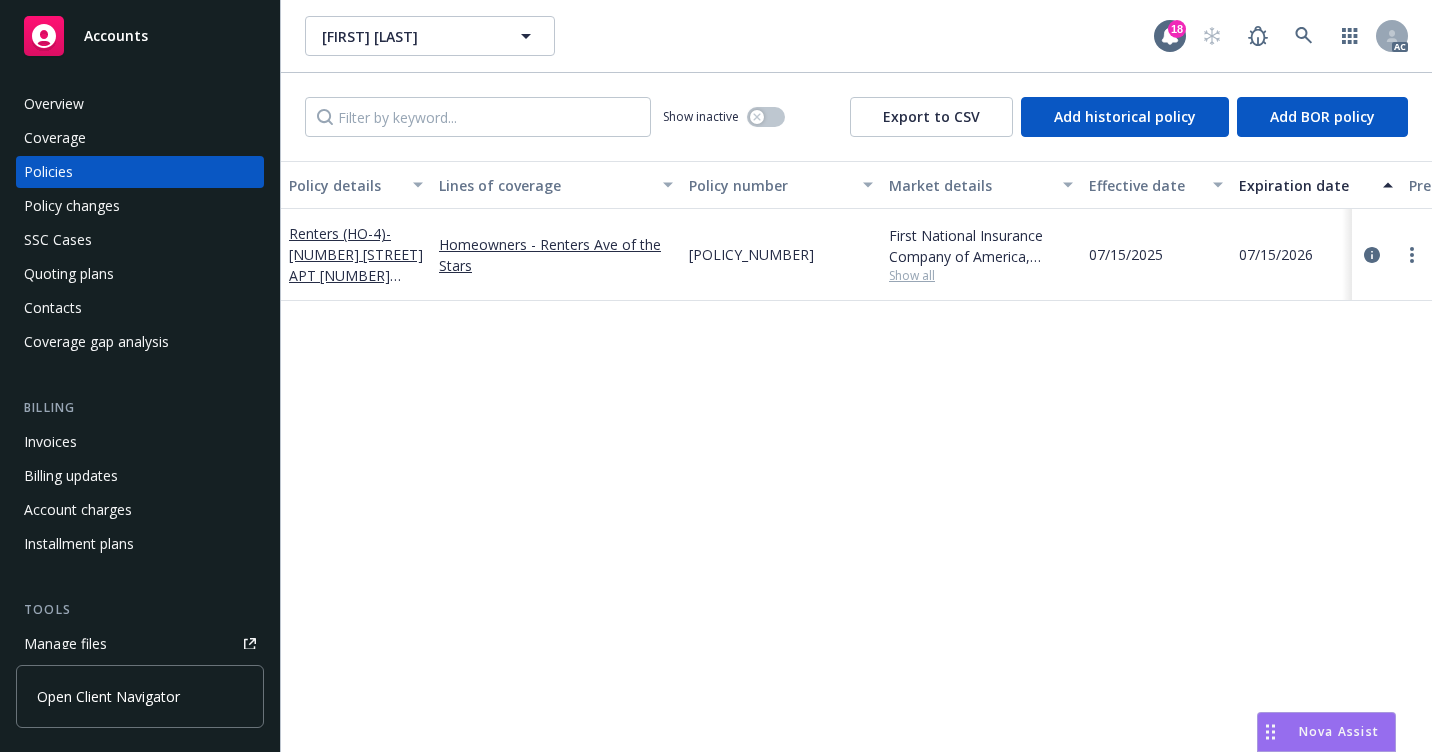 click on "Overview" at bounding box center [140, 104] 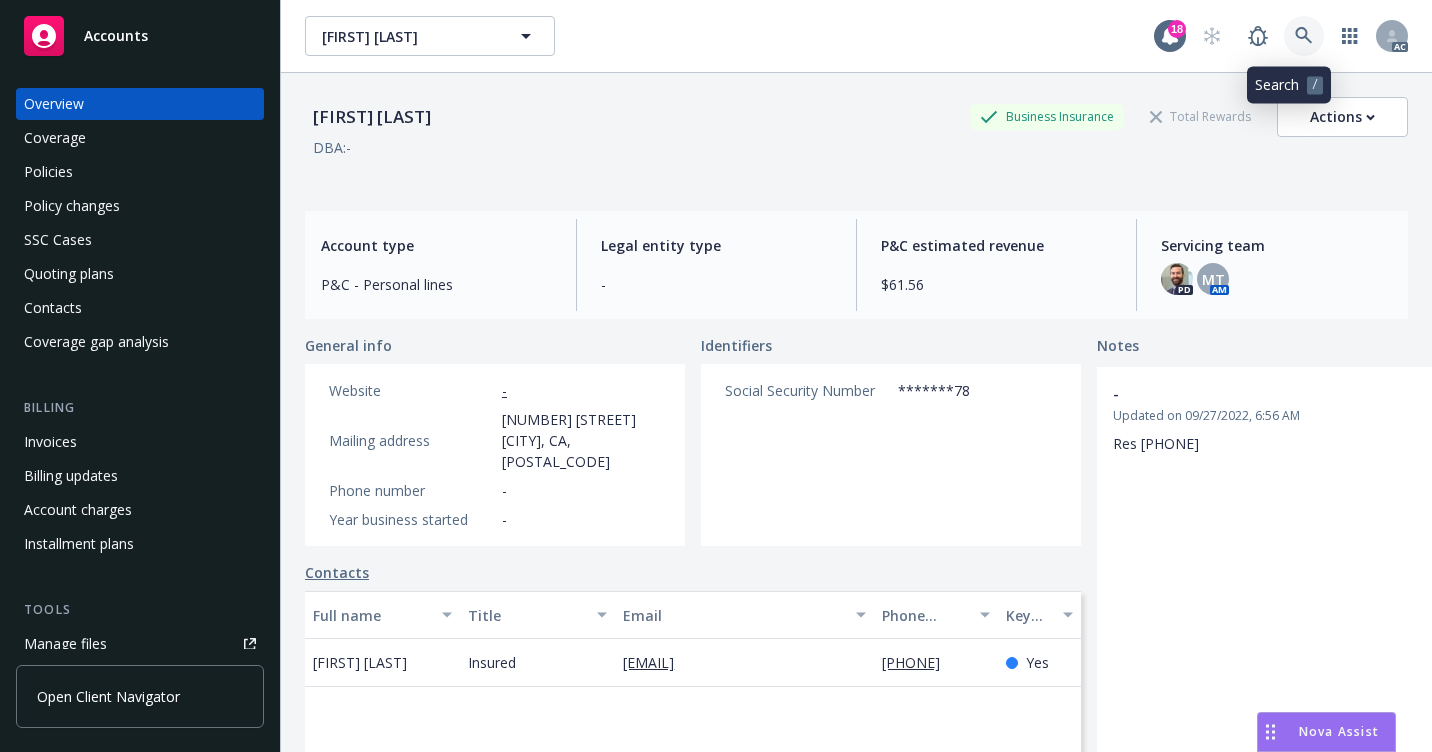 click 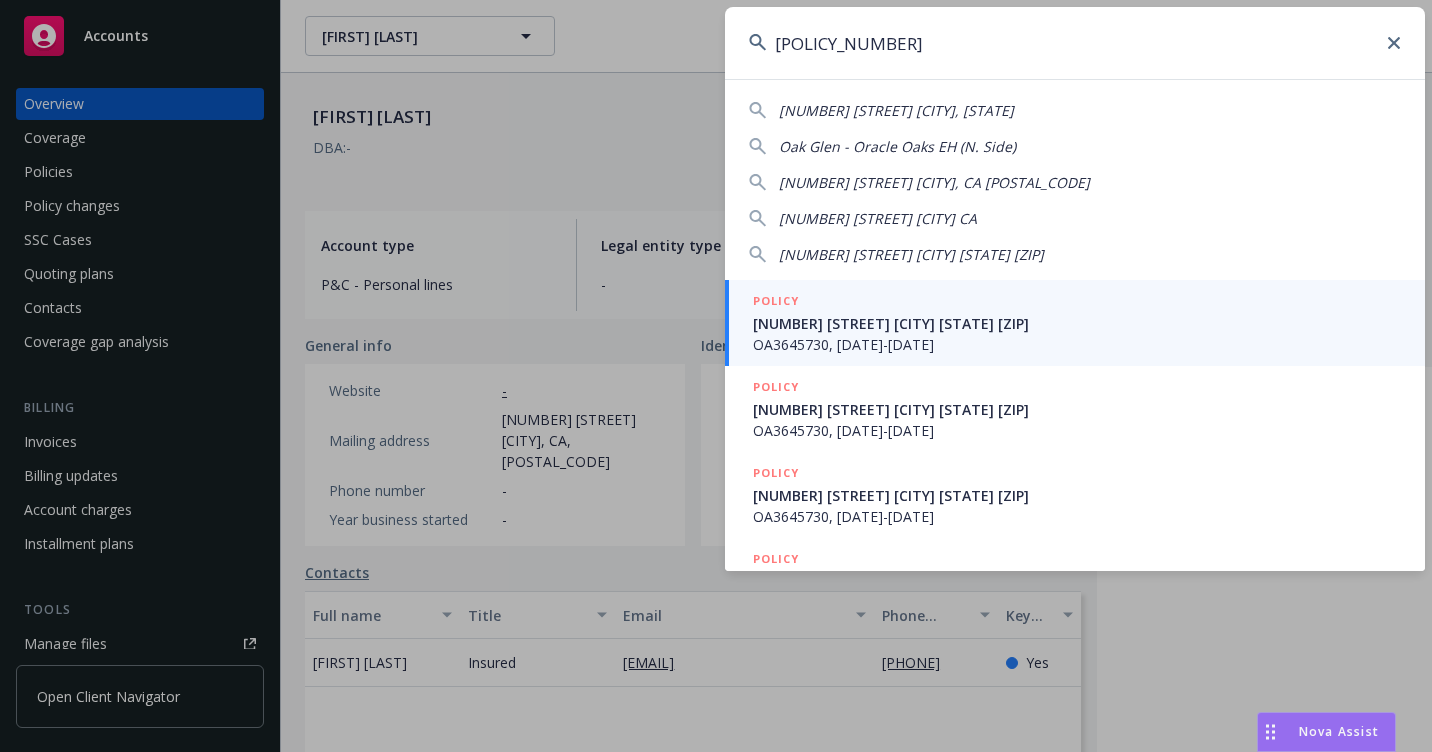 type on "[POLICY_NUMBER]" 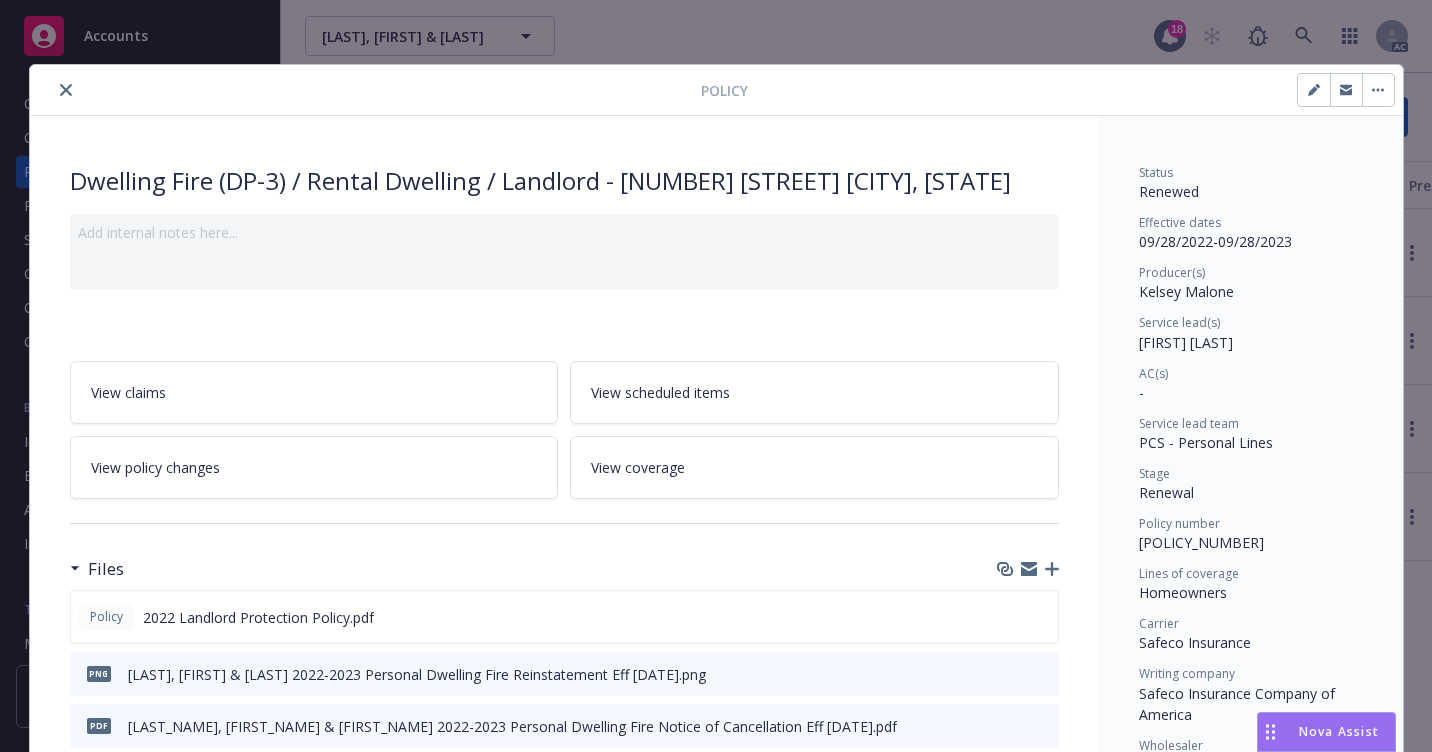 click 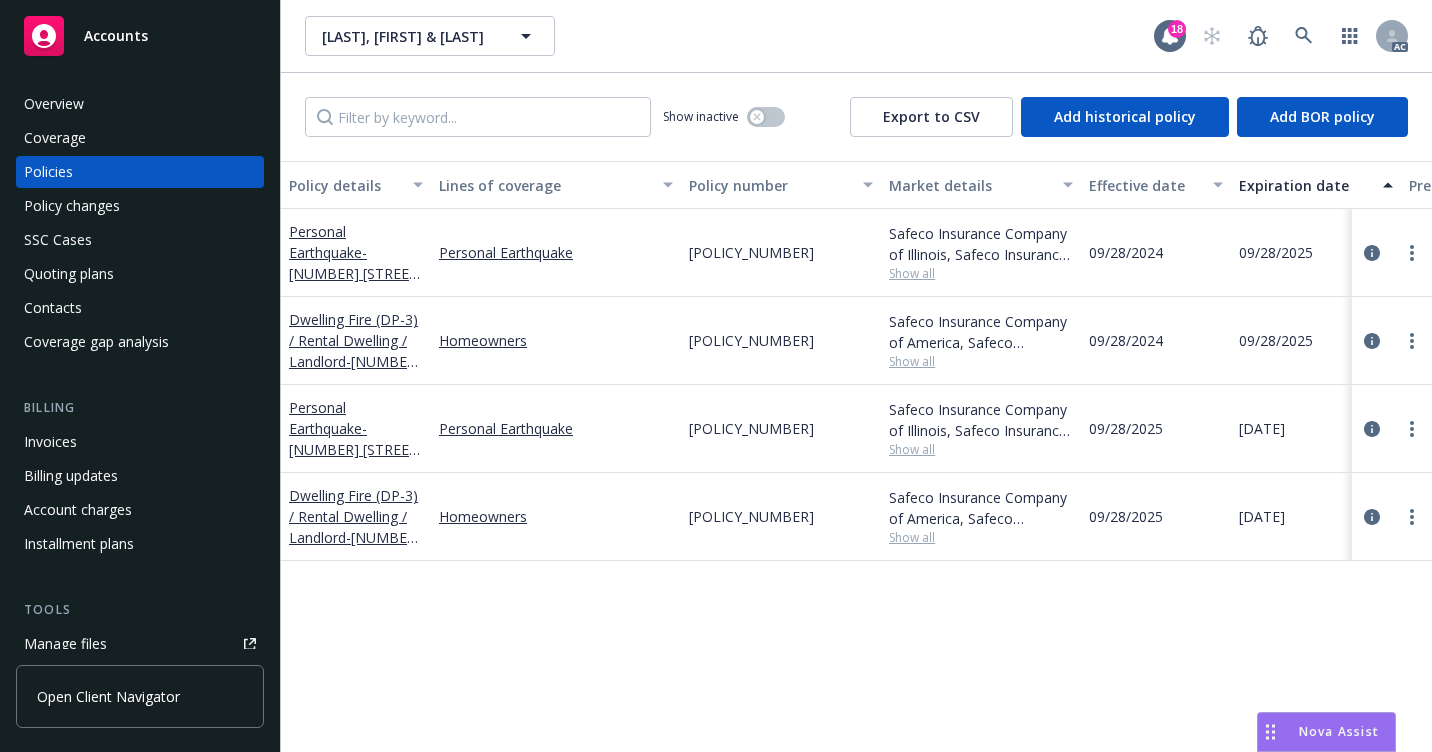 click on "Overview" at bounding box center (140, 104) 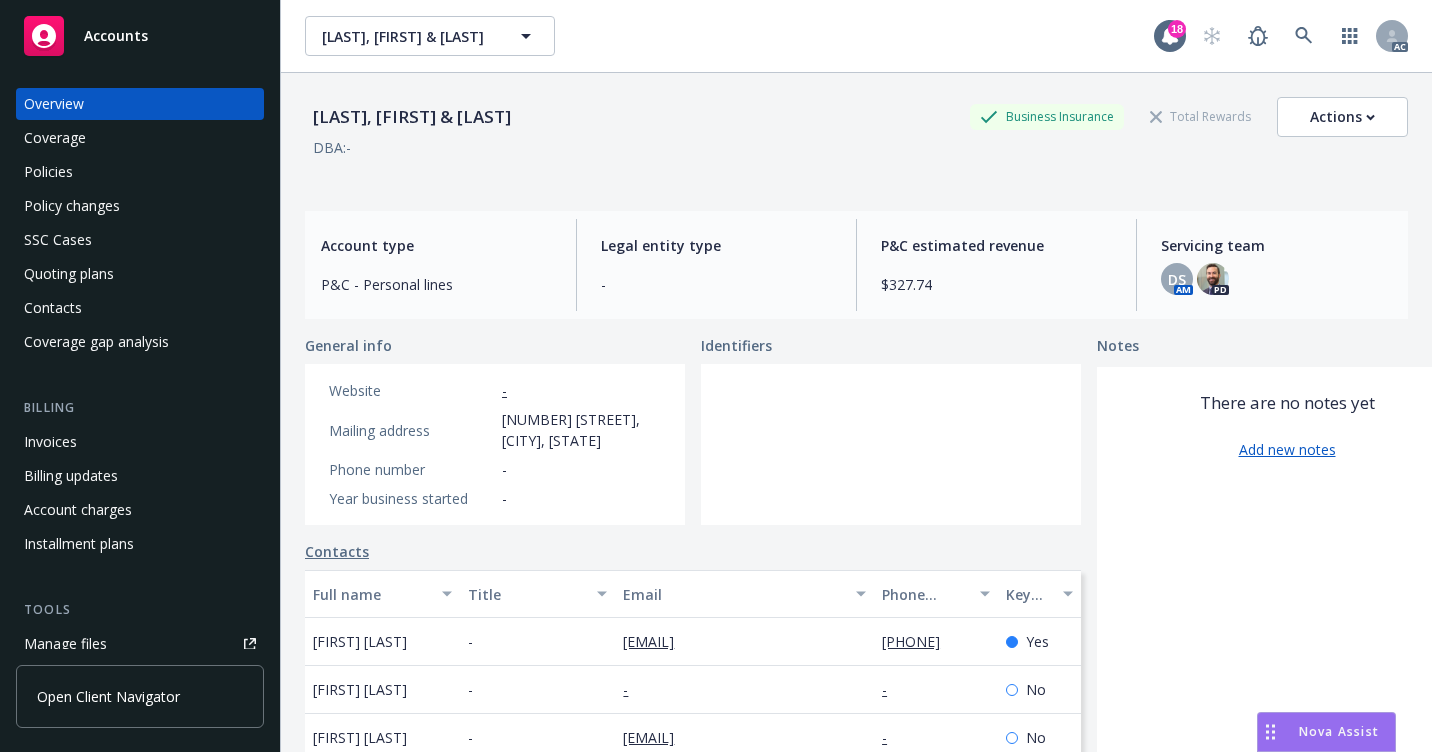 click on "Policies" at bounding box center [140, 172] 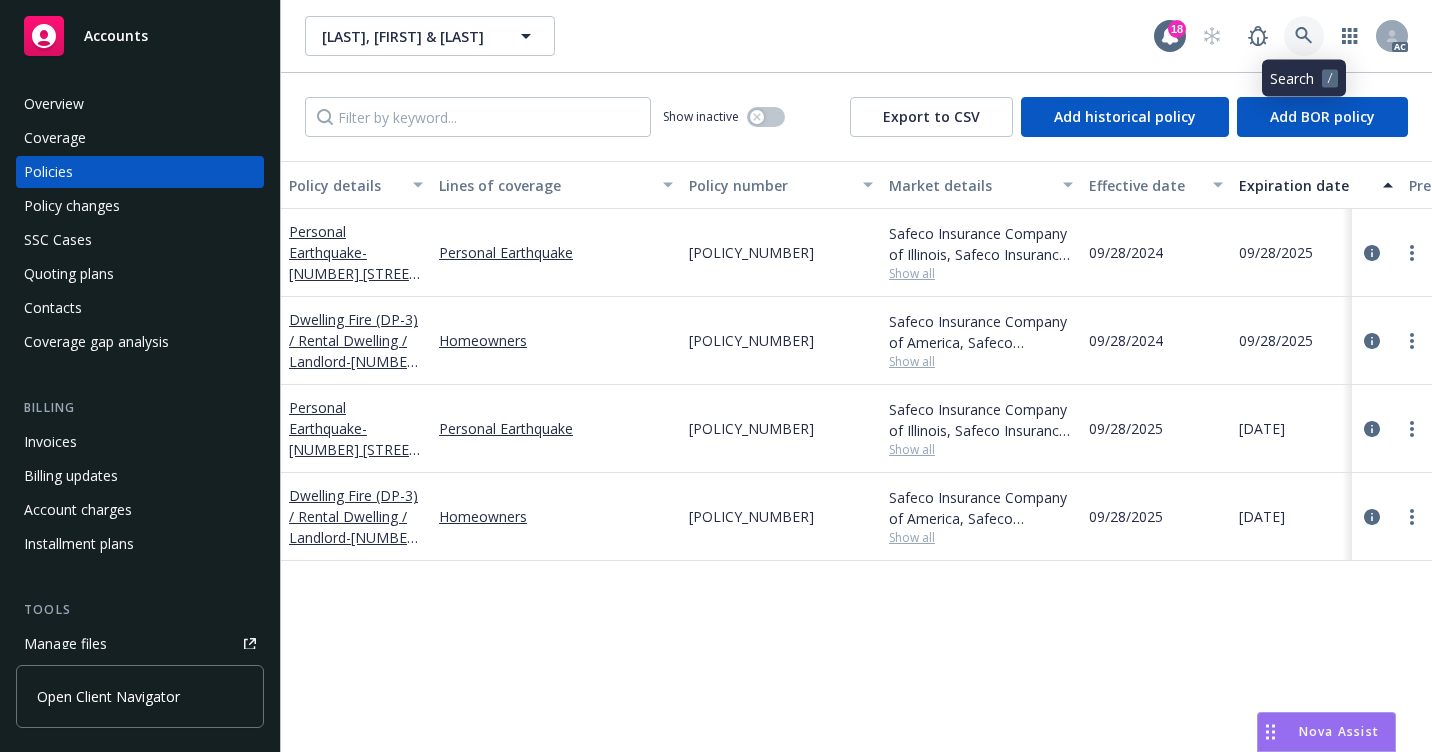 click at bounding box center [1304, 36] 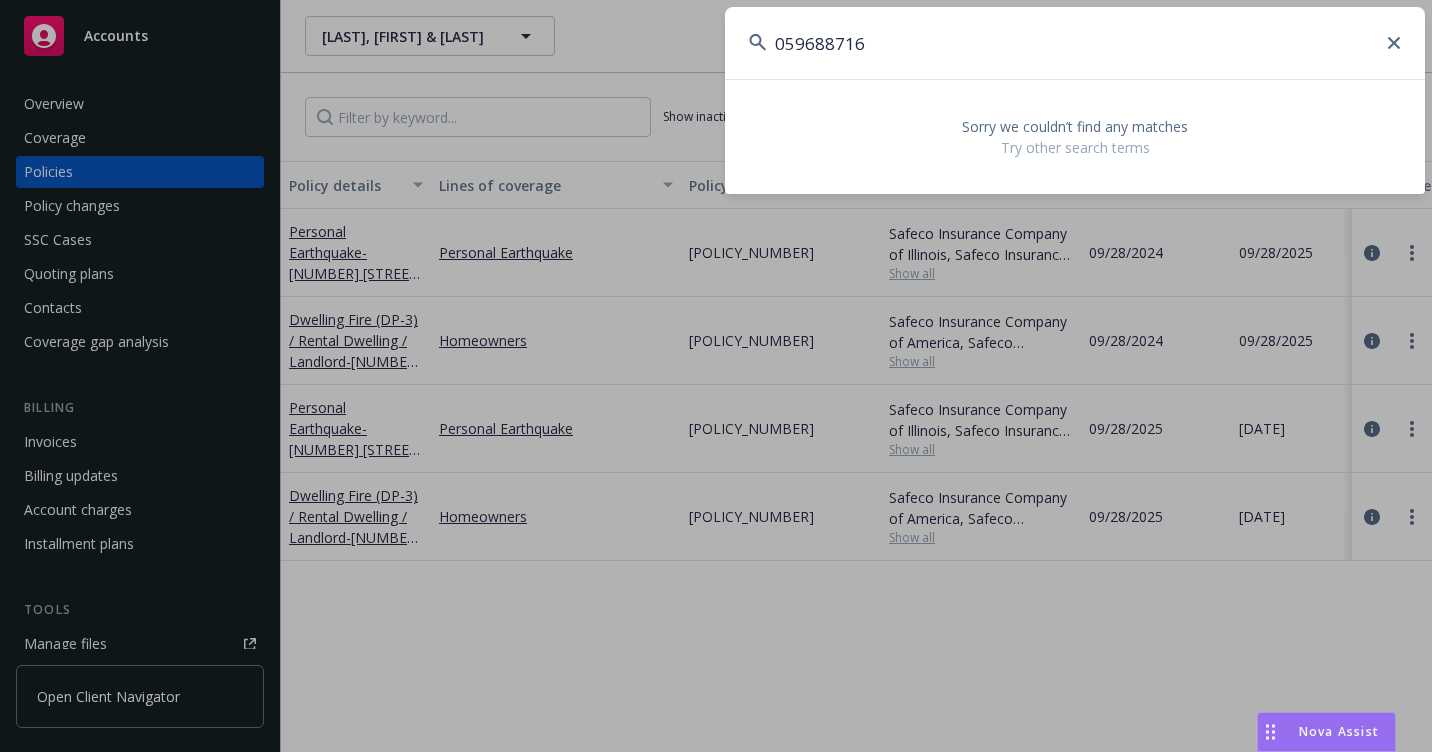 click on "059688716" at bounding box center (1075, 43) 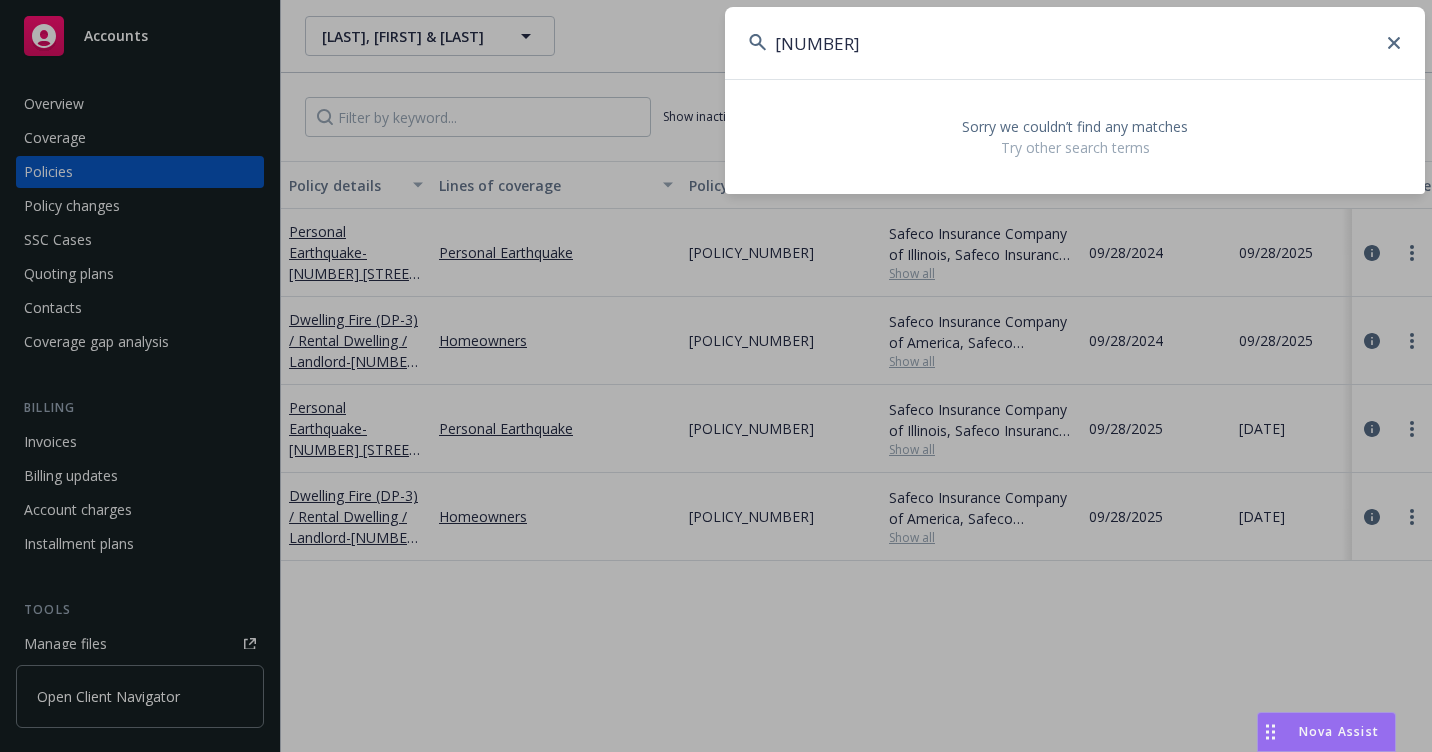 drag, startPoint x: 916, startPoint y: 64, endPoint x: 728, endPoint y: 77, distance: 188.44893 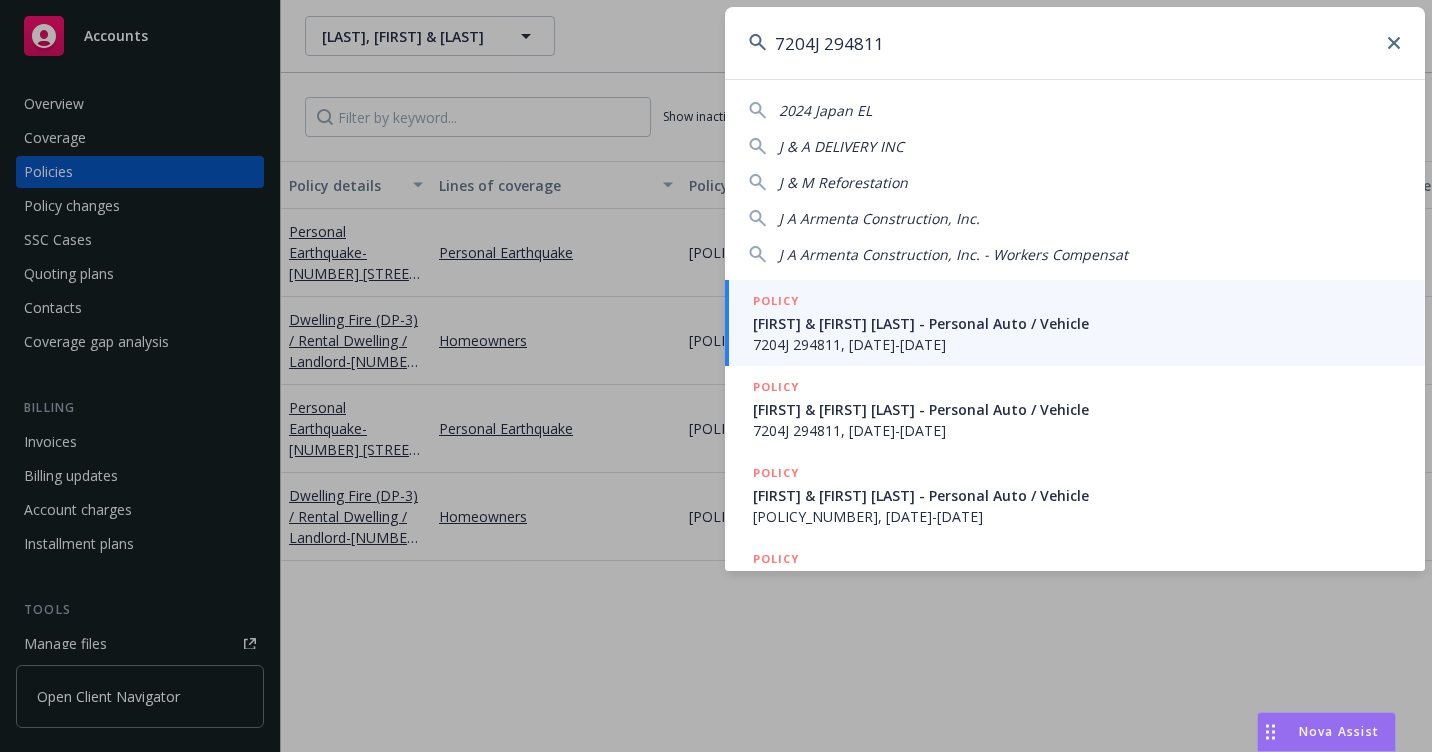 type on "7204J 294811" 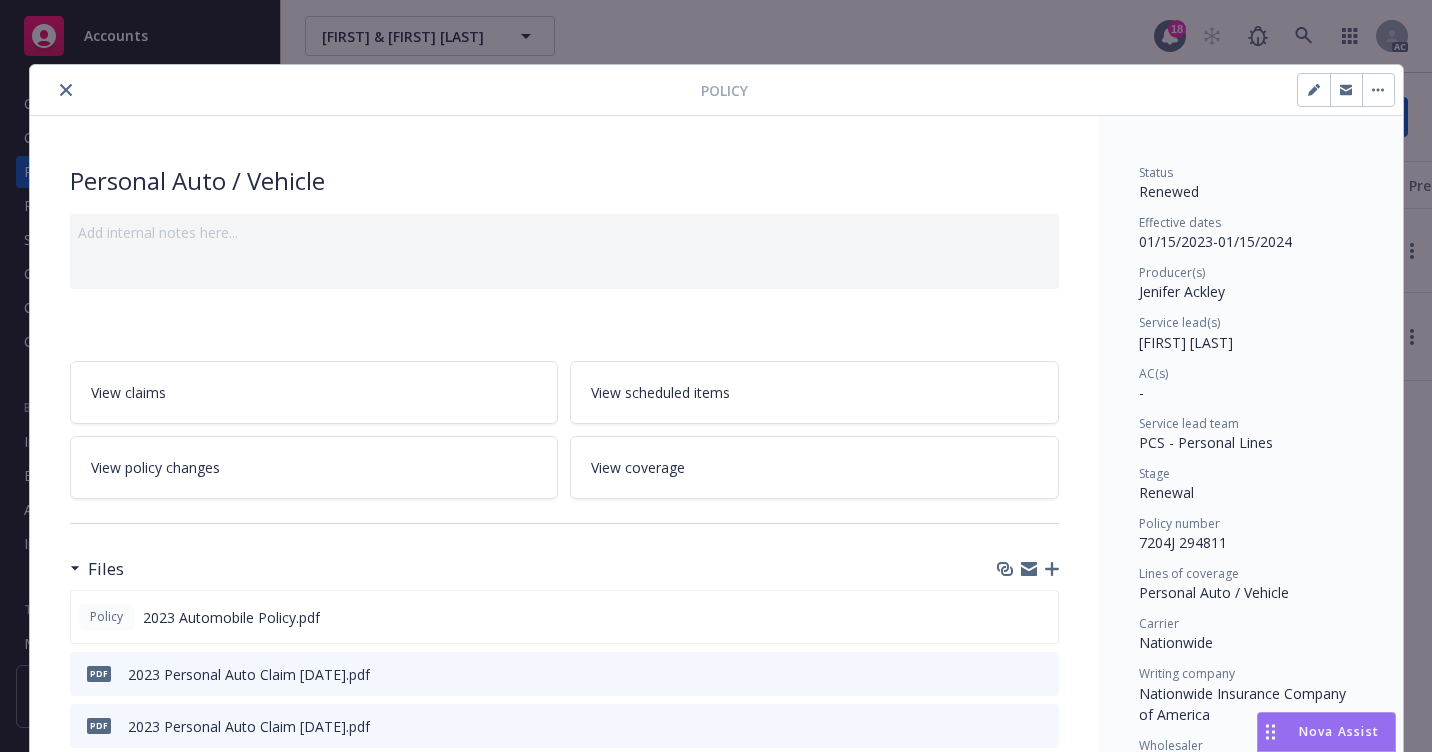 click 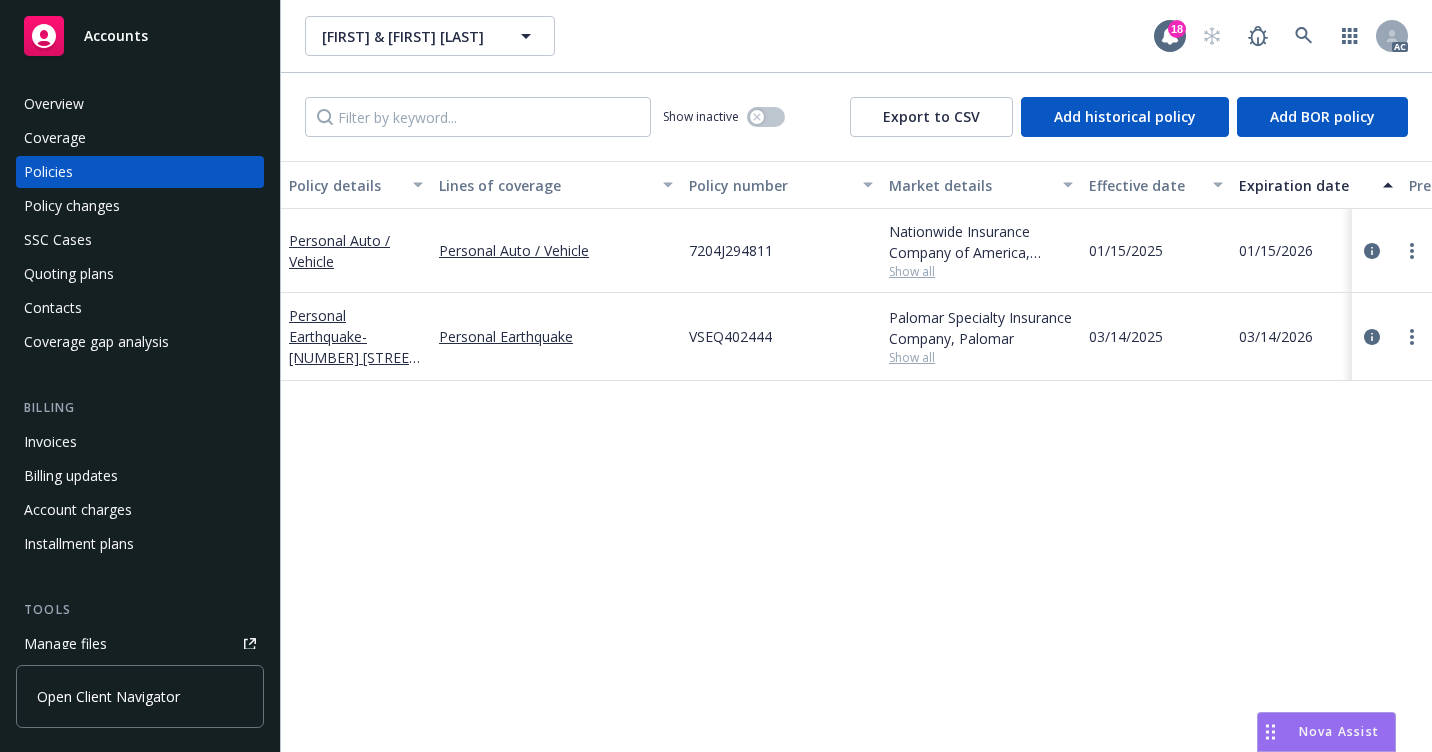 click on "Overview" at bounding box center (140, 104) 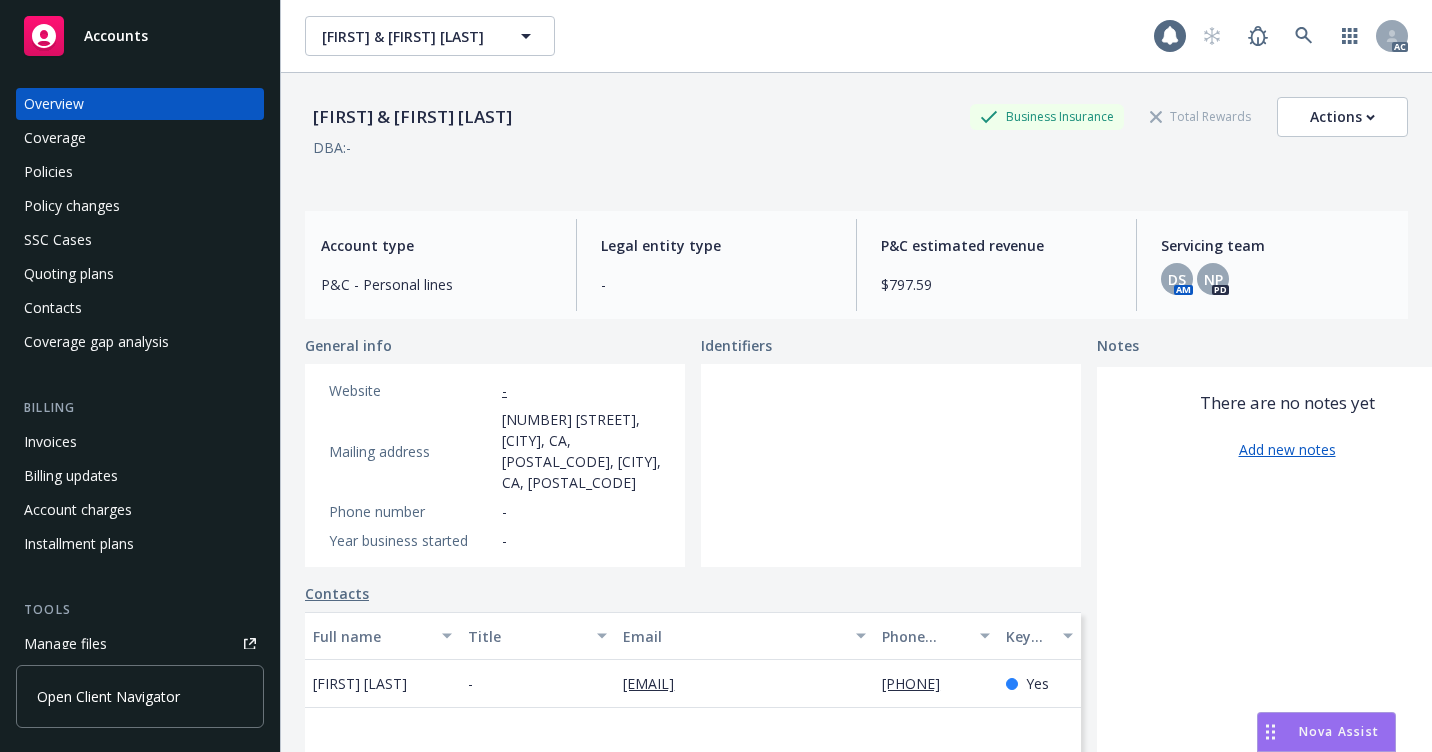 click on "Policies" at bounding box center [140, 172] 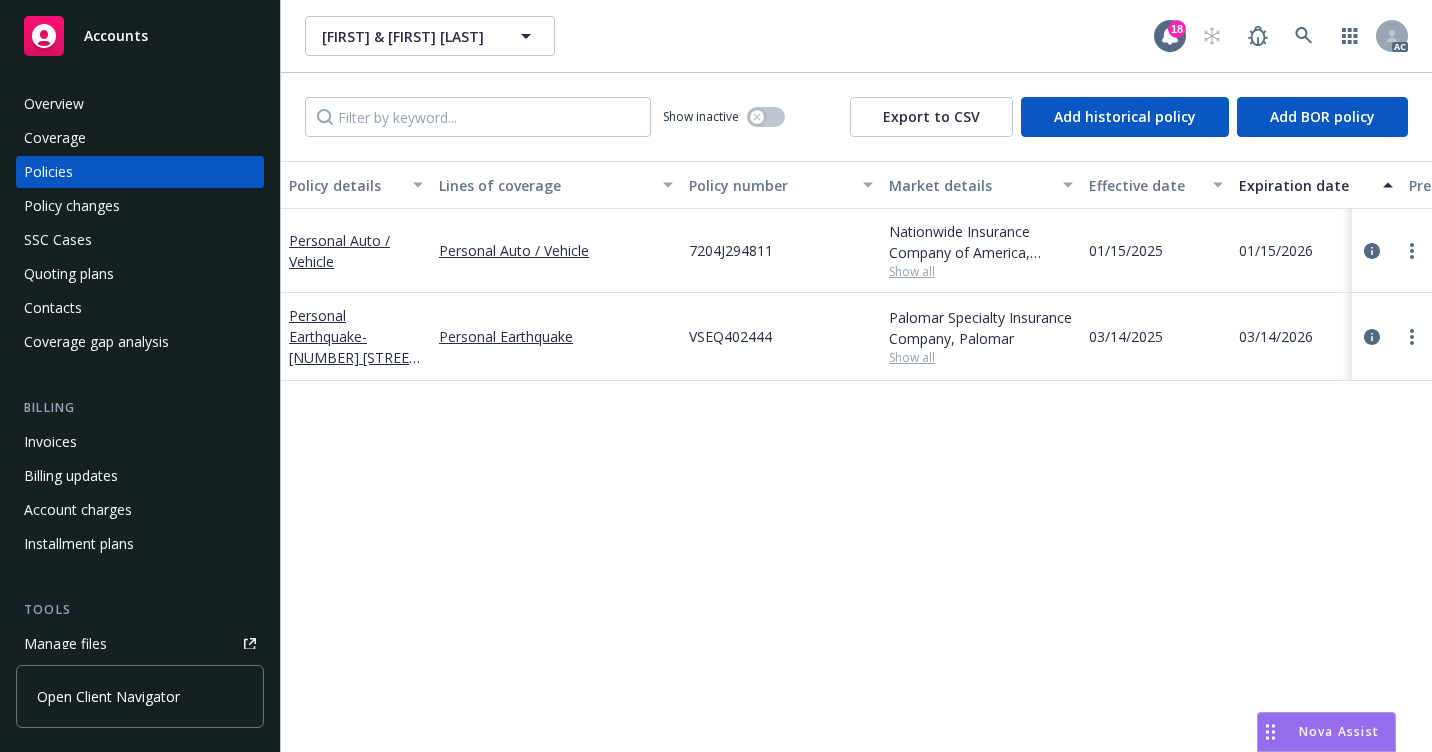 click on "Overview" at bounding box center (140, 104) 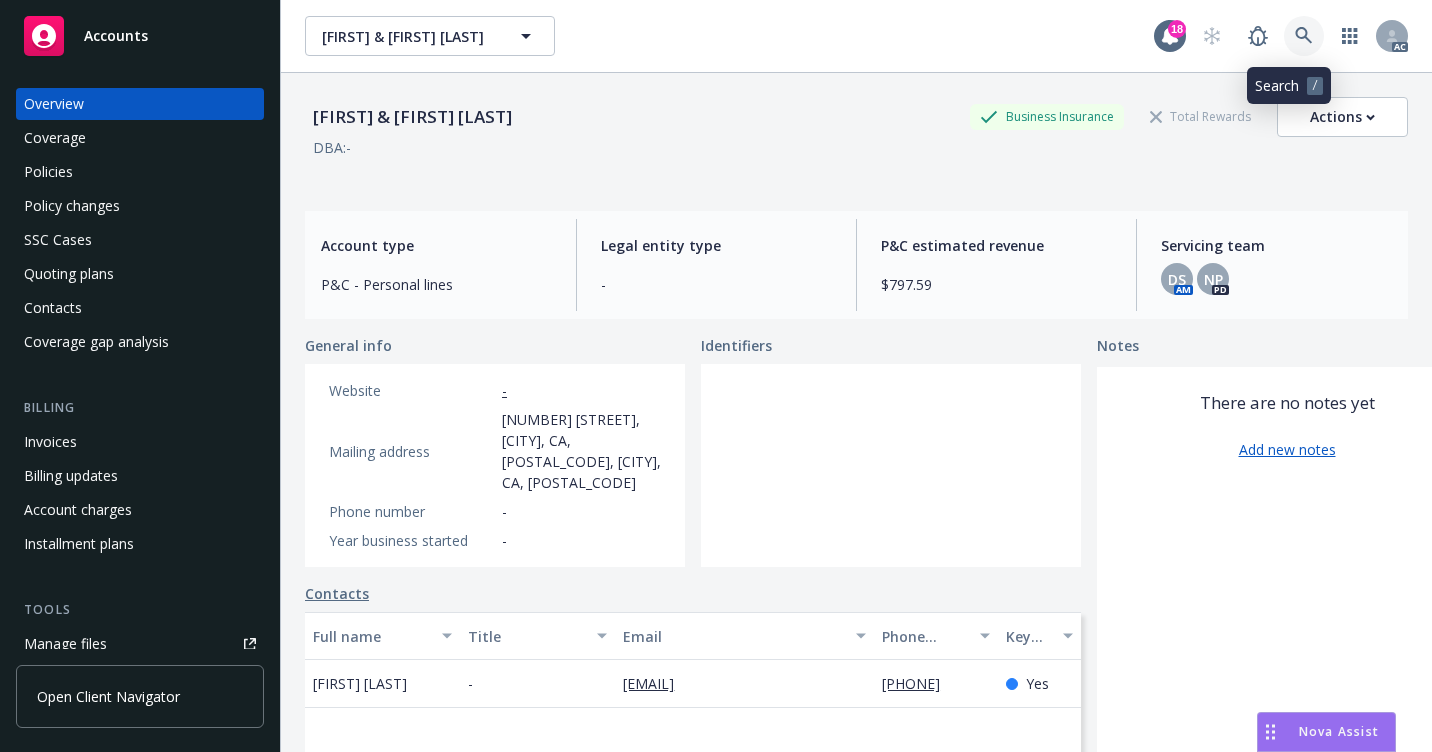 click 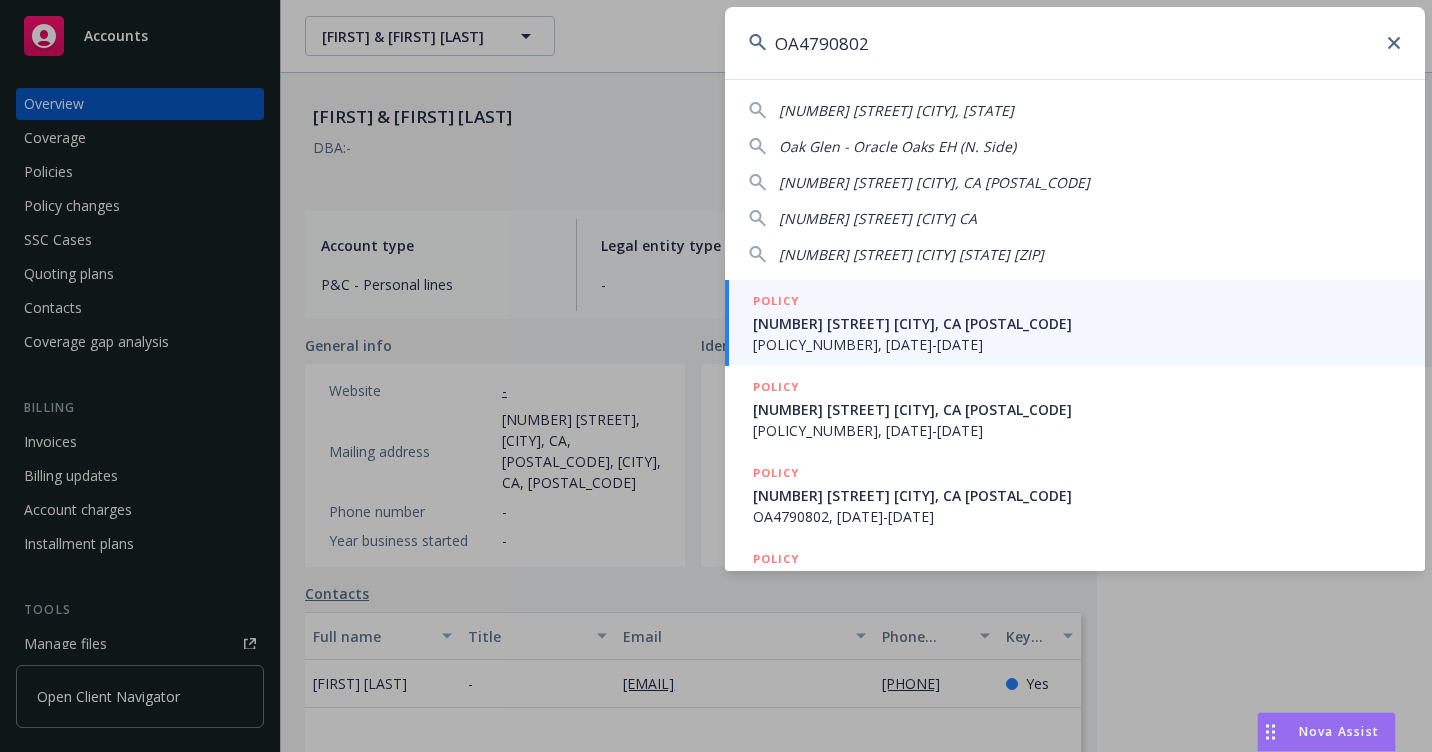 type on "OA4790802" 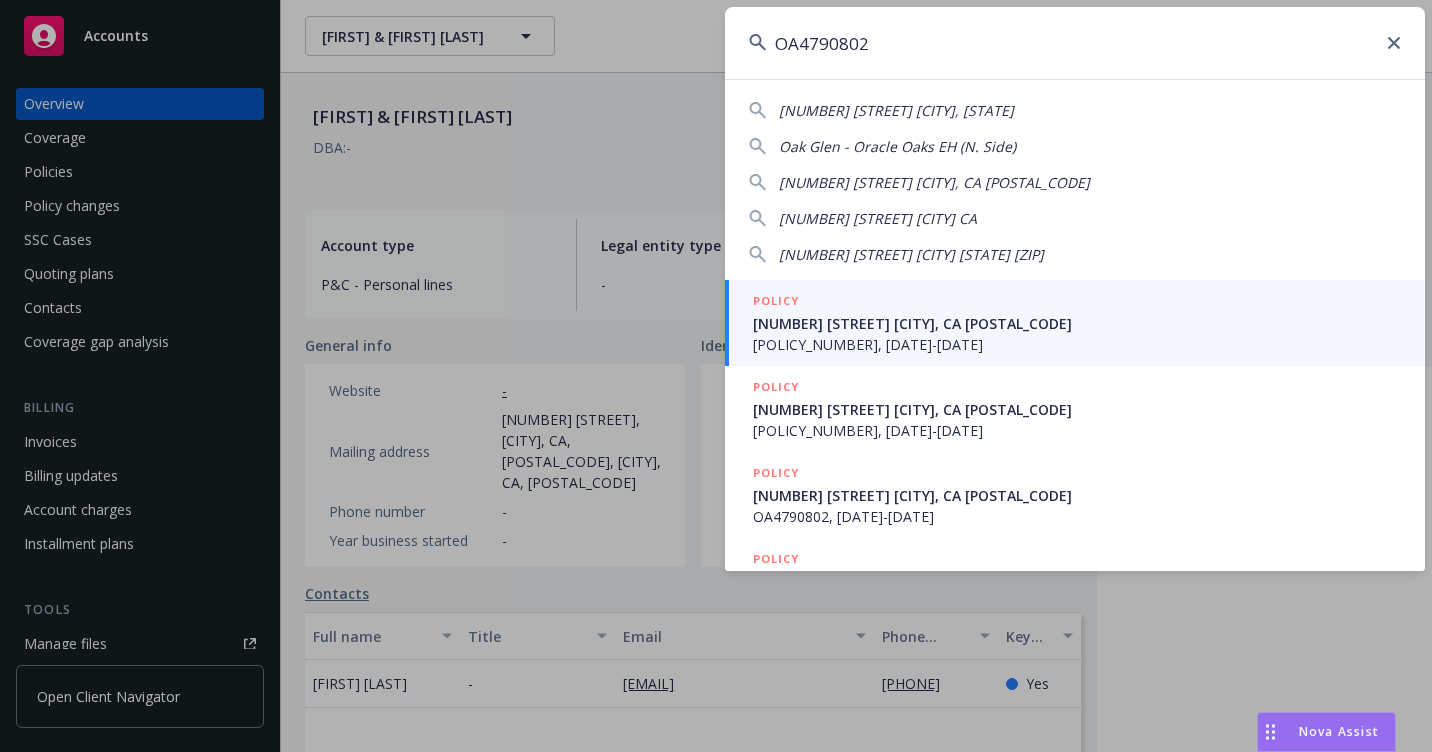 click on "[NUMBER] [STREET] [CITY], CA [POSTAL_CODE]" at bounding box center [1077, 323] 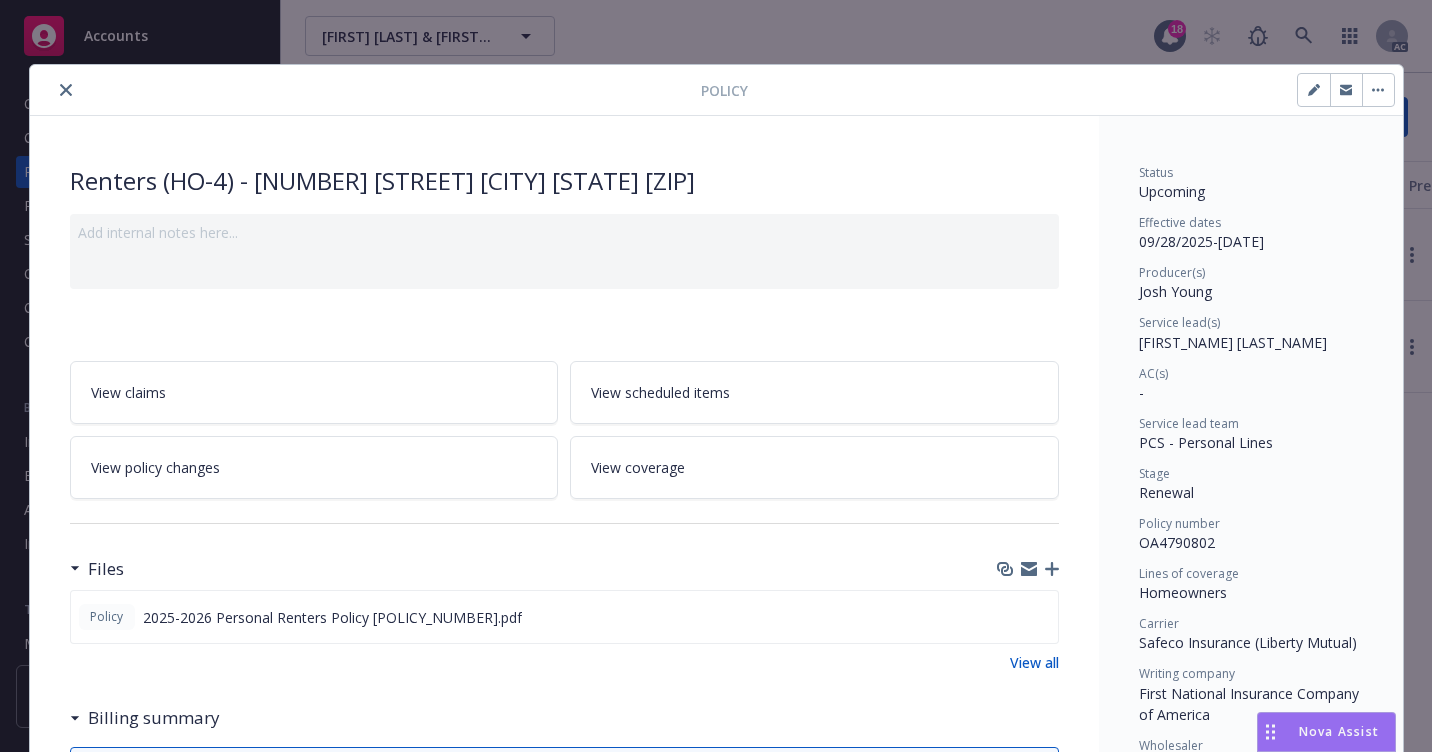click 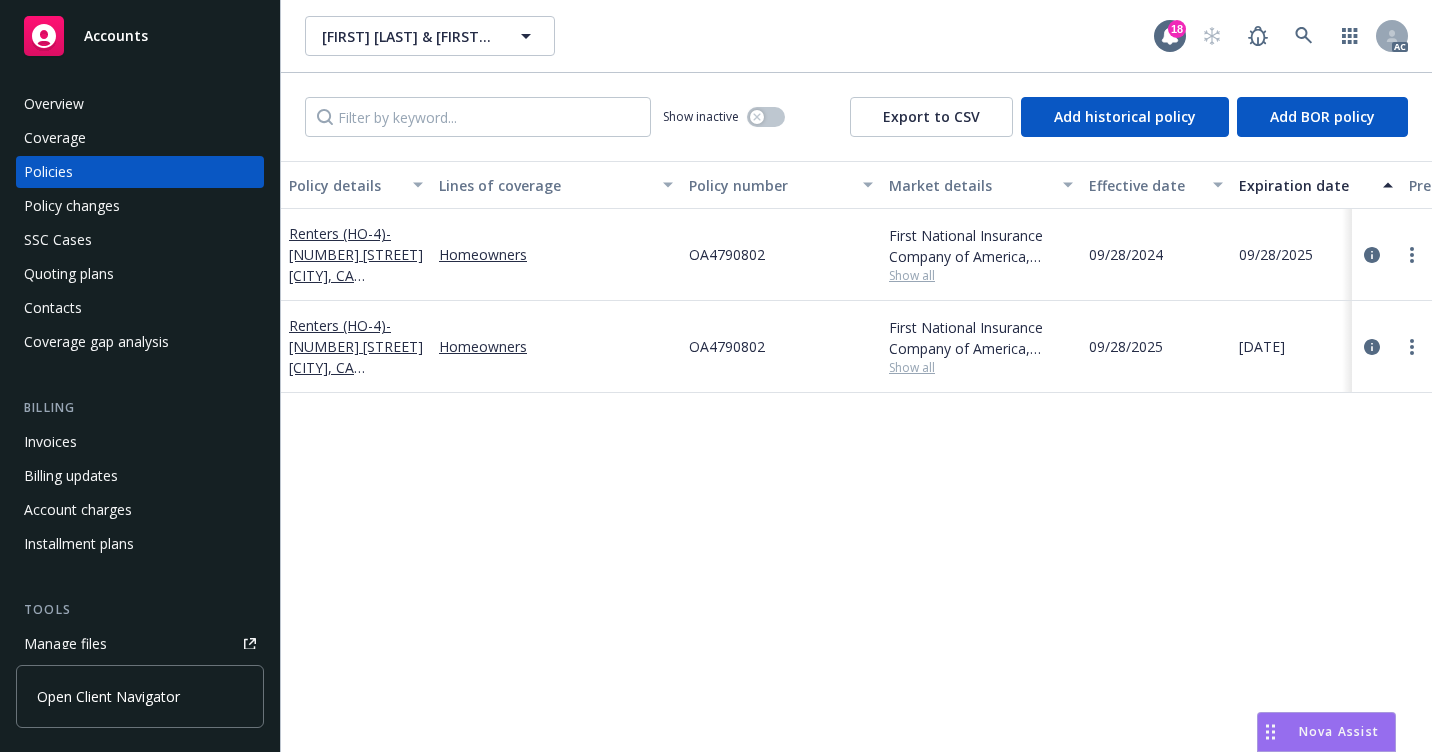 click on "Overview" at bounding box center (140, 104) 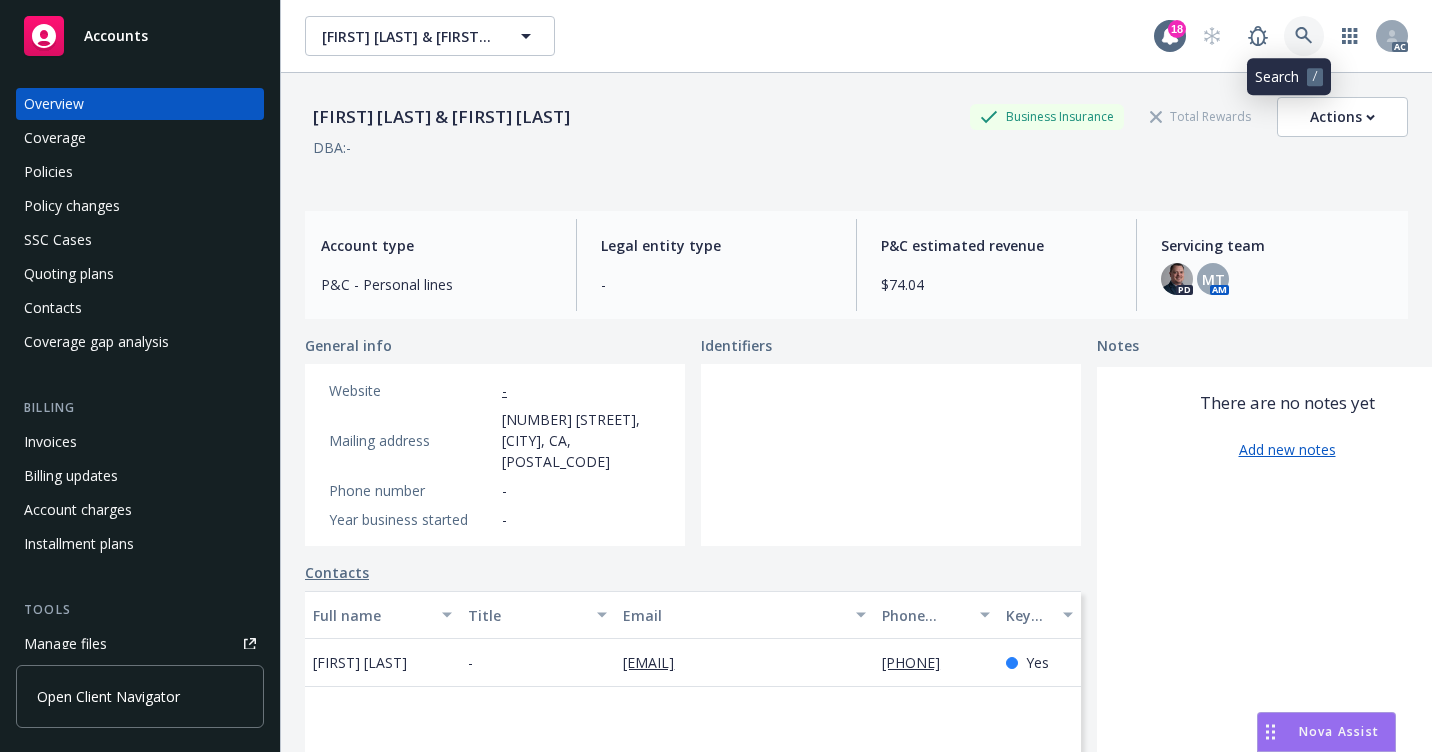 click at bounding box center (1304, 36) 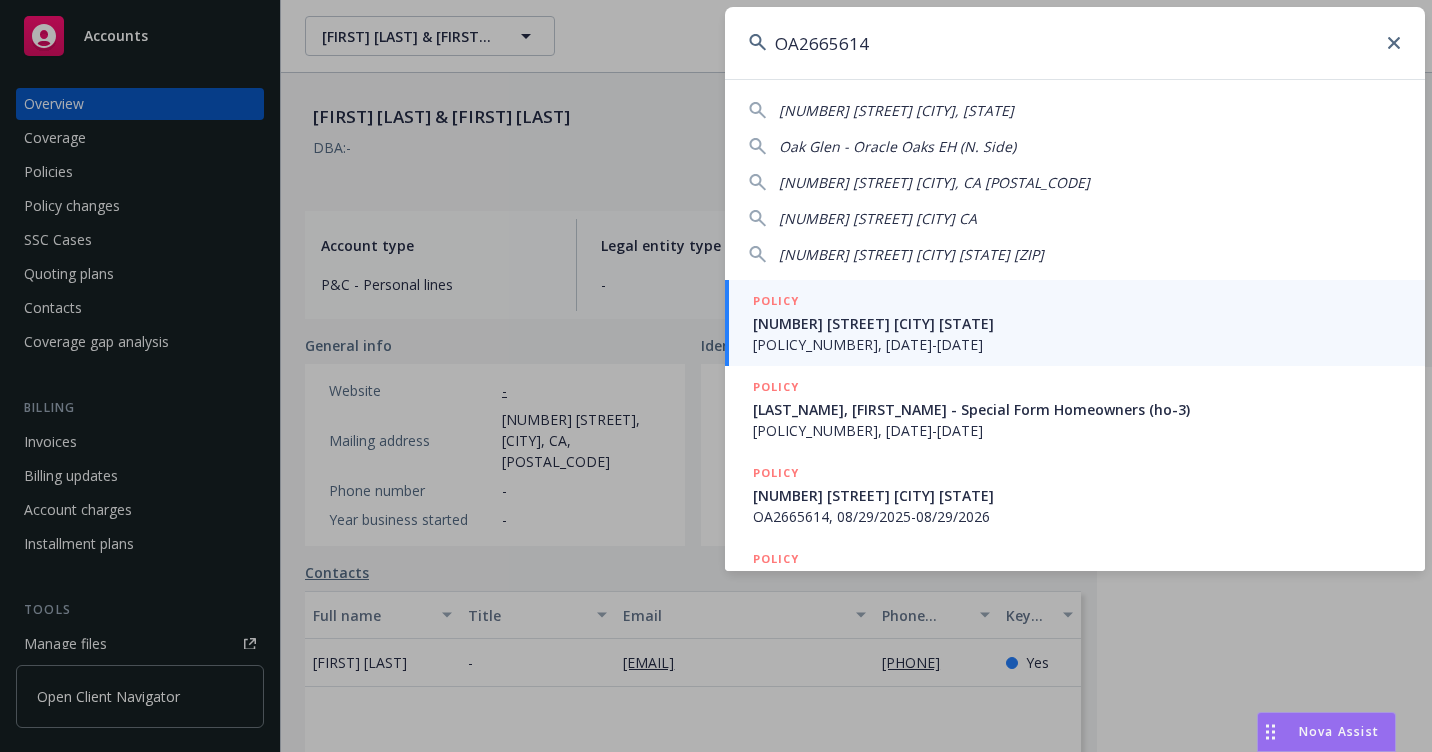 type on "OA2665614" 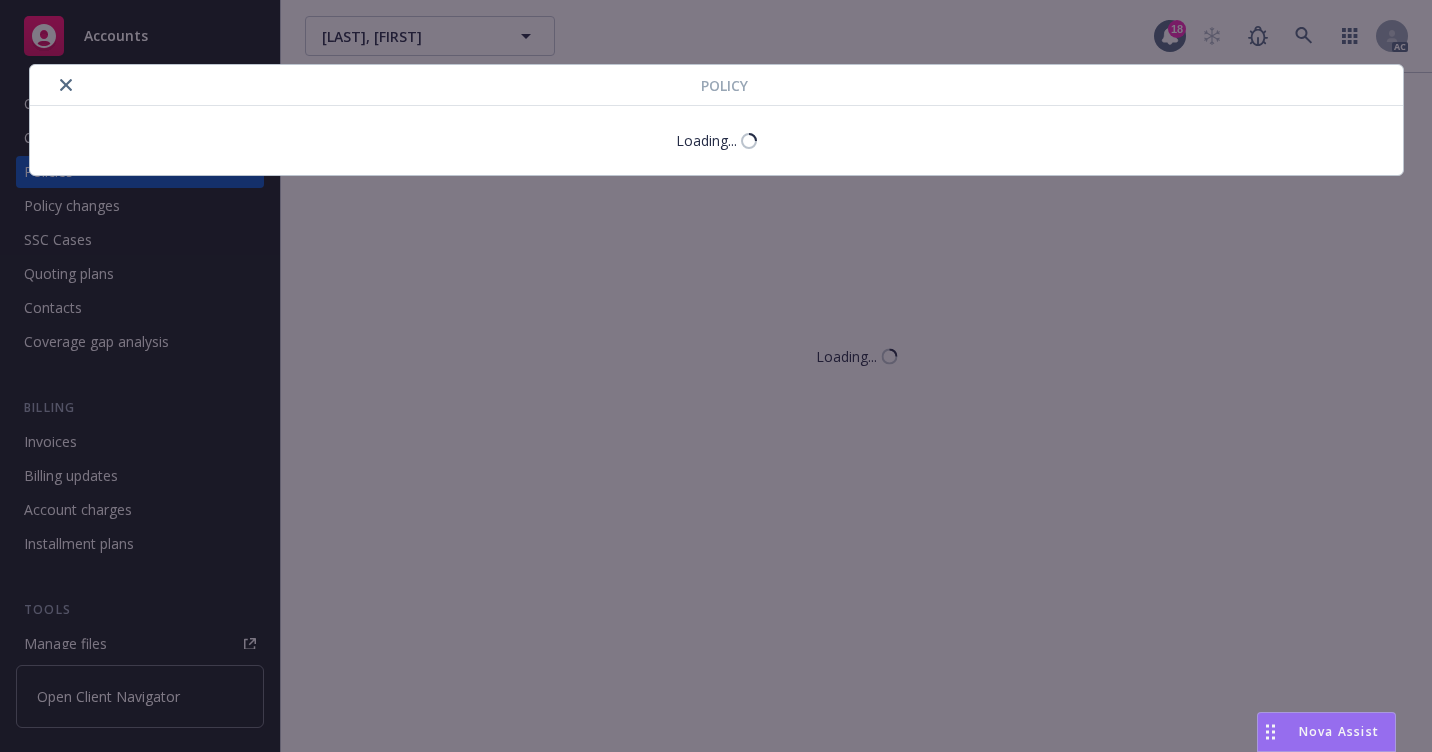 click 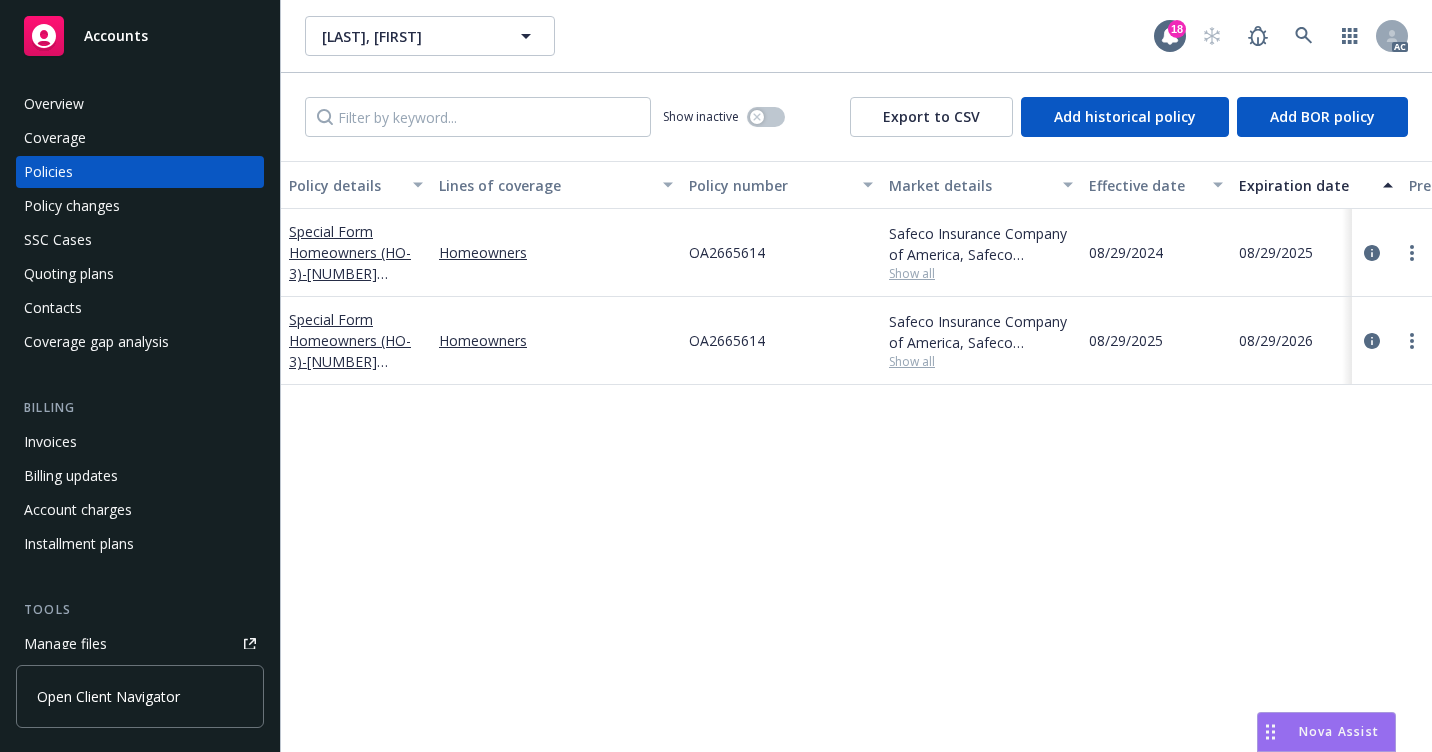 click on "Overview" at bounding box center [140, 104] 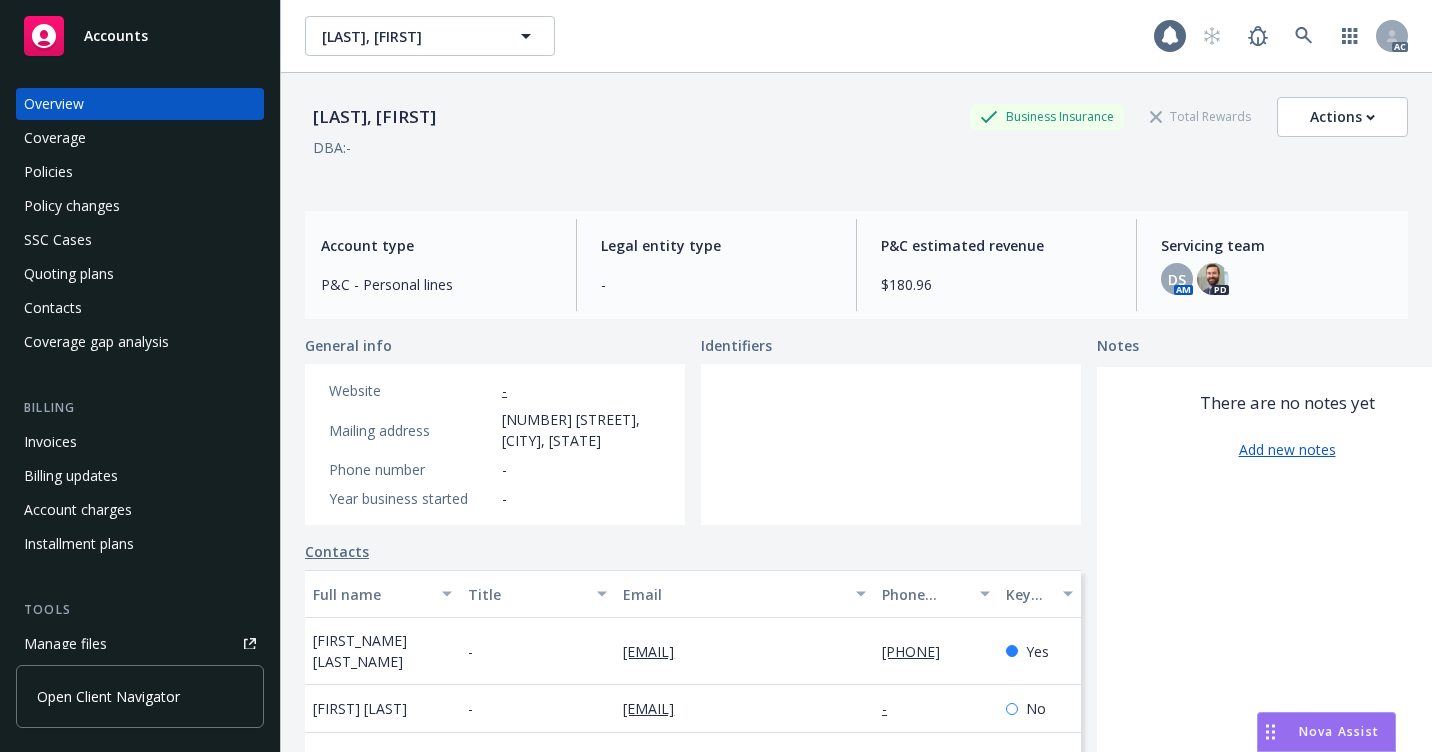 click on "Policies" at bounding box center [140, 172] 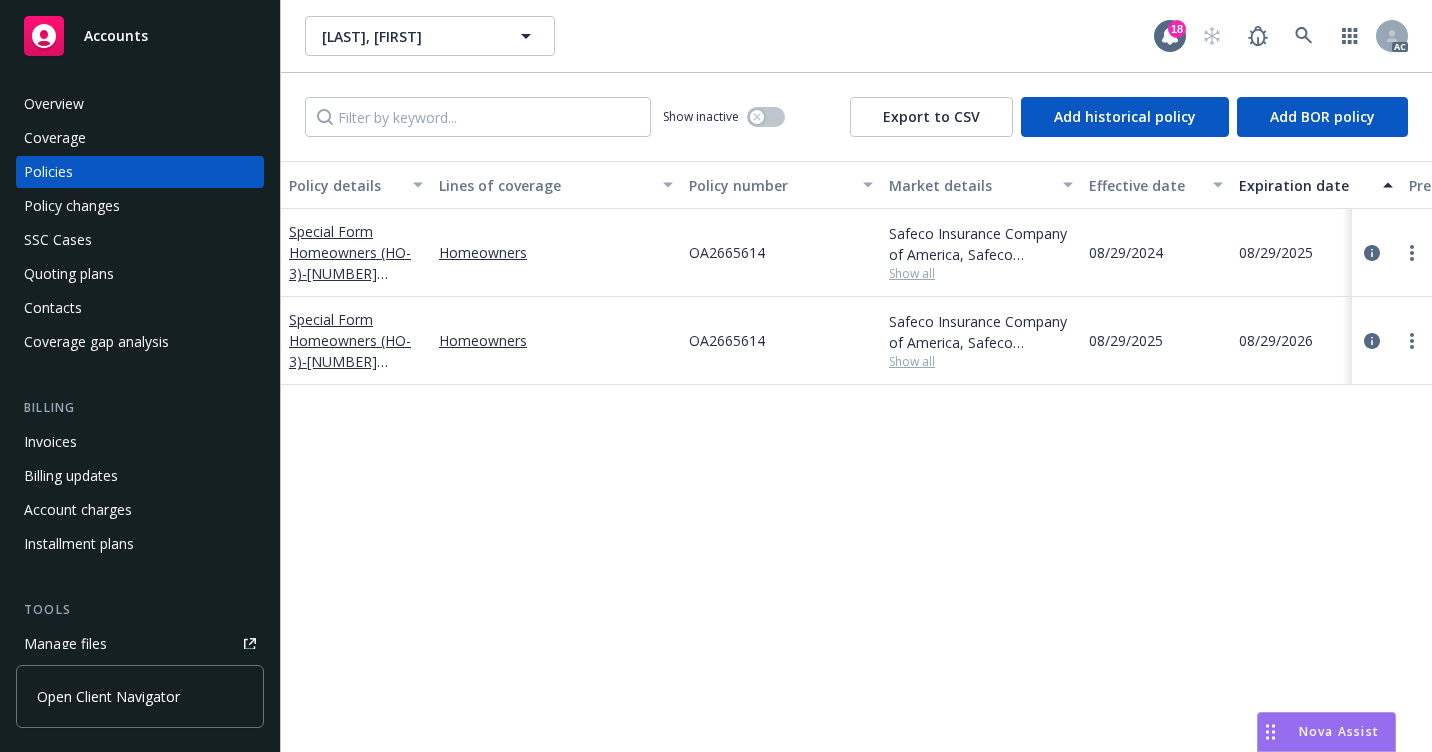 click on "Overview" at bounding box center (140, 104) 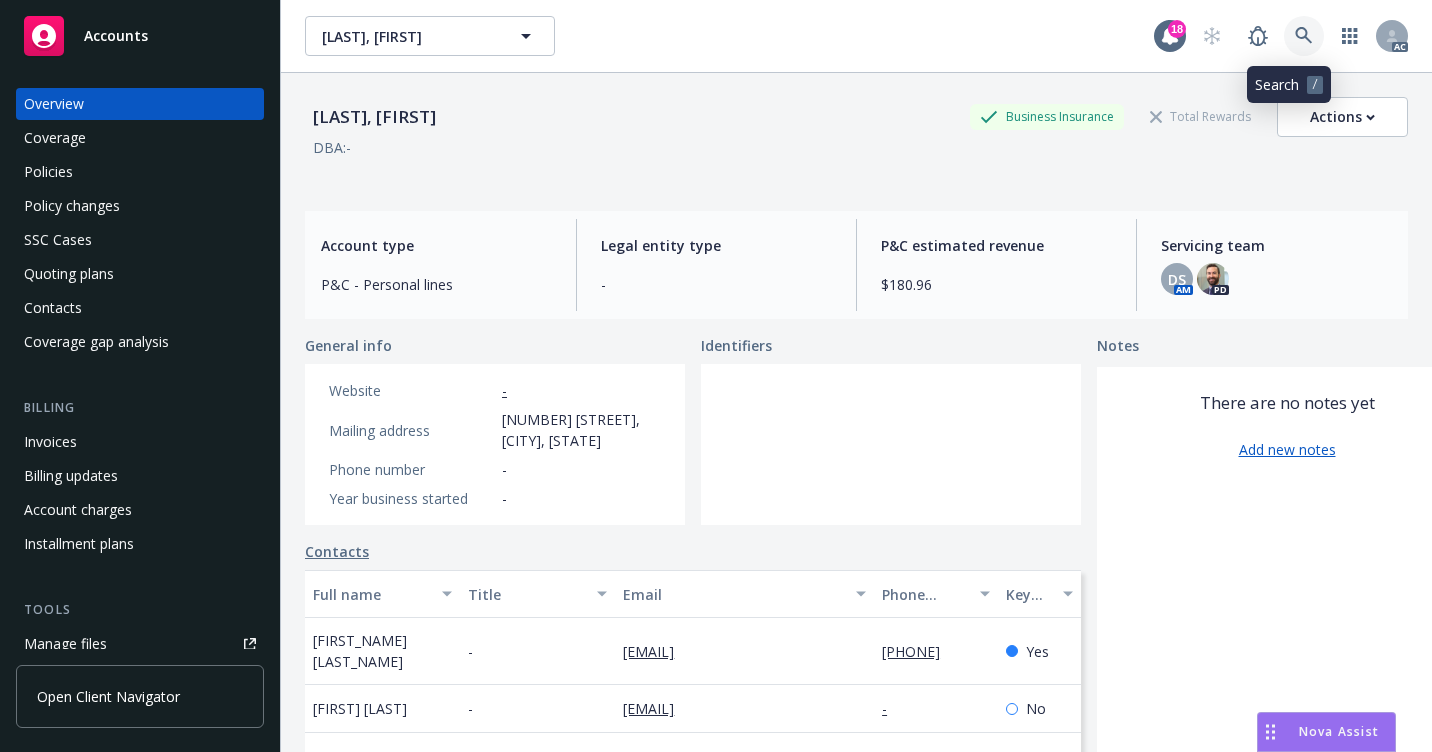 click at bounding box center (1304, 36) 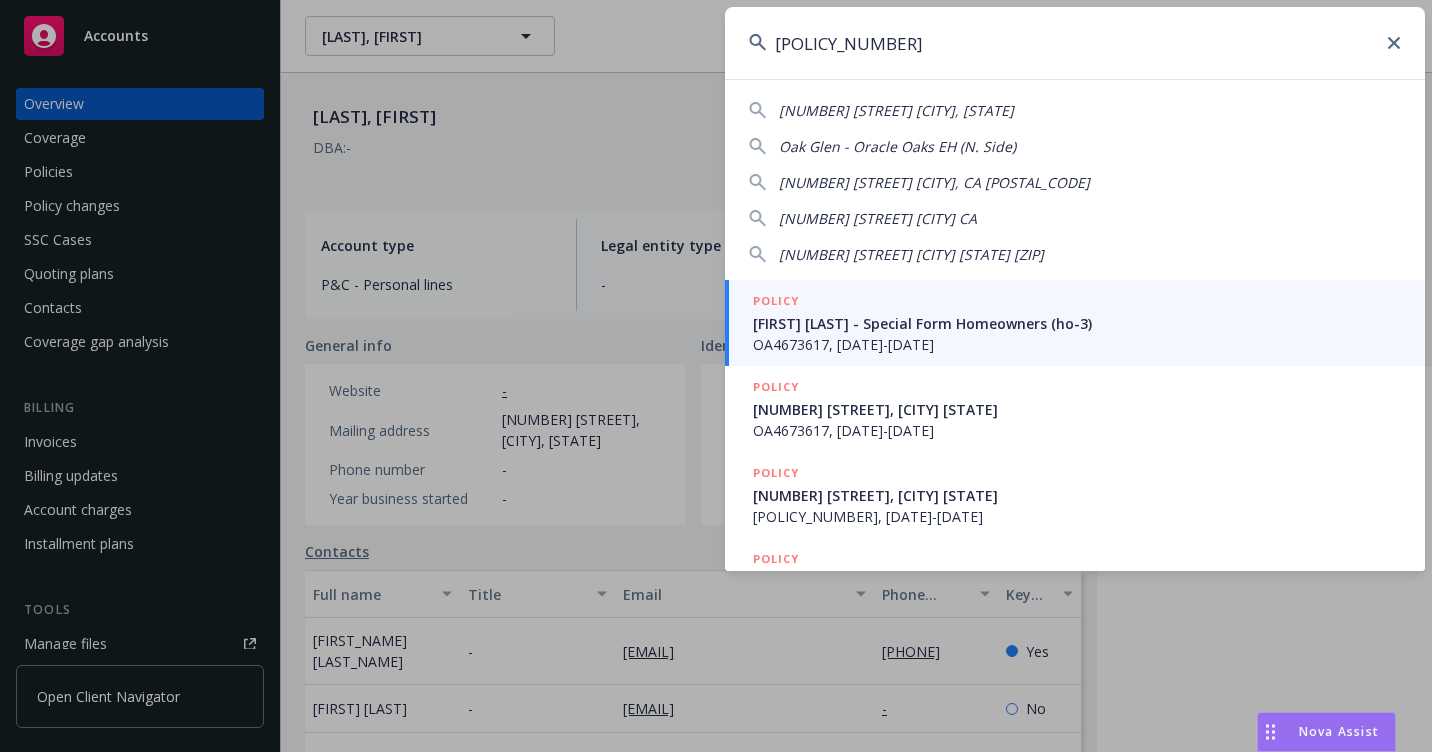type on "[POLICY_NUMBER]" 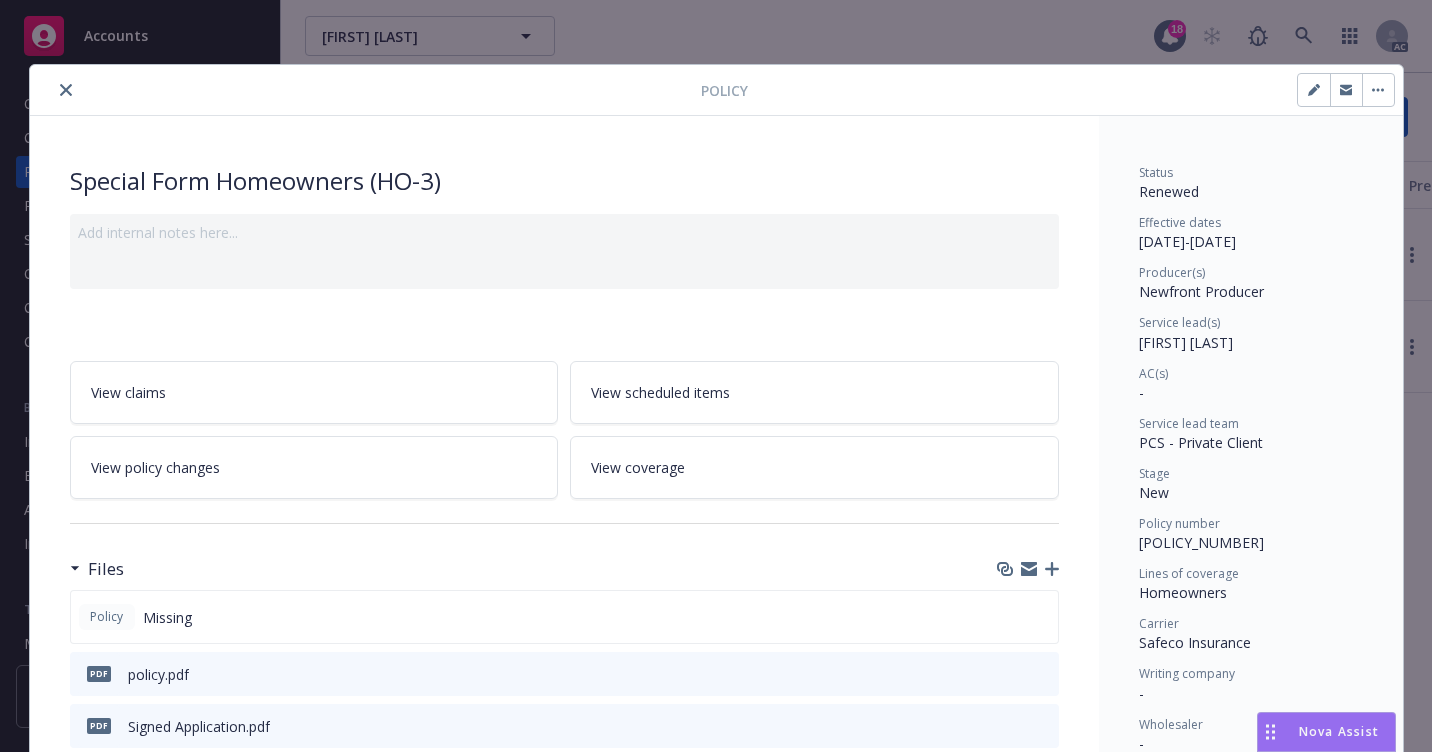click at bounding box center [66, 90] 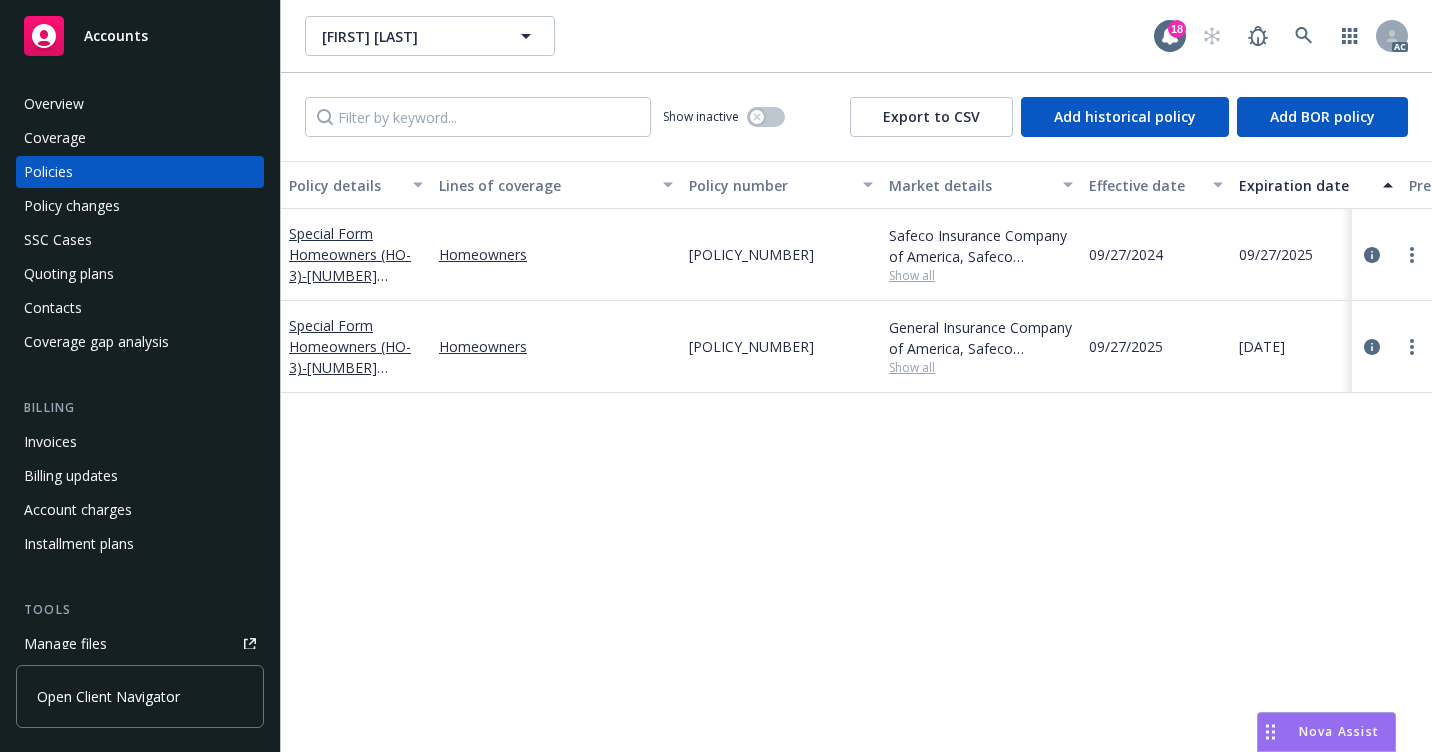 click on "Overview" at bounding box center (54, 104) 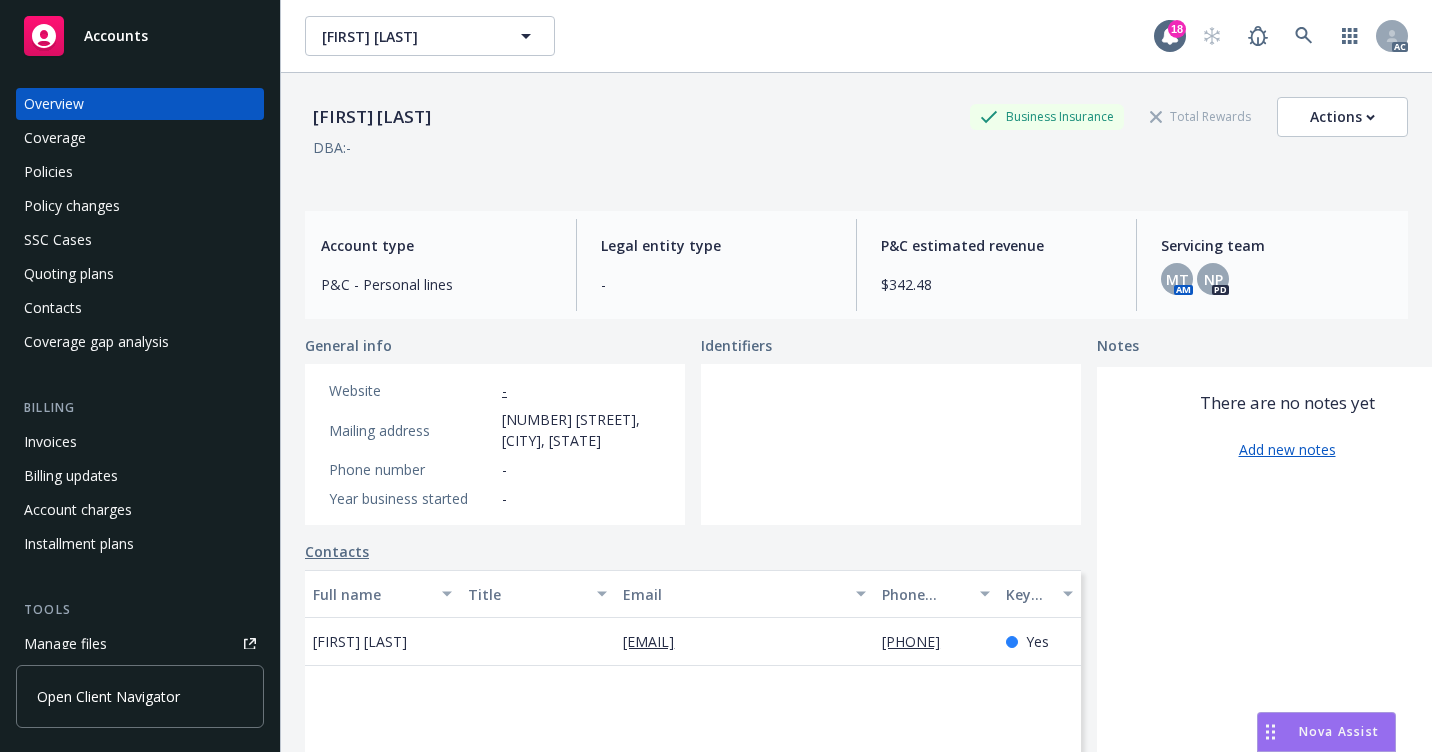click on "Policies" at bounding box center (140, 172) 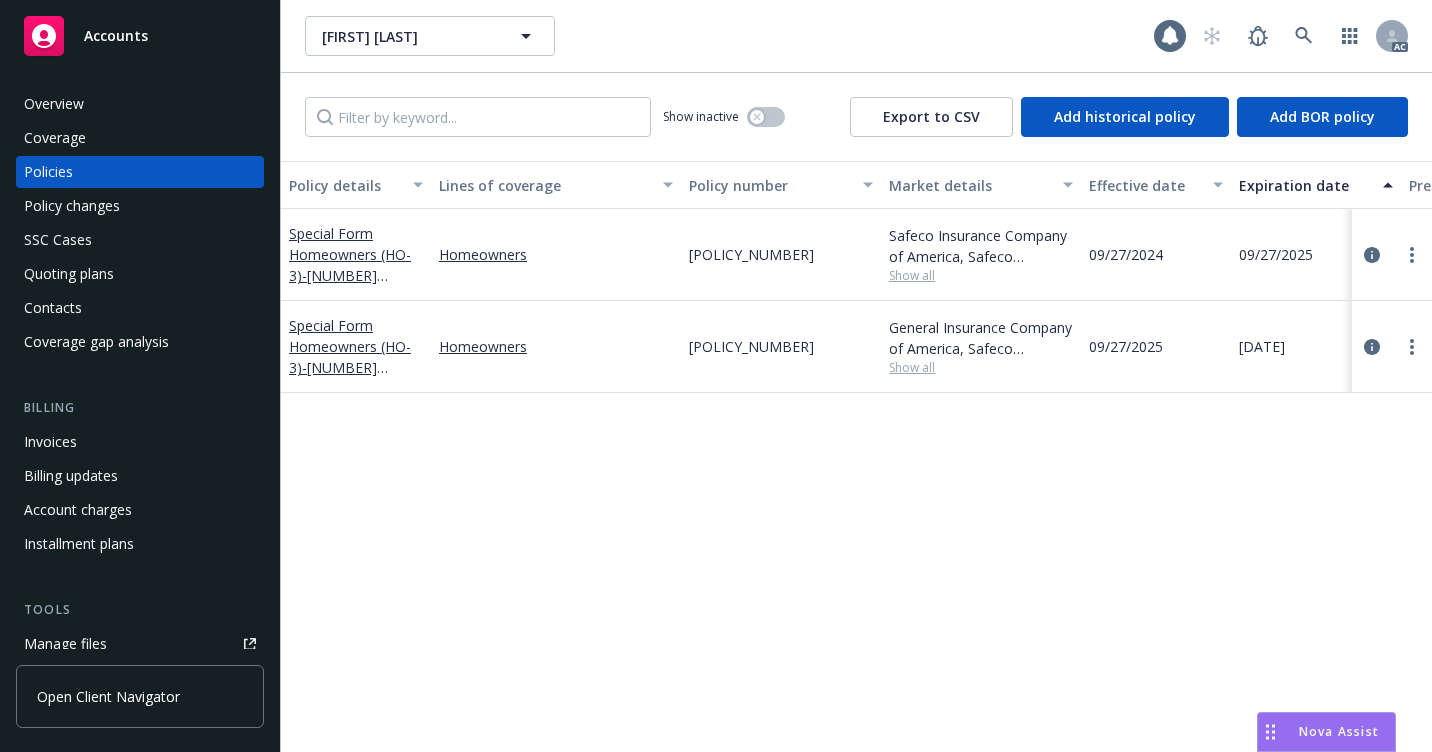 click on "Overview Coverage Policies Policy changes SSC Cases Quoting plans Contacts Coverage gap analysis Billing Invoices Billing updates Account charges Installment plans Tools Manage files Manage exposures Manage certificates Manage claims Manage BORs Summary of insurance Analytics hub Loss summary generator Account settings Service team Sales relationships Related accounts Client navigator features Client access Open Client Navigator" at bounding box center [140, 408] 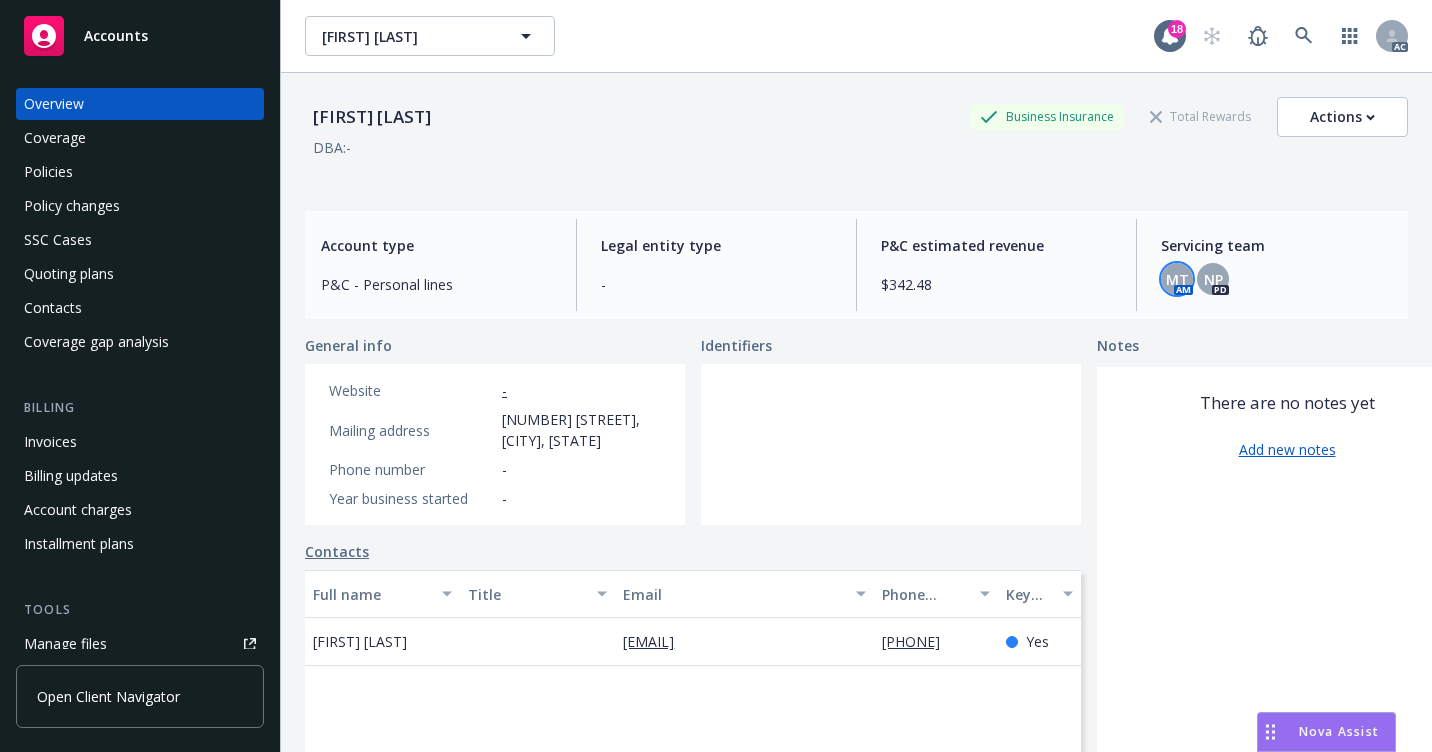 click on "MT" at bounding box center (1177, 279) 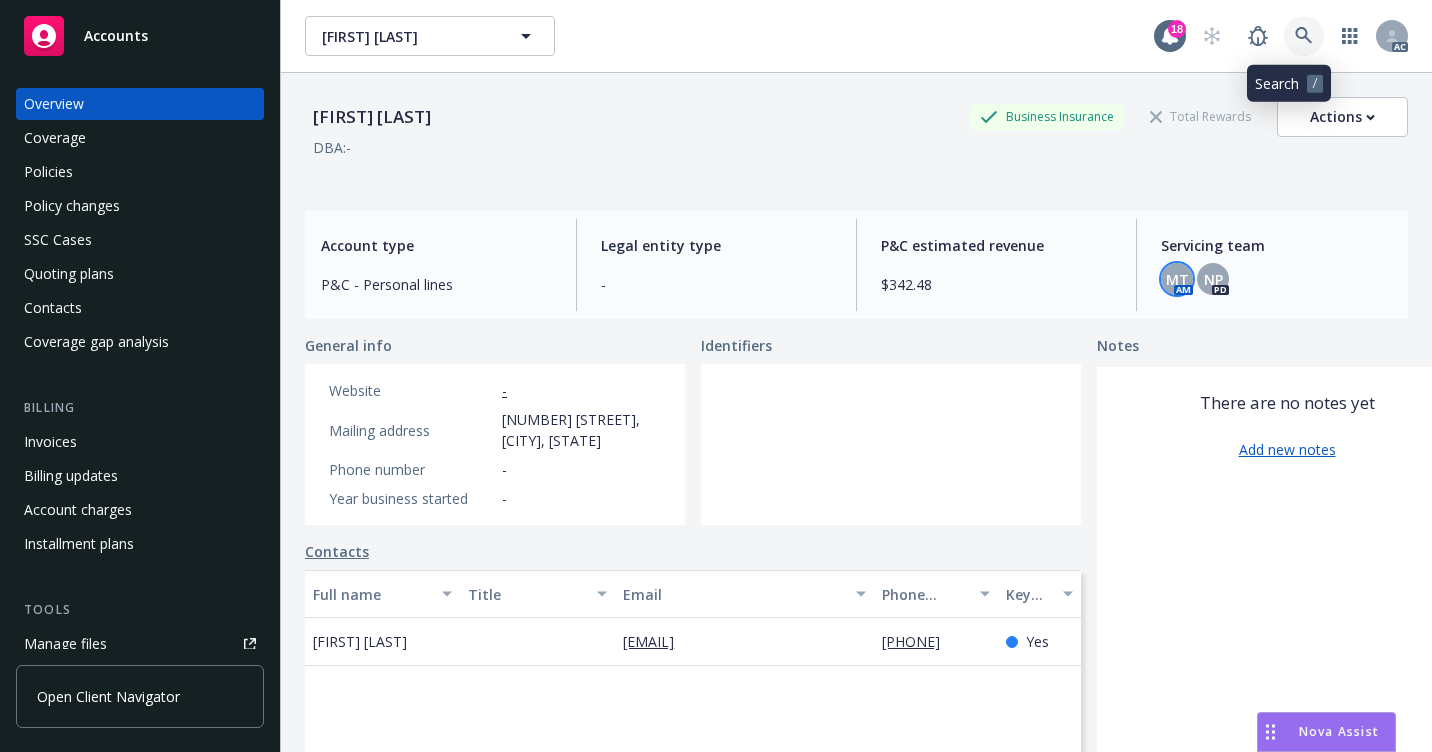 click 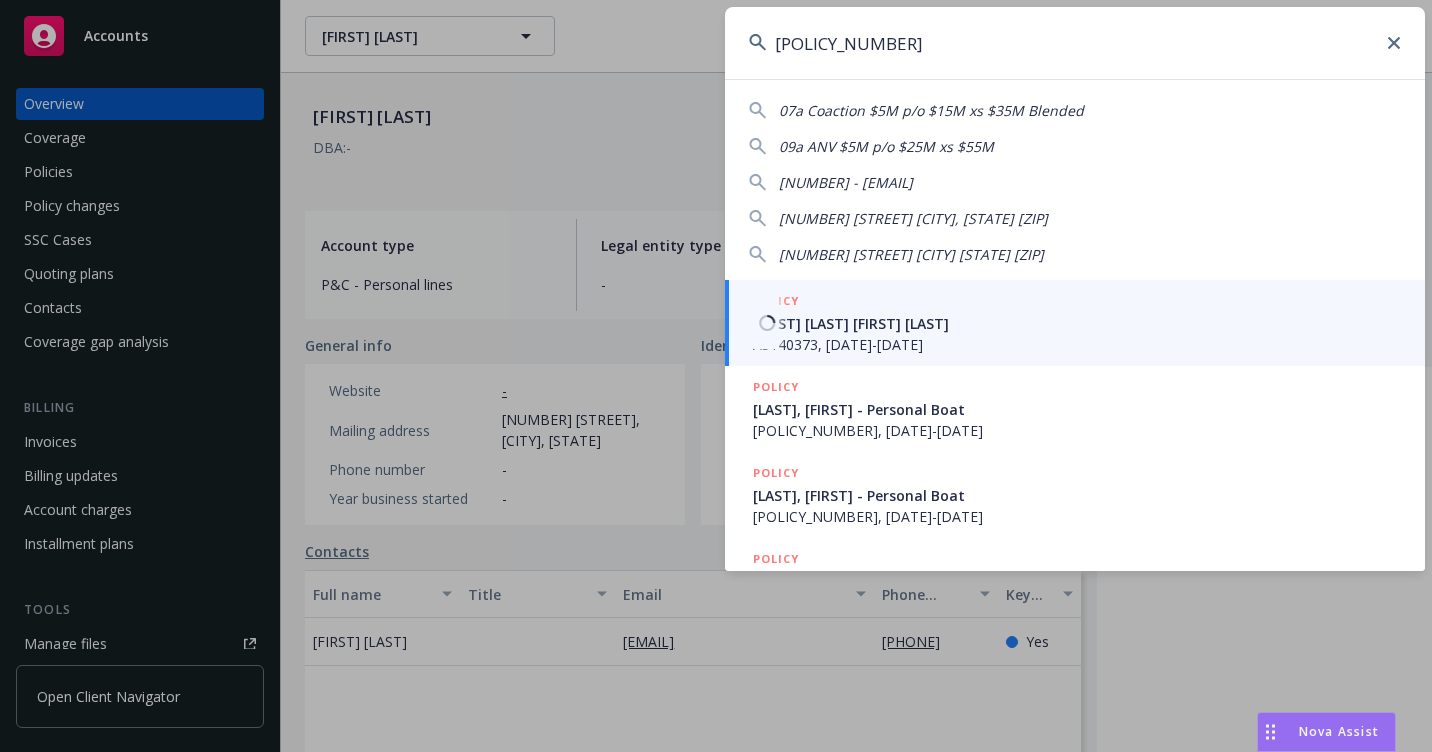 type on "[POLICY_NUMBER]" 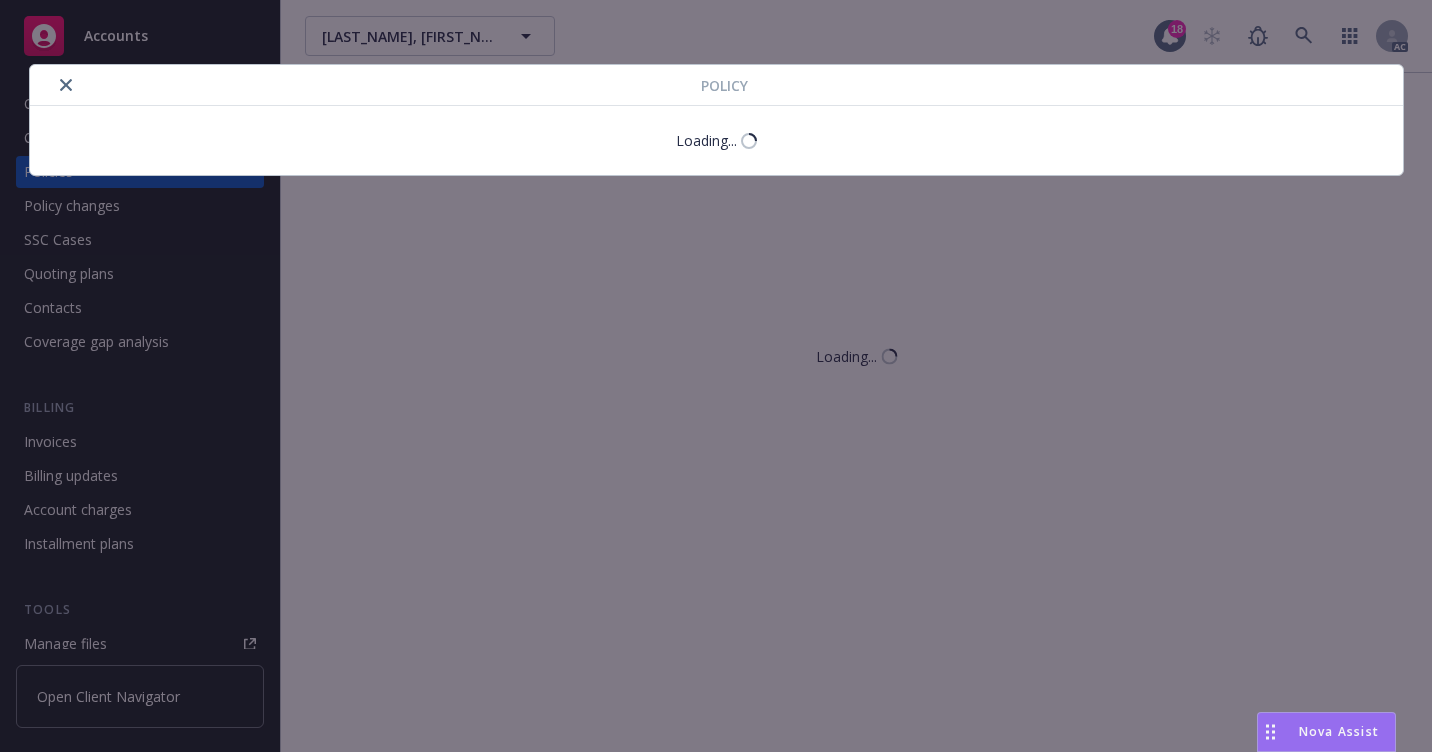 click at bounding box center (66, 85) 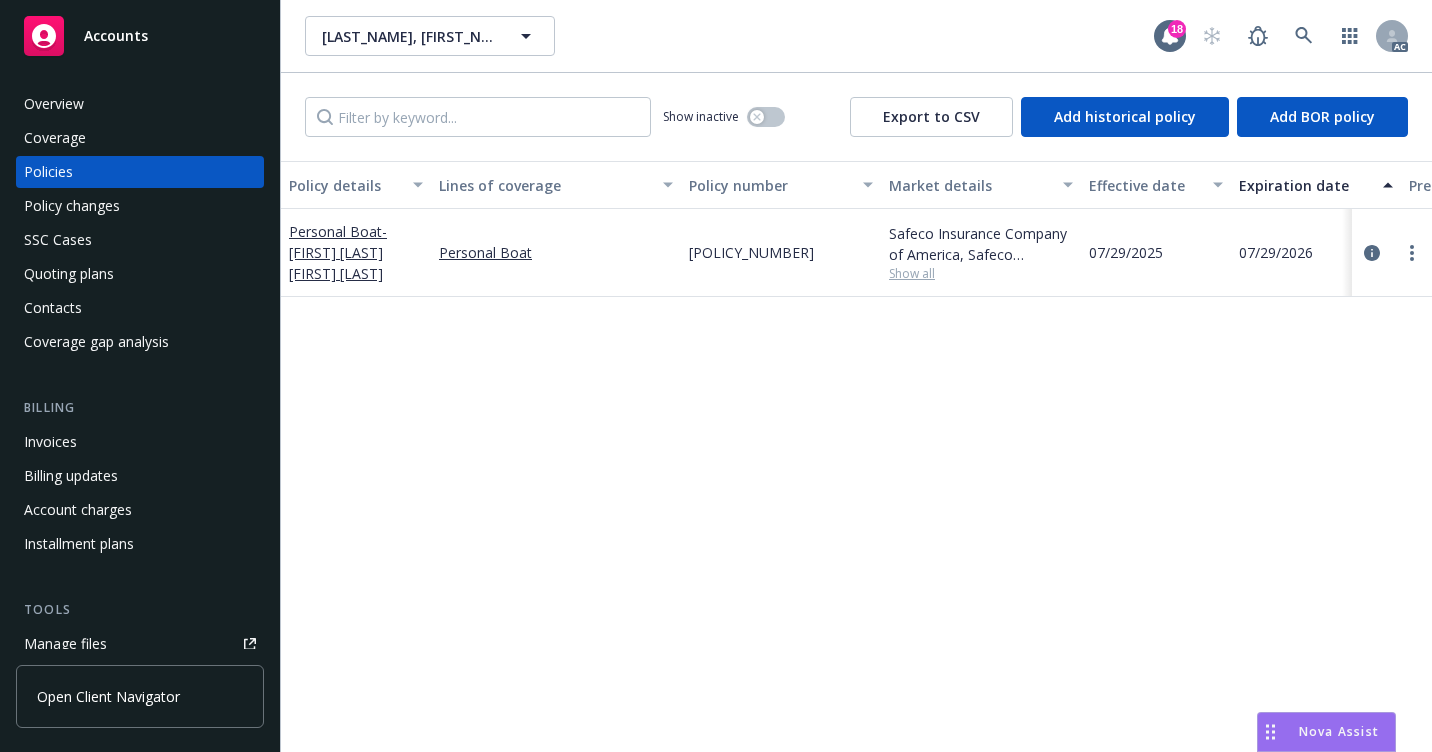 click on "Overview" at bounding box center [54, 104] 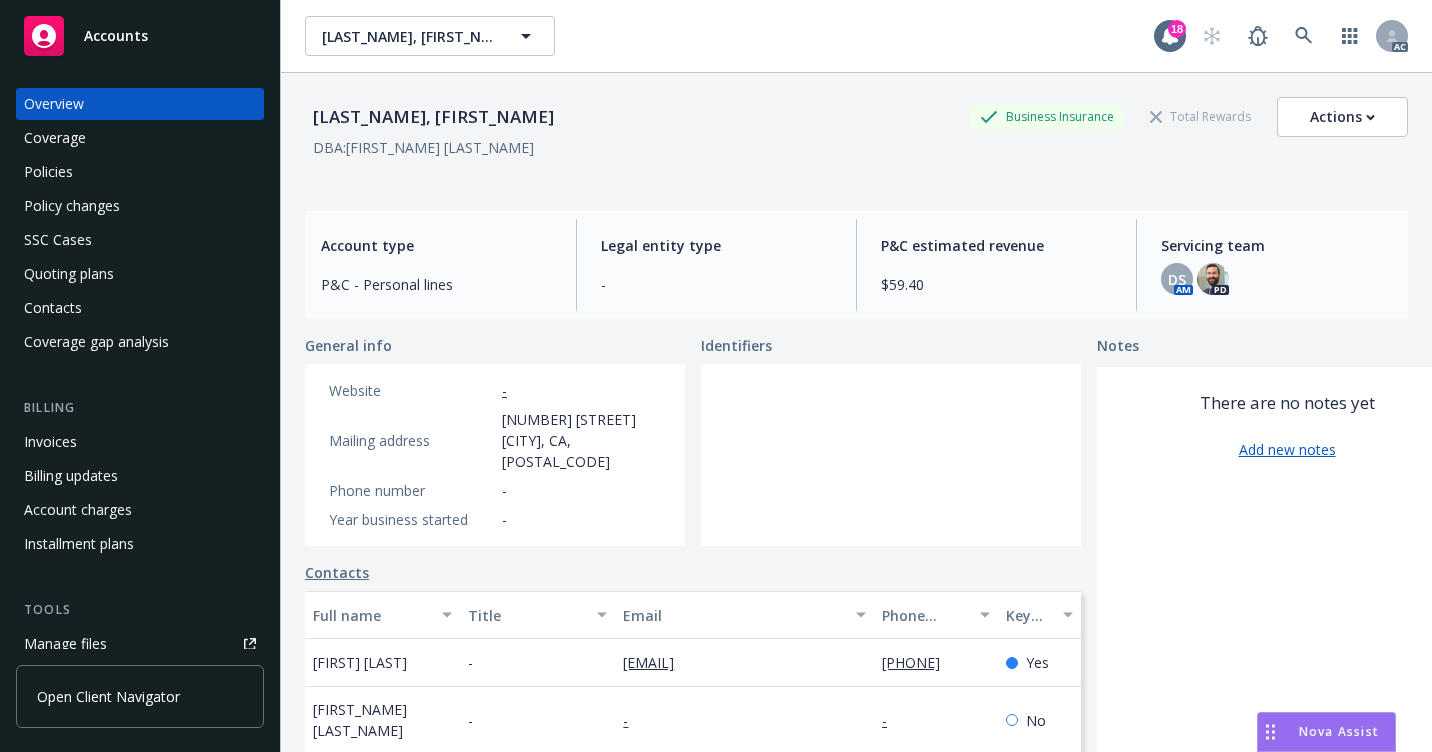 click on "[LAST_NAME], [FIRST_NAME] [LAST_NAME], [FIRST_NAME] [NUMBER]" at bounding box center [856, 36] 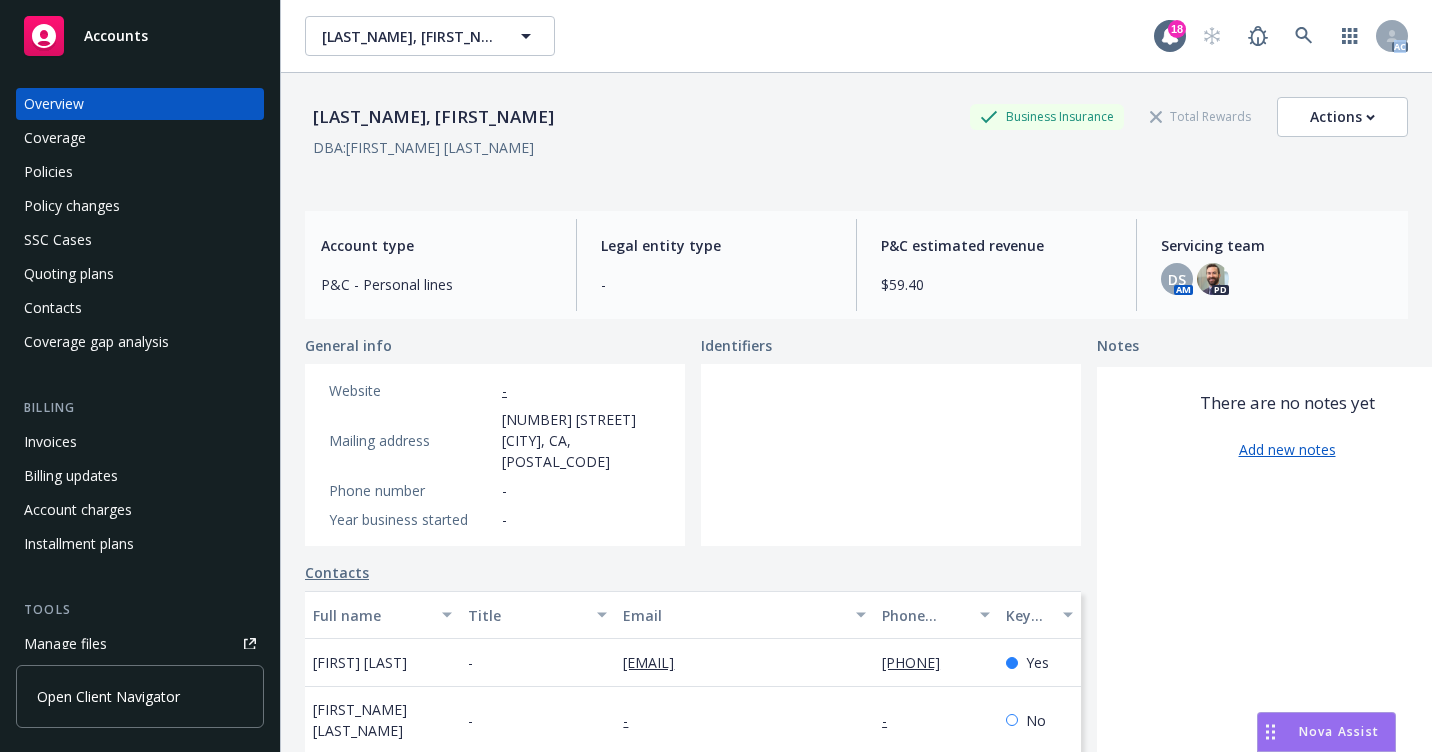 click on "[LAST_NAME], [FIRST_NAME] [LAST_NAME], [FIRST_NAME] [NUMBER]" at bounding box center [856, 36] 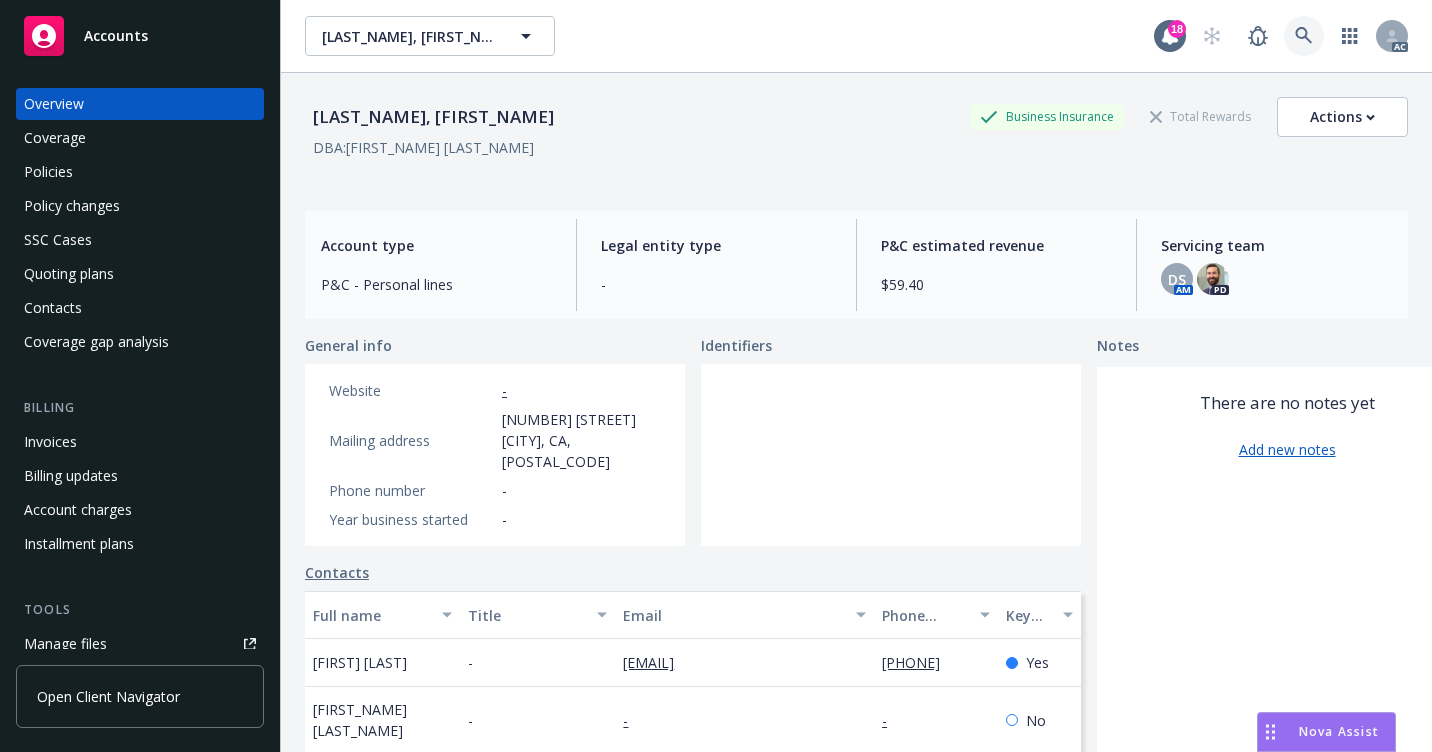 drag, startPoint x: 1285, startPoint y: 15, endPoint x: 1282, endPoint y: 26, distance: 11.401754 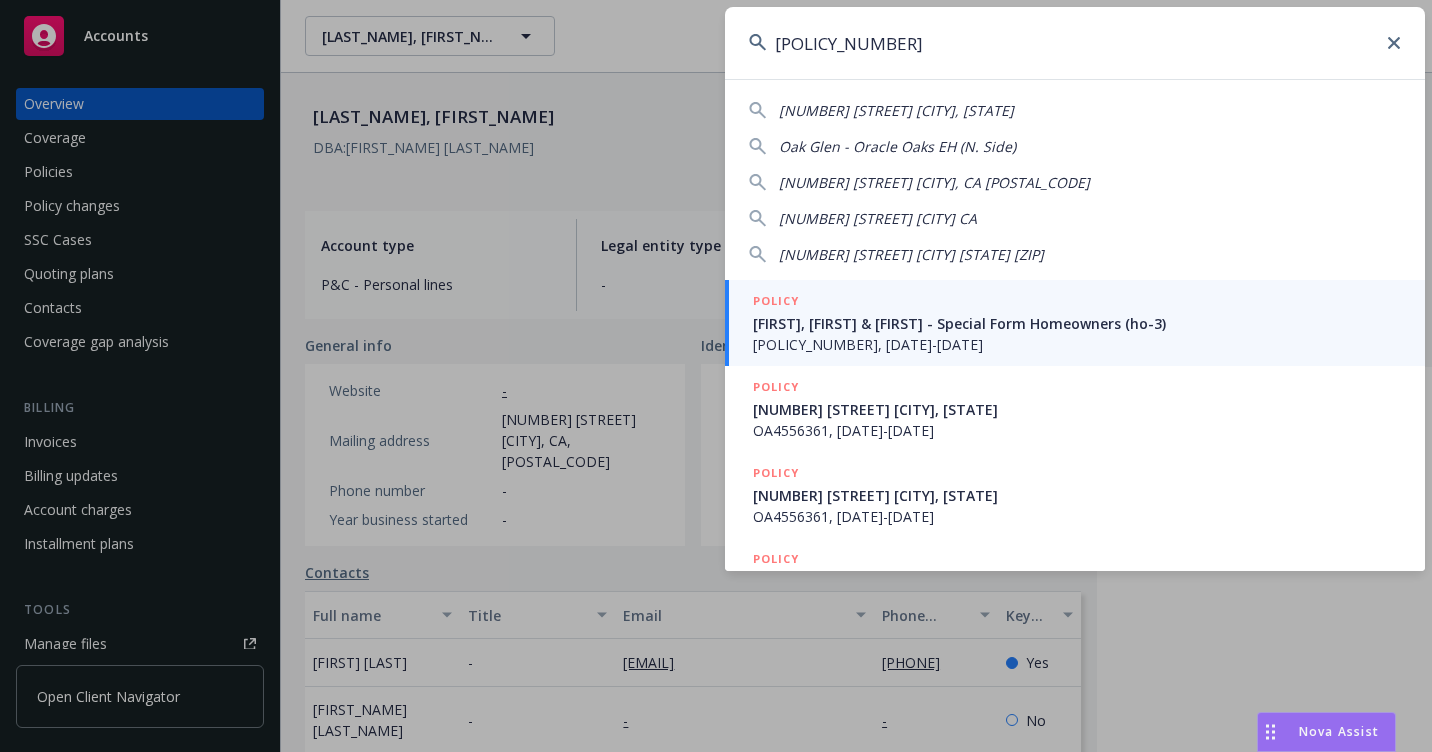 type on "[POLICY_NUMBER]" 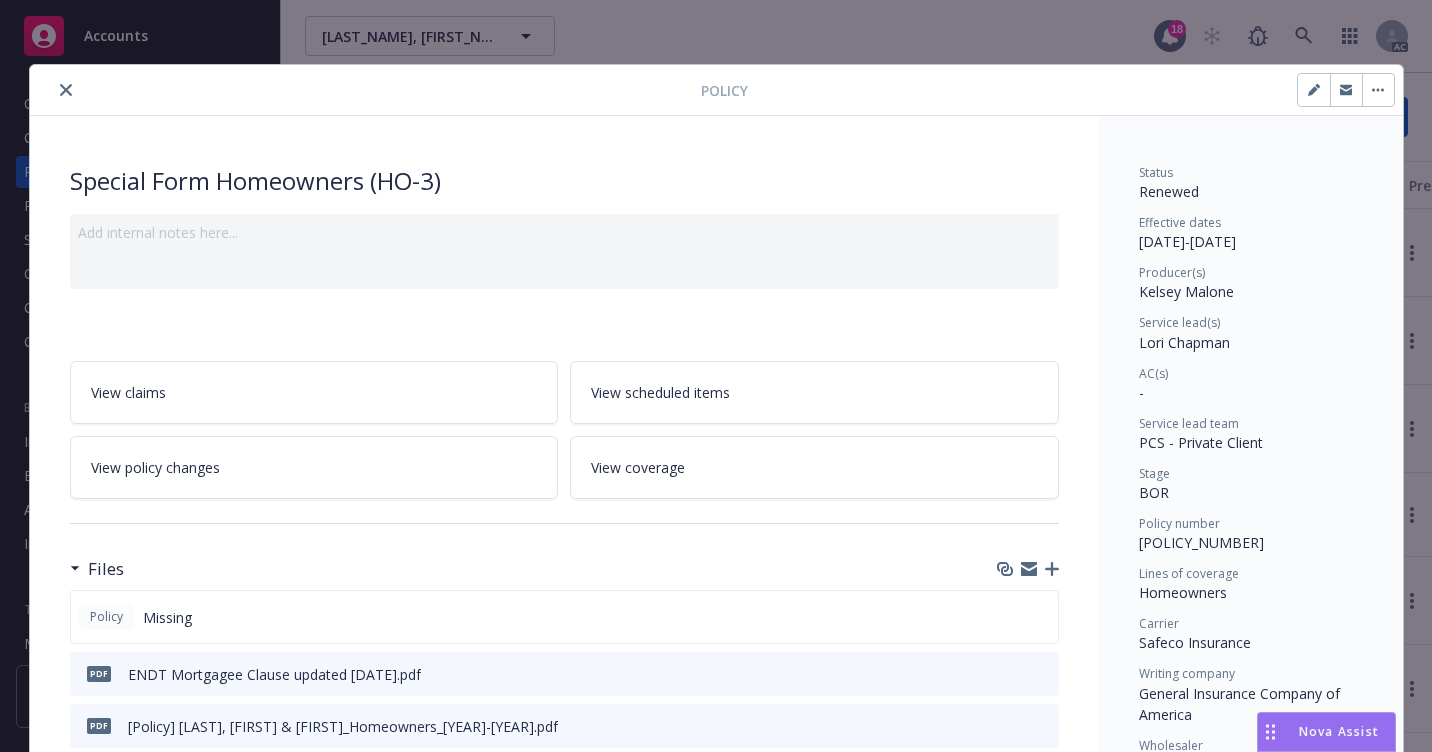 click 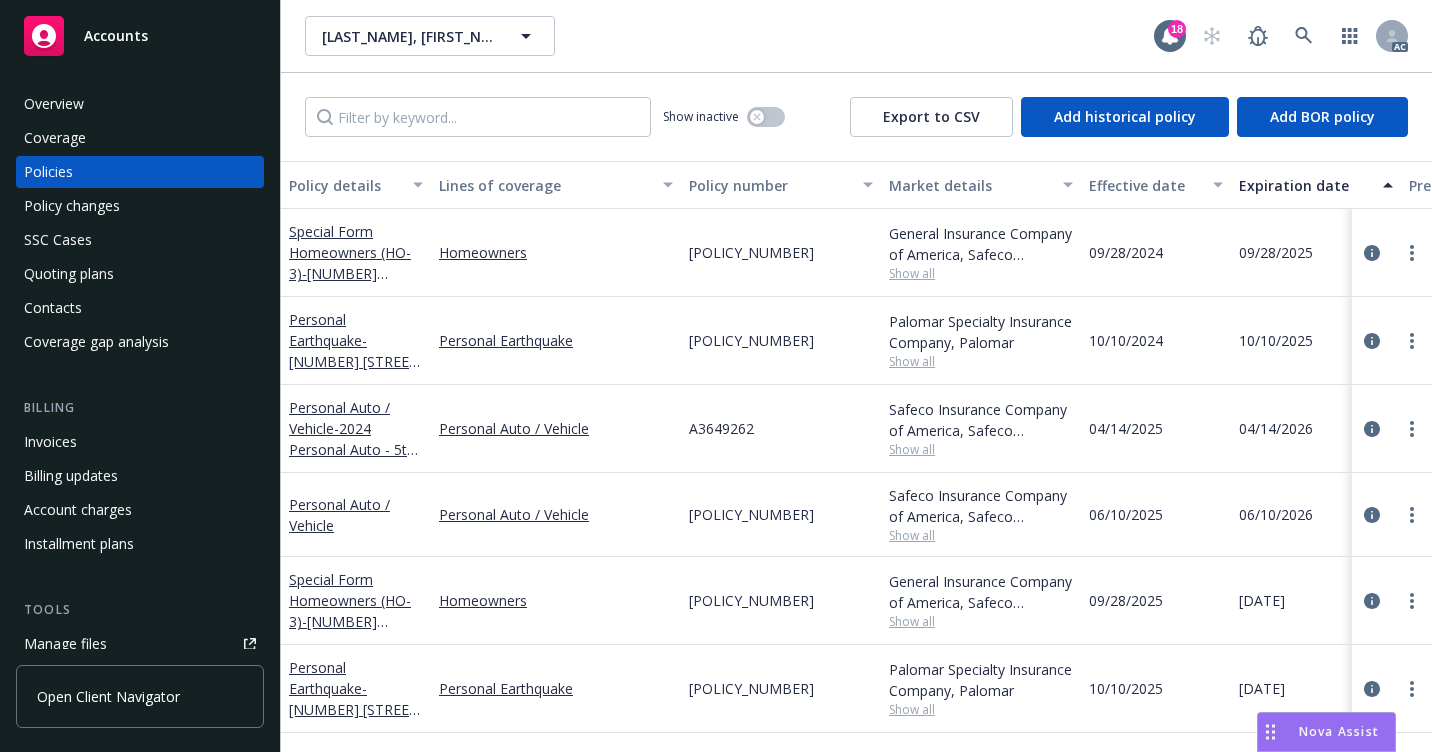 click on "Overview" at bounding box center [140, 104] 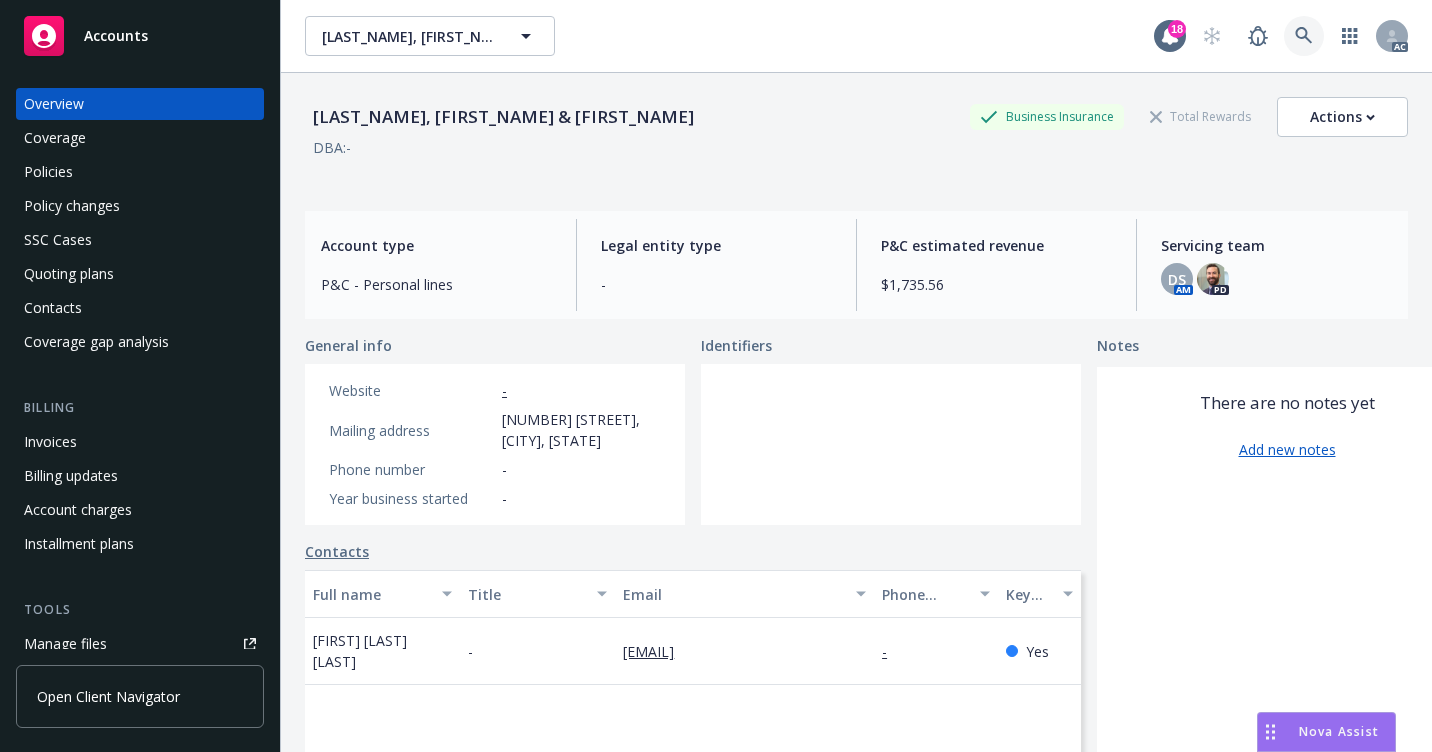 click at bounding box center (1304, 36) 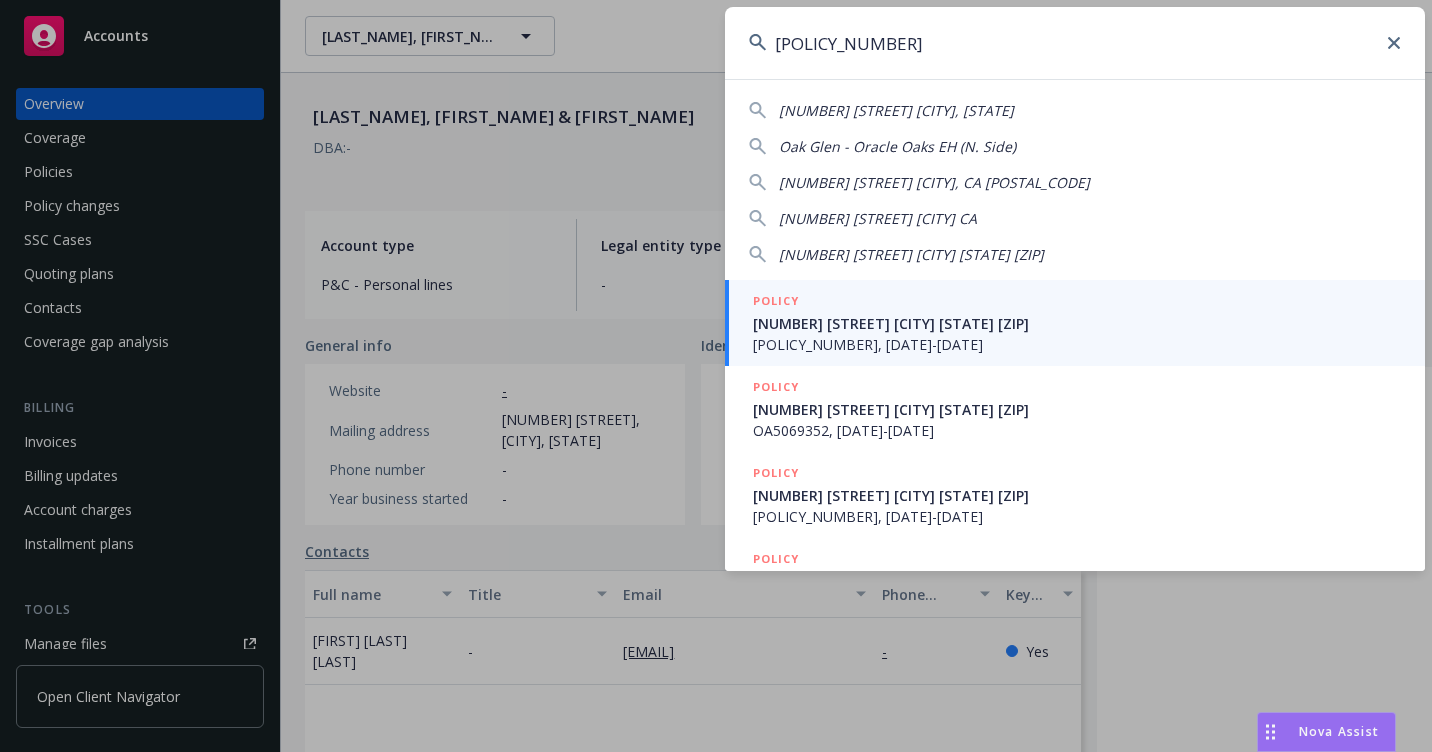 type on "[POLICY_NUMBER]" 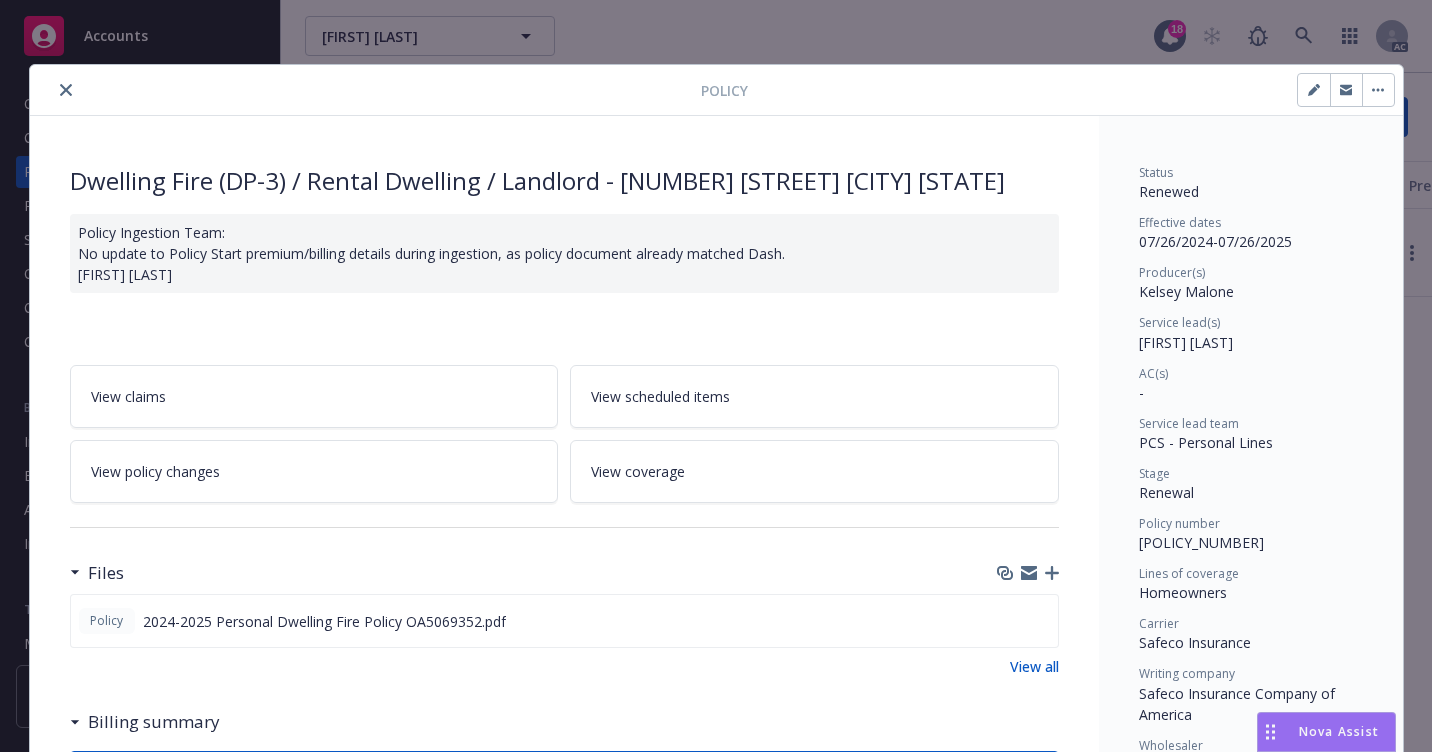click at bounding box center (369, 90) 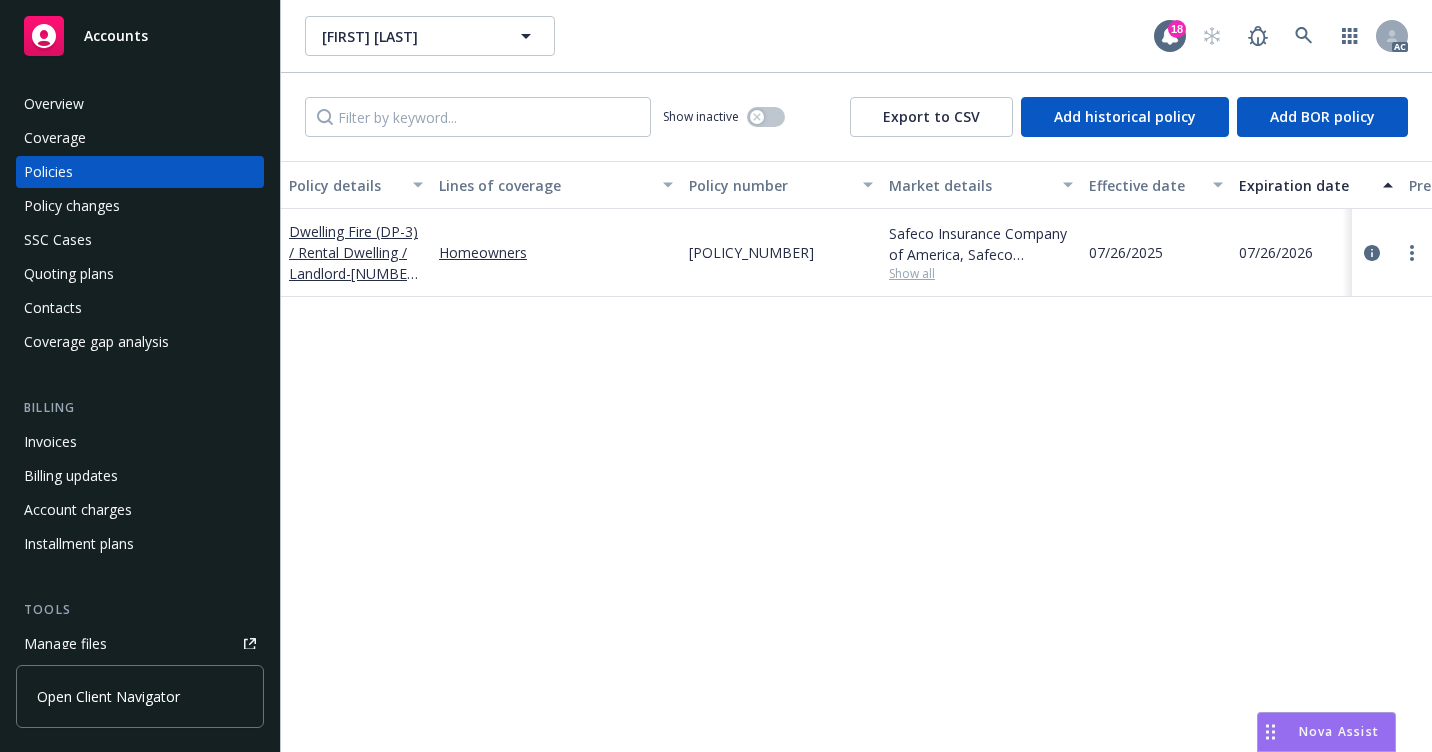 click on "Overview" at bounding box center [140, 104] 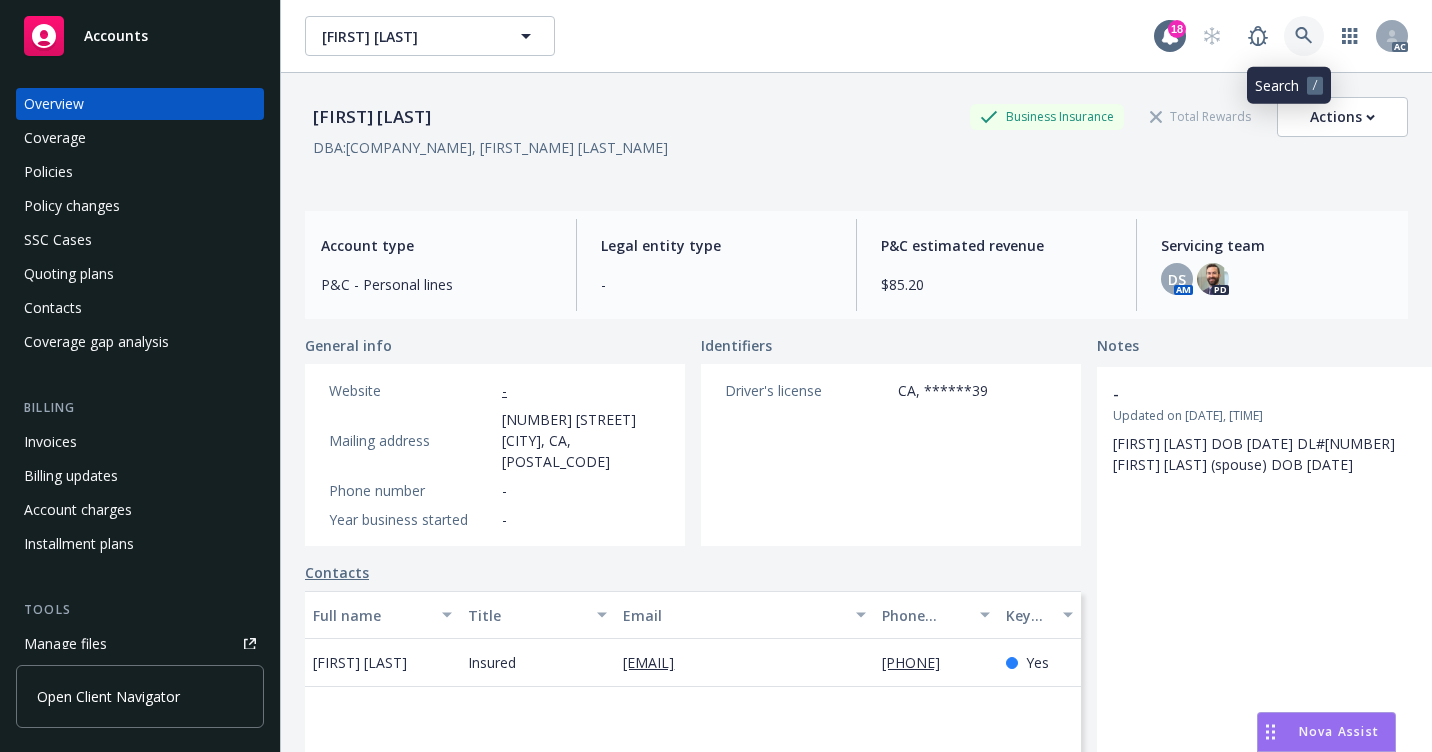 click 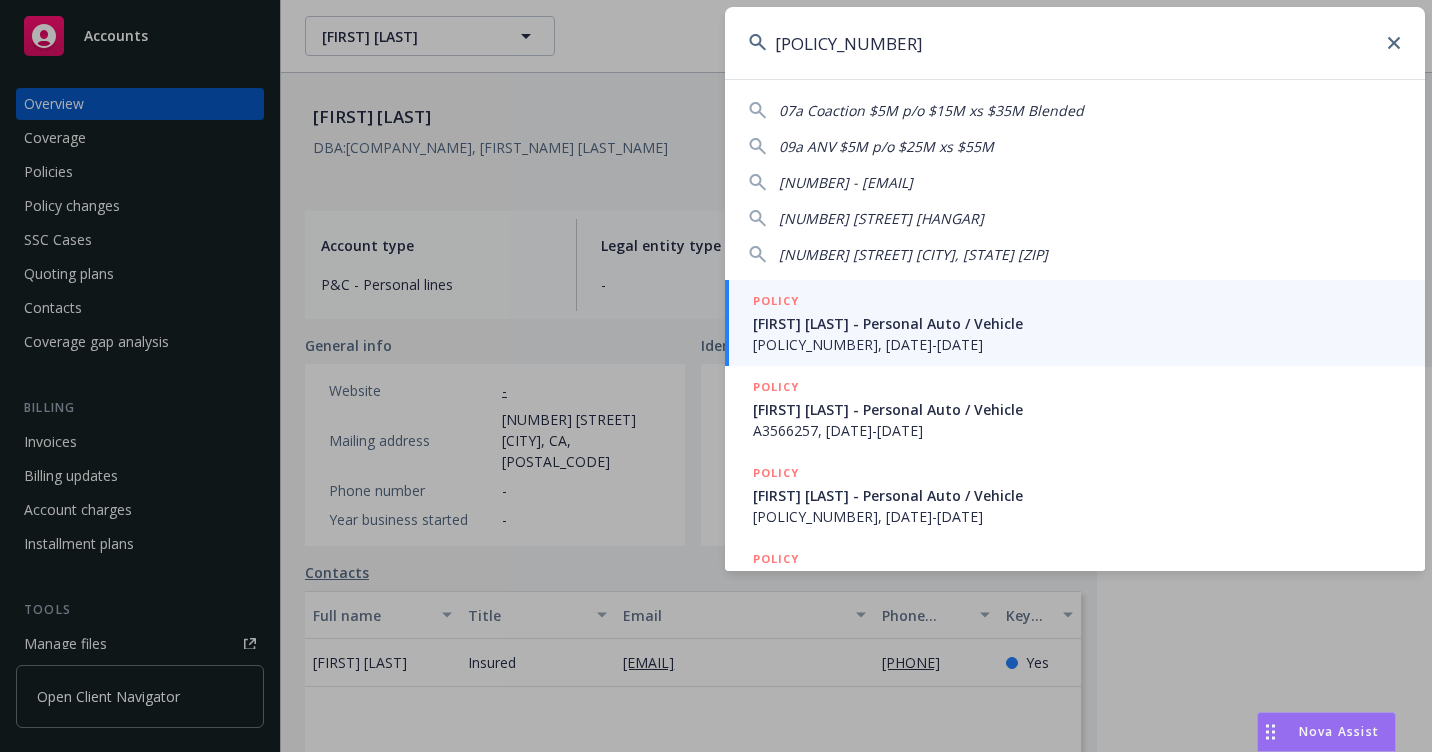 type on "[POLICY_NUMBER]" 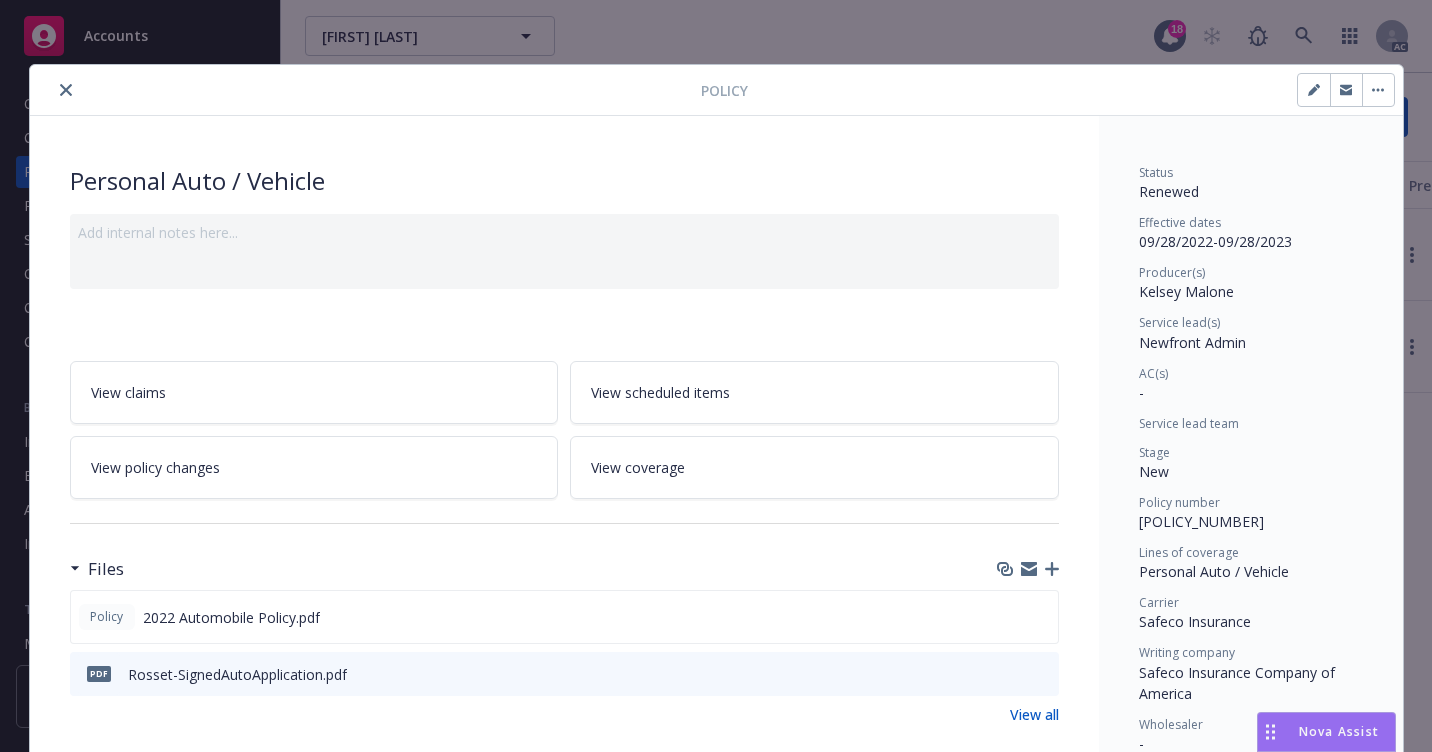 click 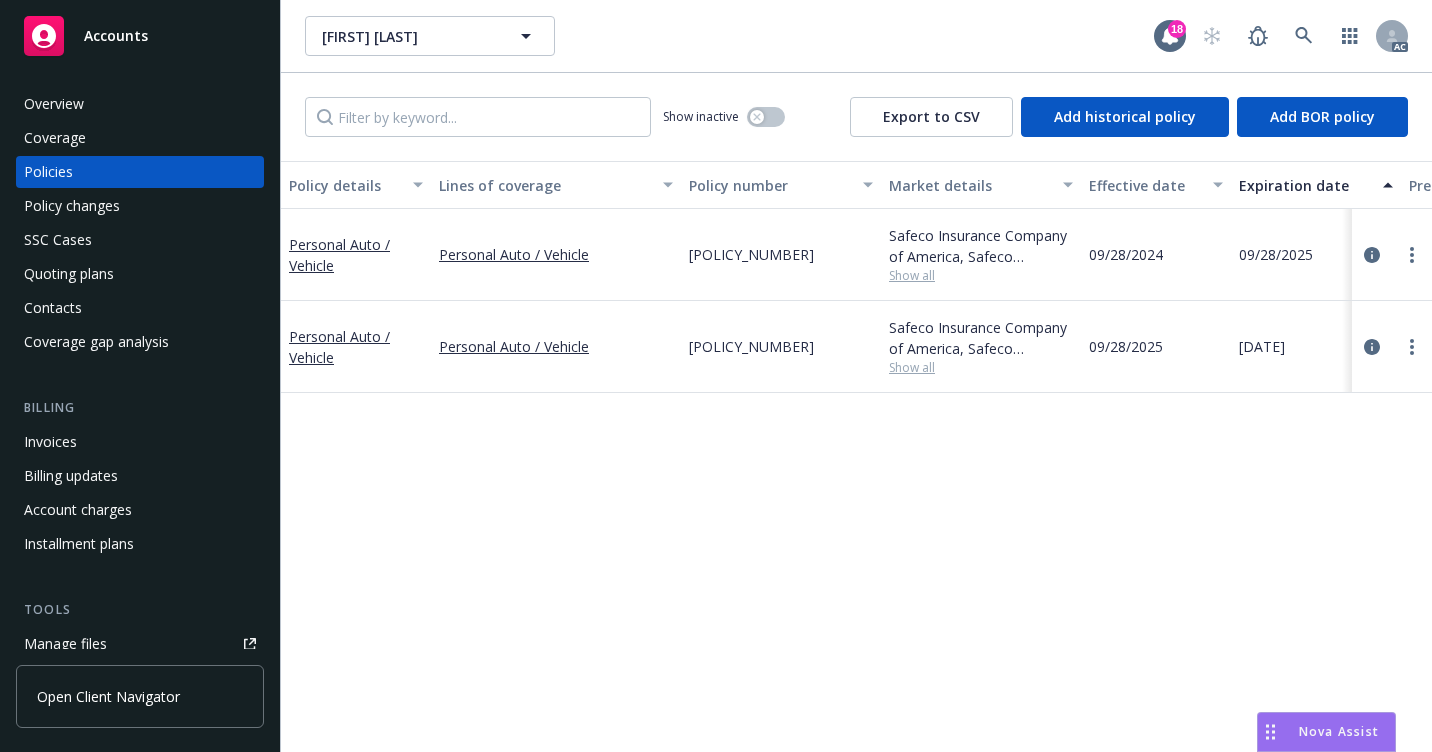 click on "Overview" at bounding box center [54, 104] 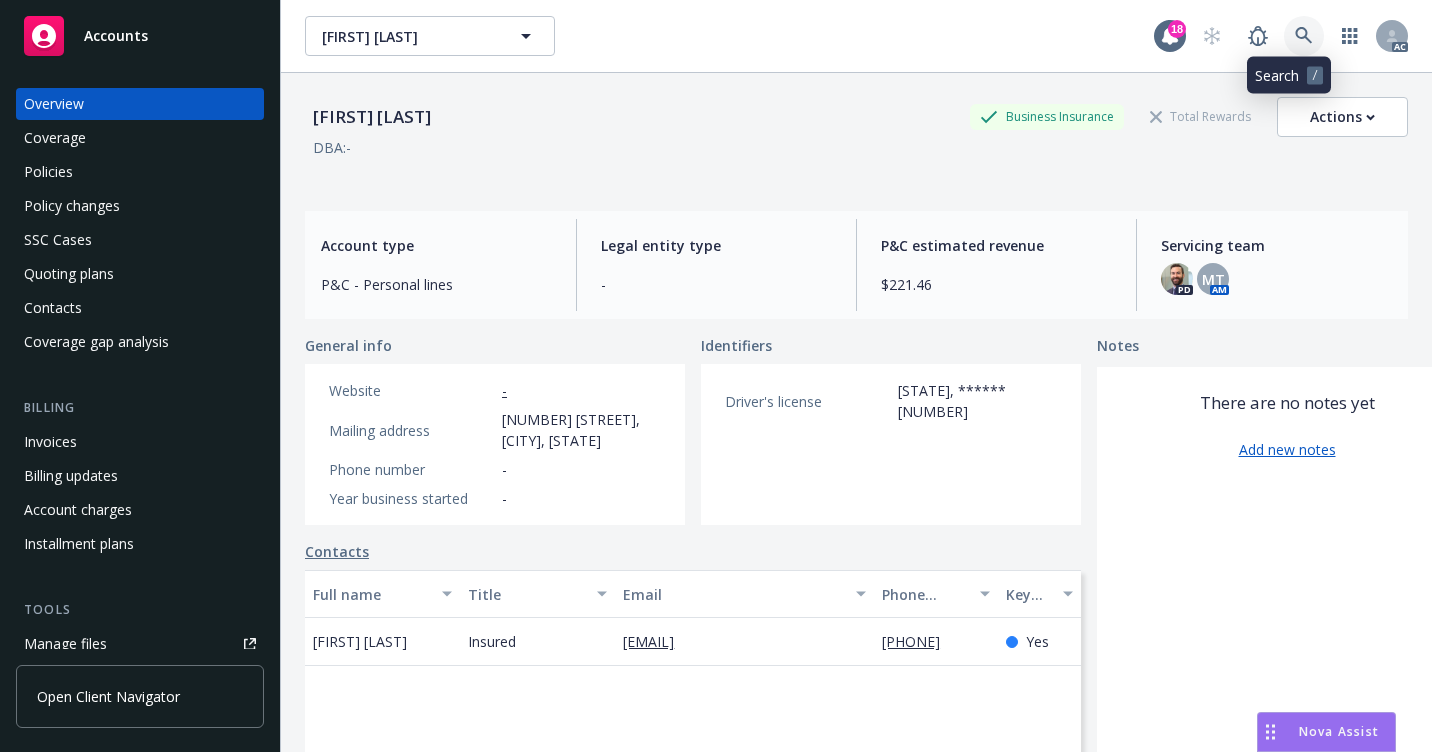 click at bounding box center (1304, 36) 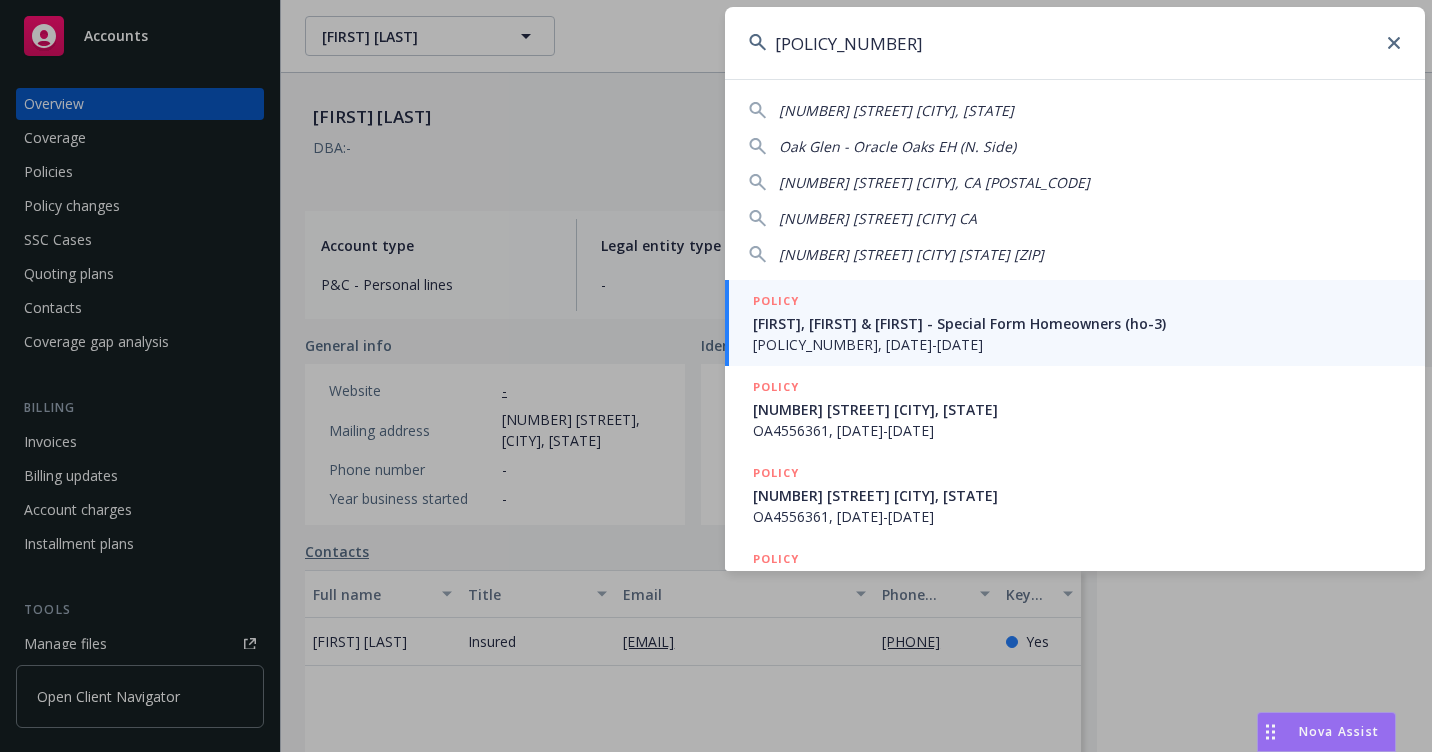 type on "[POLICY_NUMBER]" 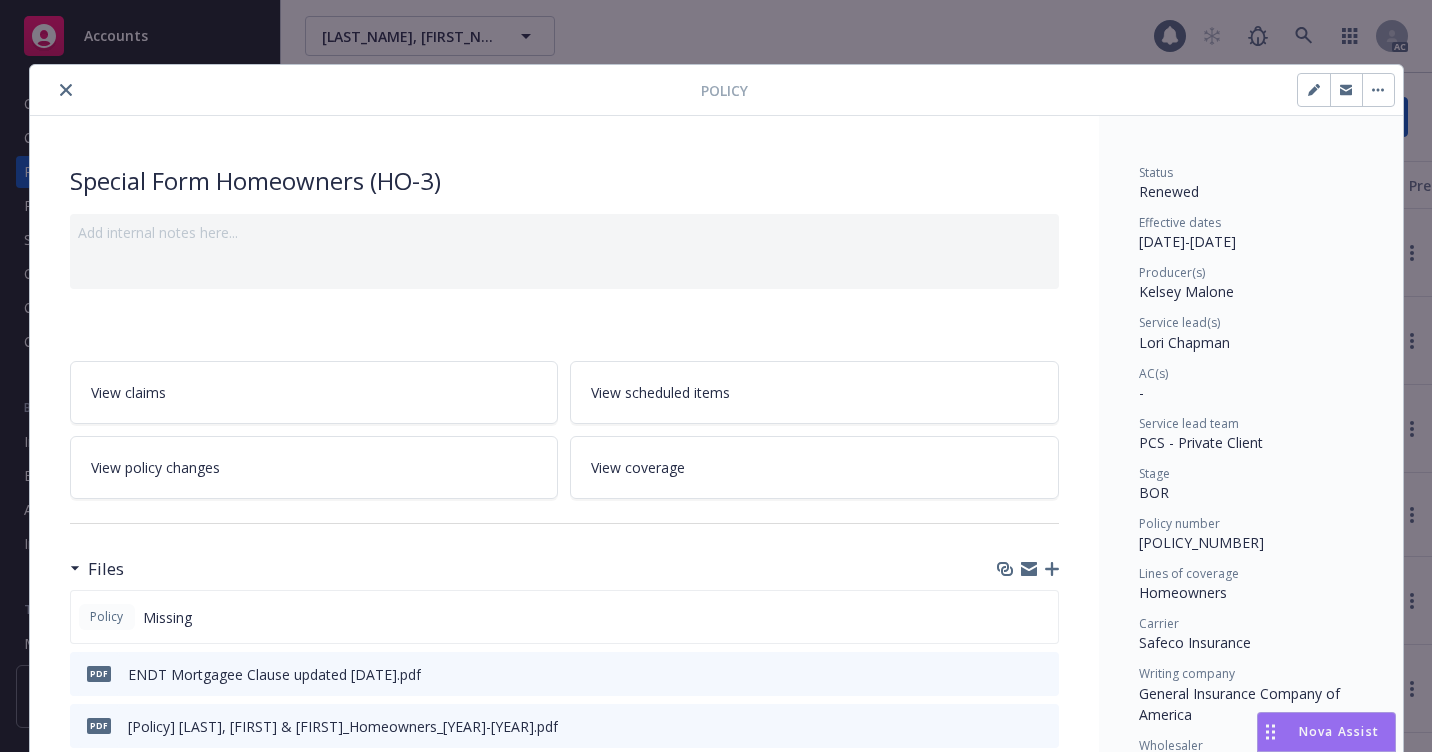 scroll, scrollTop: 60, scrollLeft: 0, axis: vertical 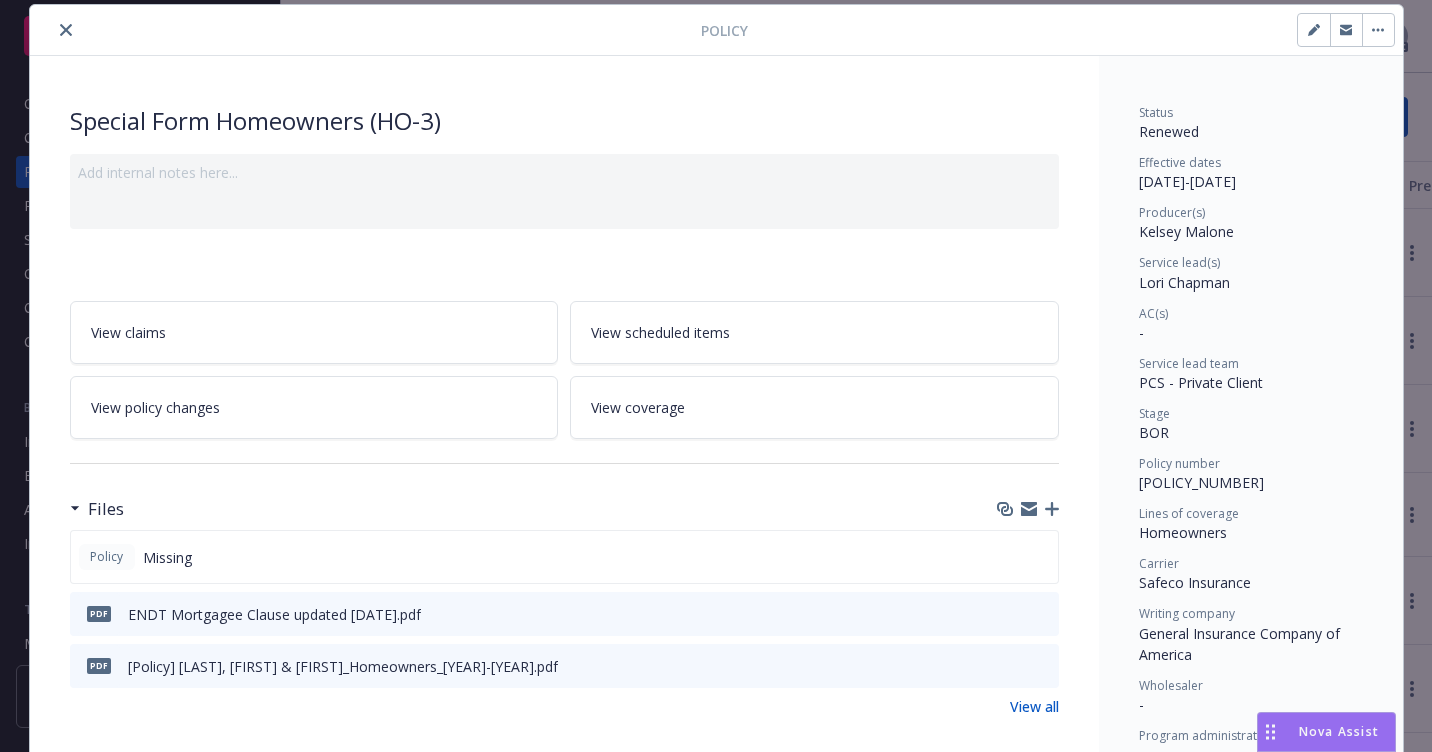 click 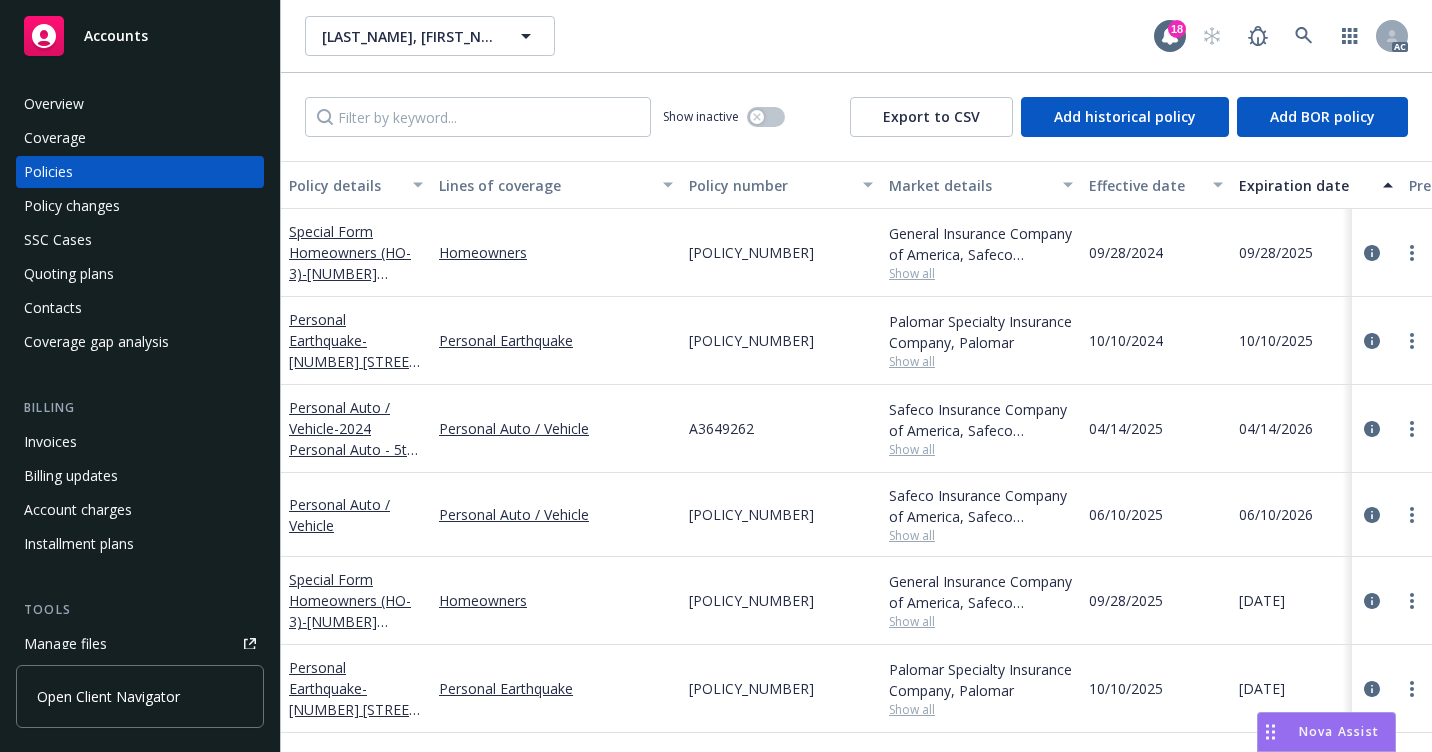 click 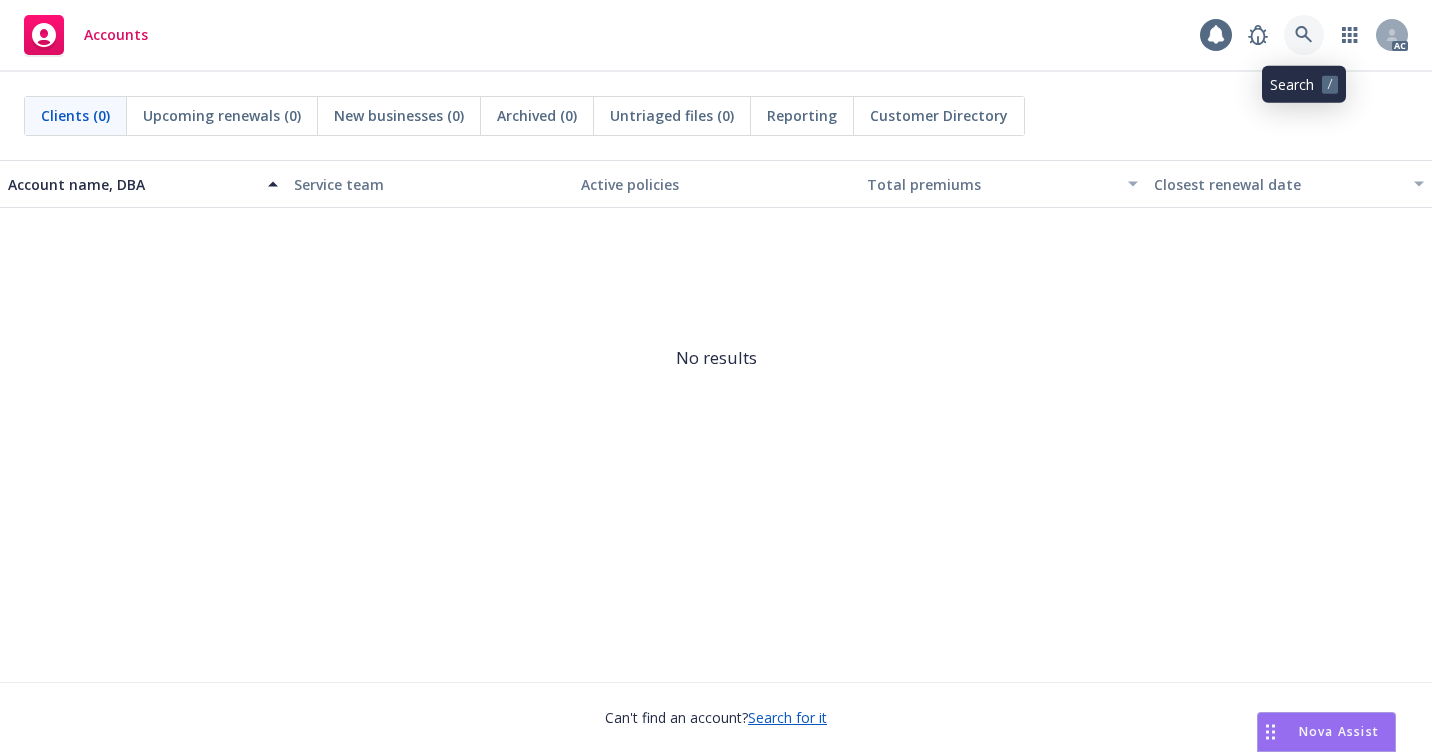 click 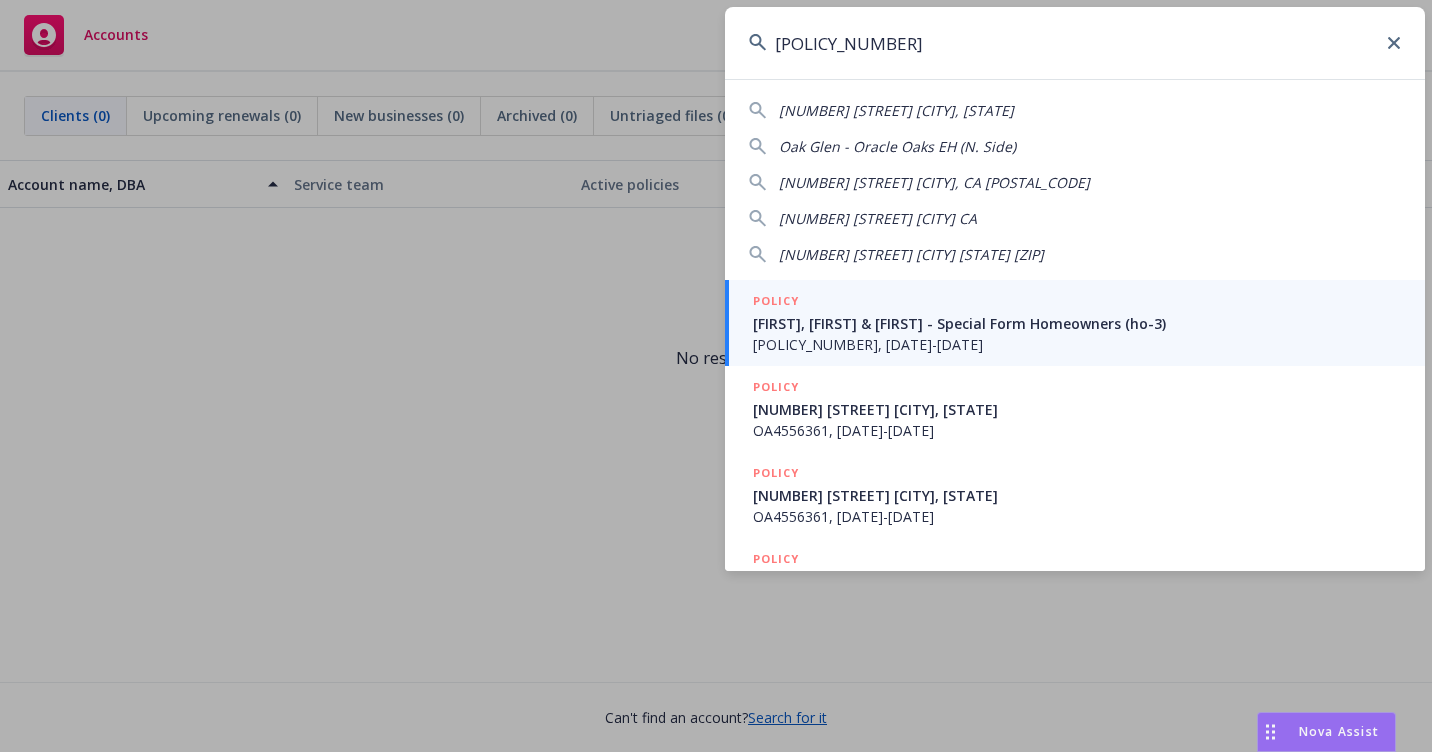 type on "[POLICY_NUMBER]" 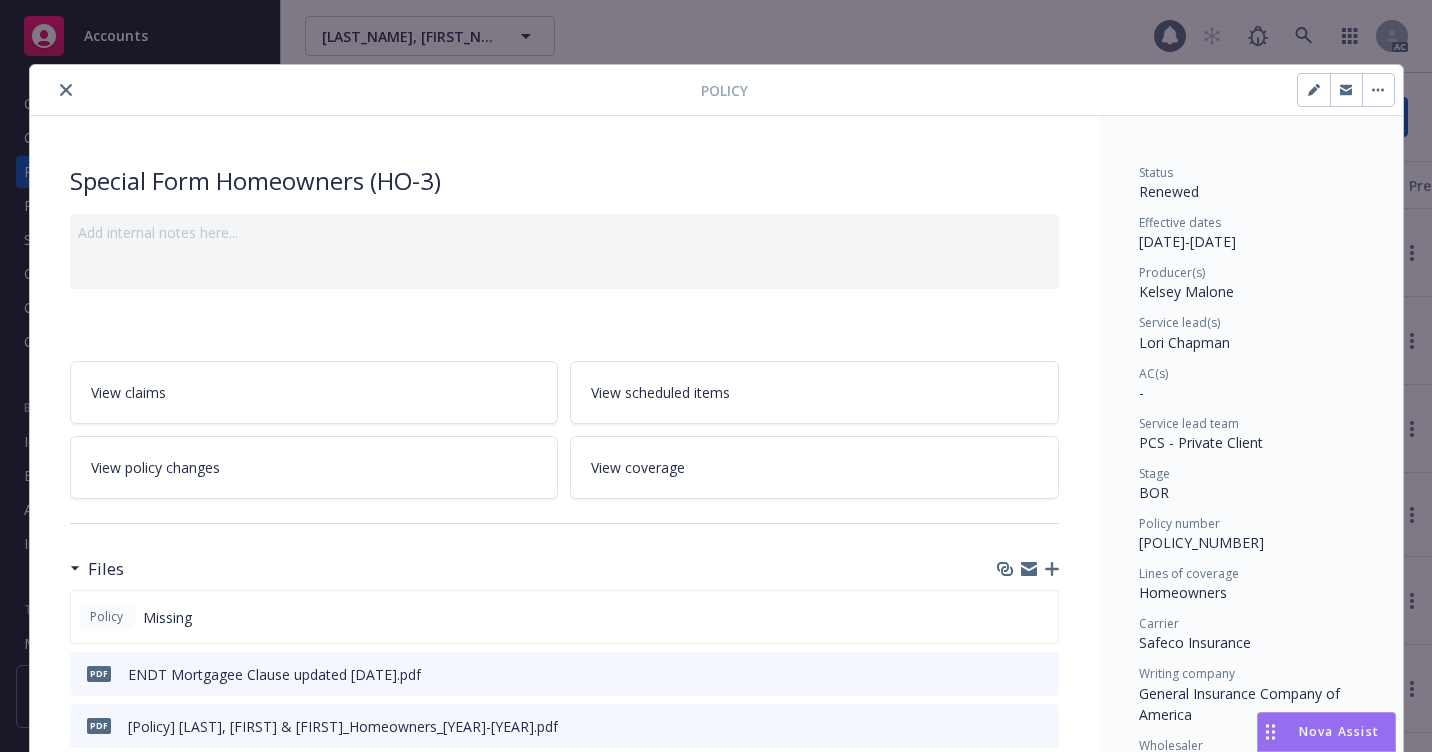 scroll, scrollTop: 60, scrollLeft: 0, axis: vertical 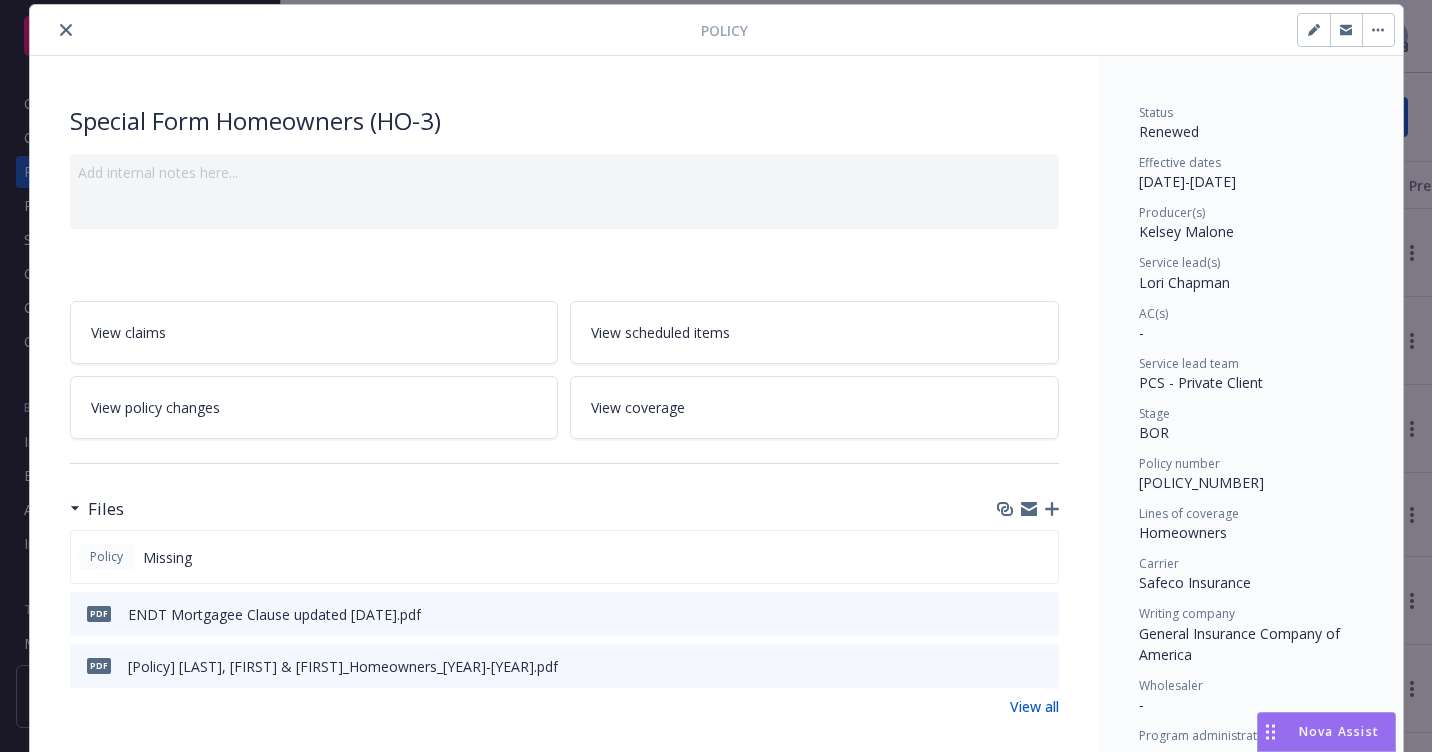 click 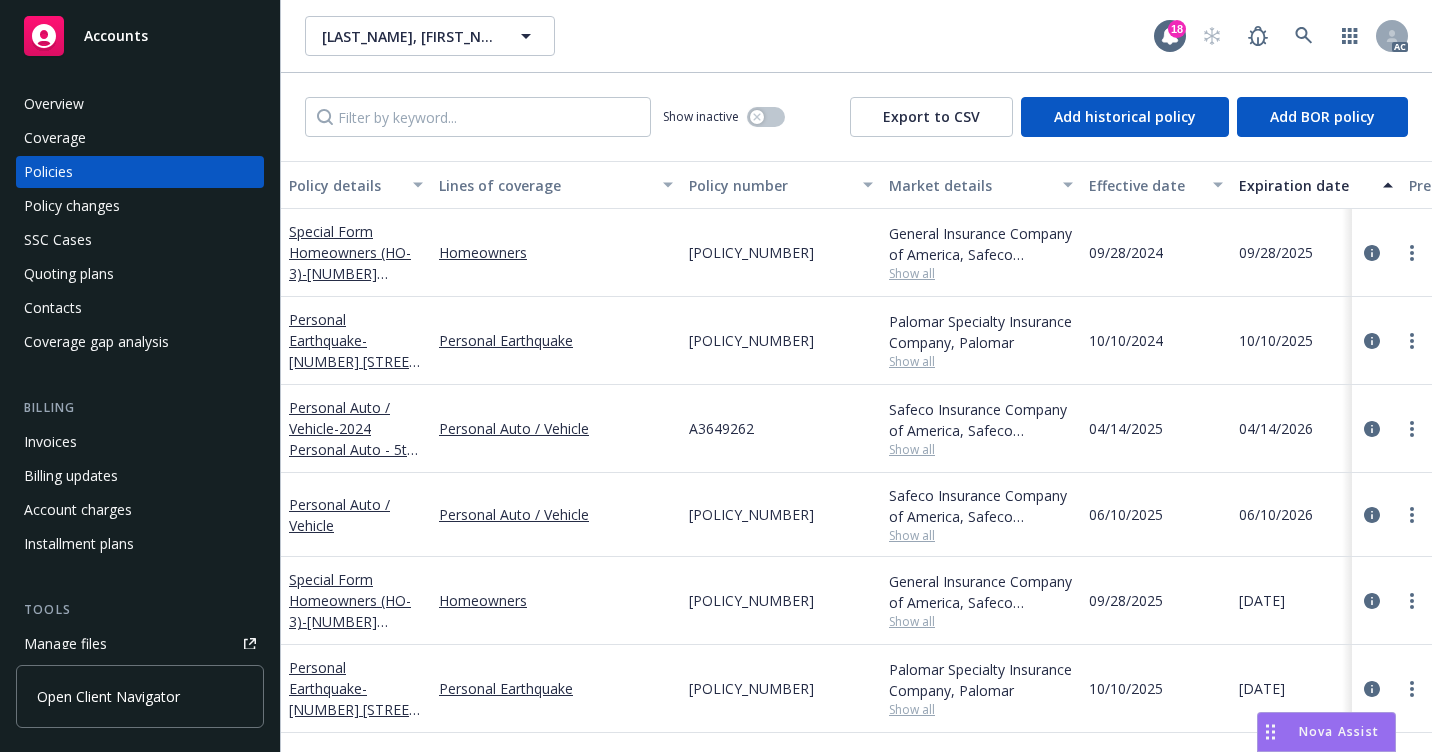 click on "Overview" at bounding box center (140, 104) 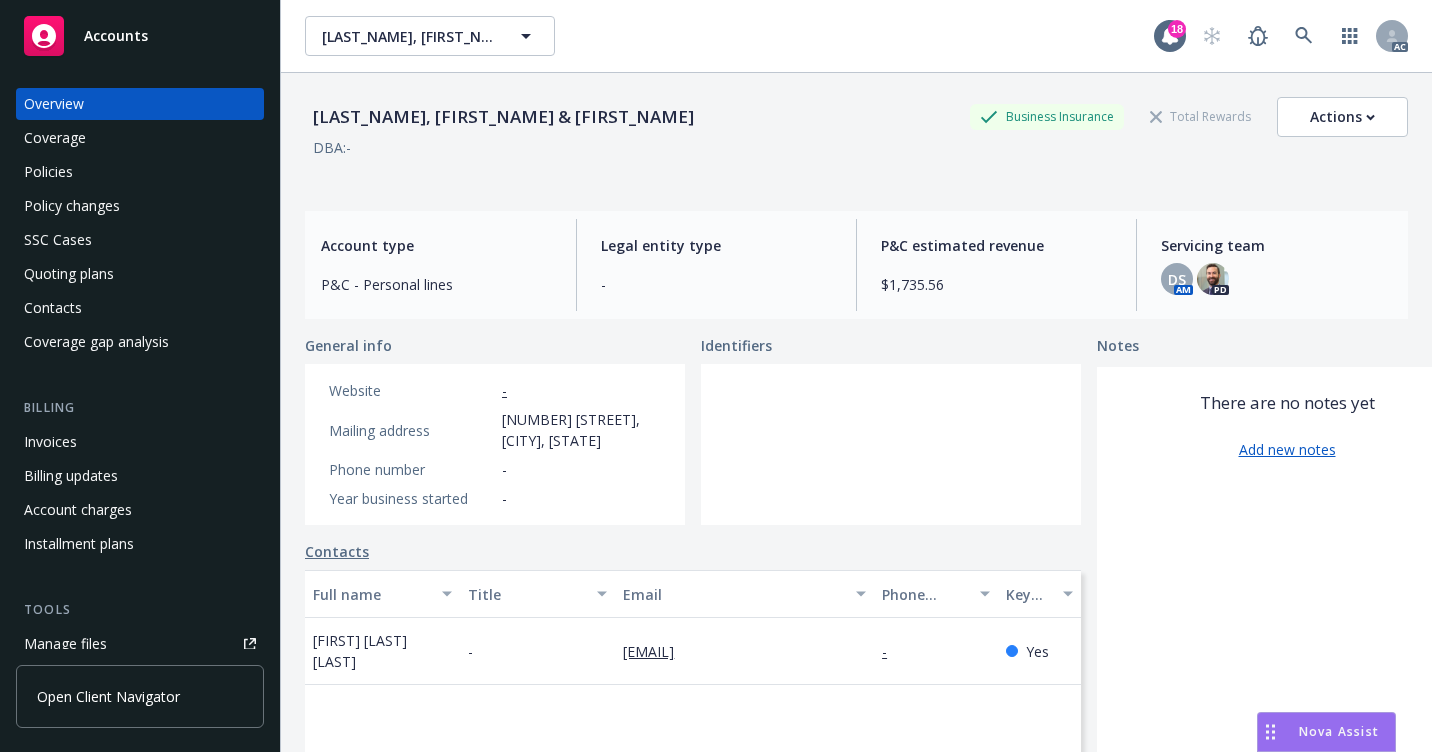 click on "Policies" at bounding box center [140, 172] 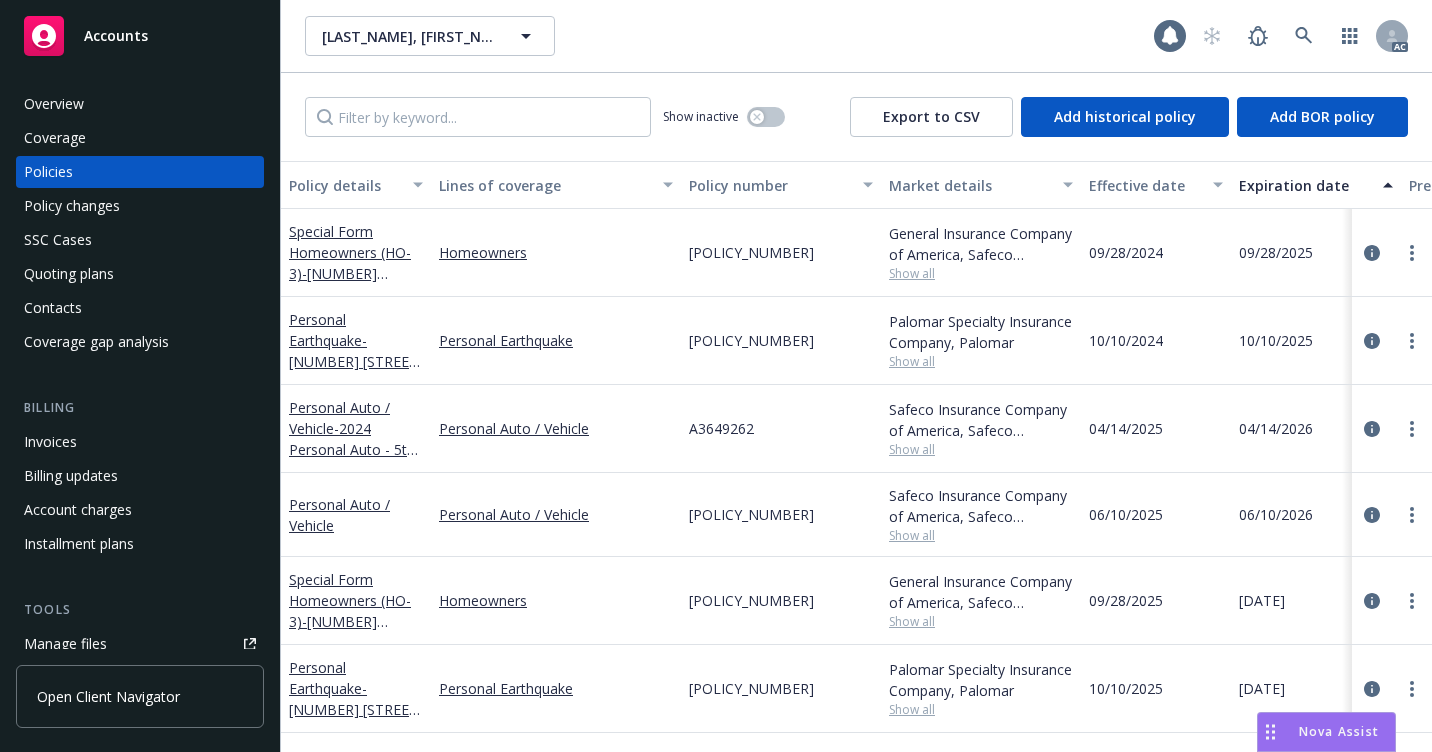 click on "Overview" at bounding box center [54, 104] 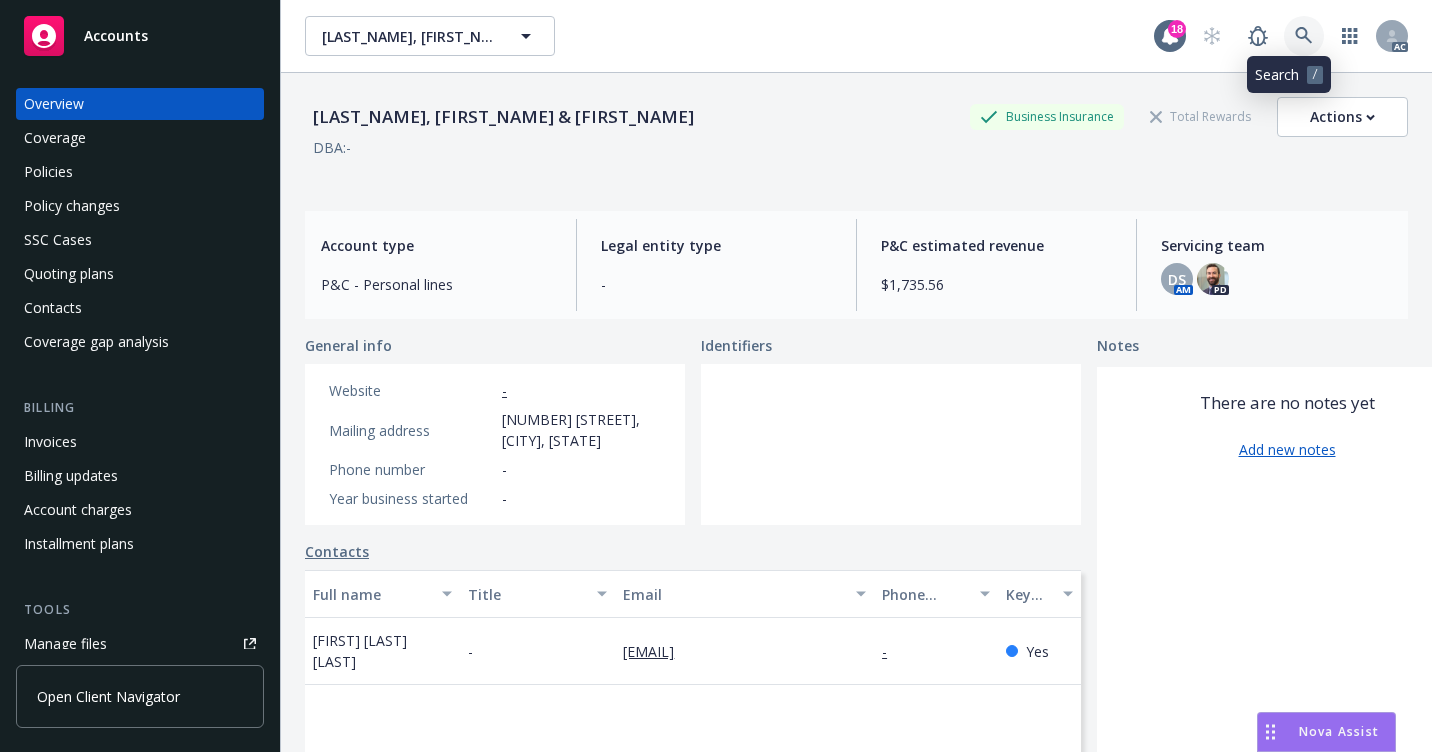 click 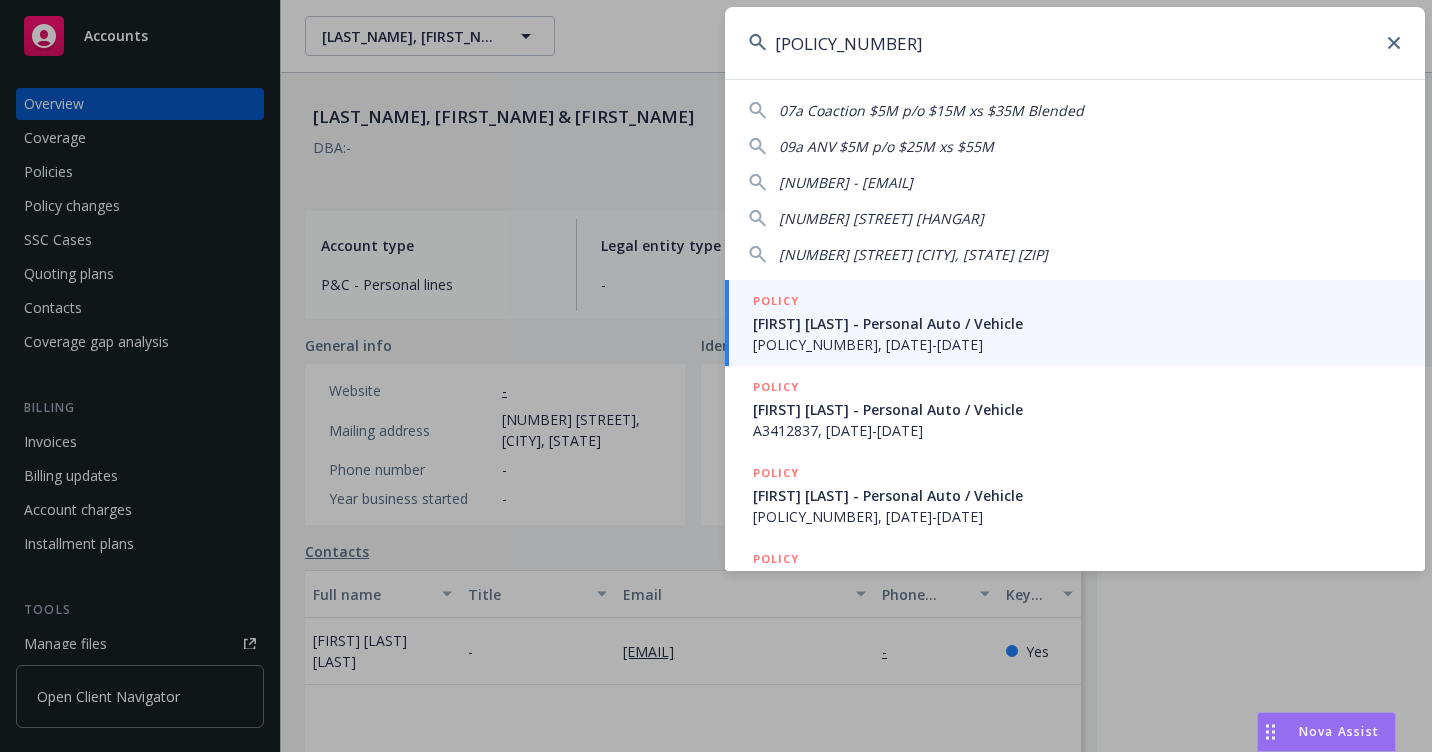 type on "[POLICY_NUMBER]" 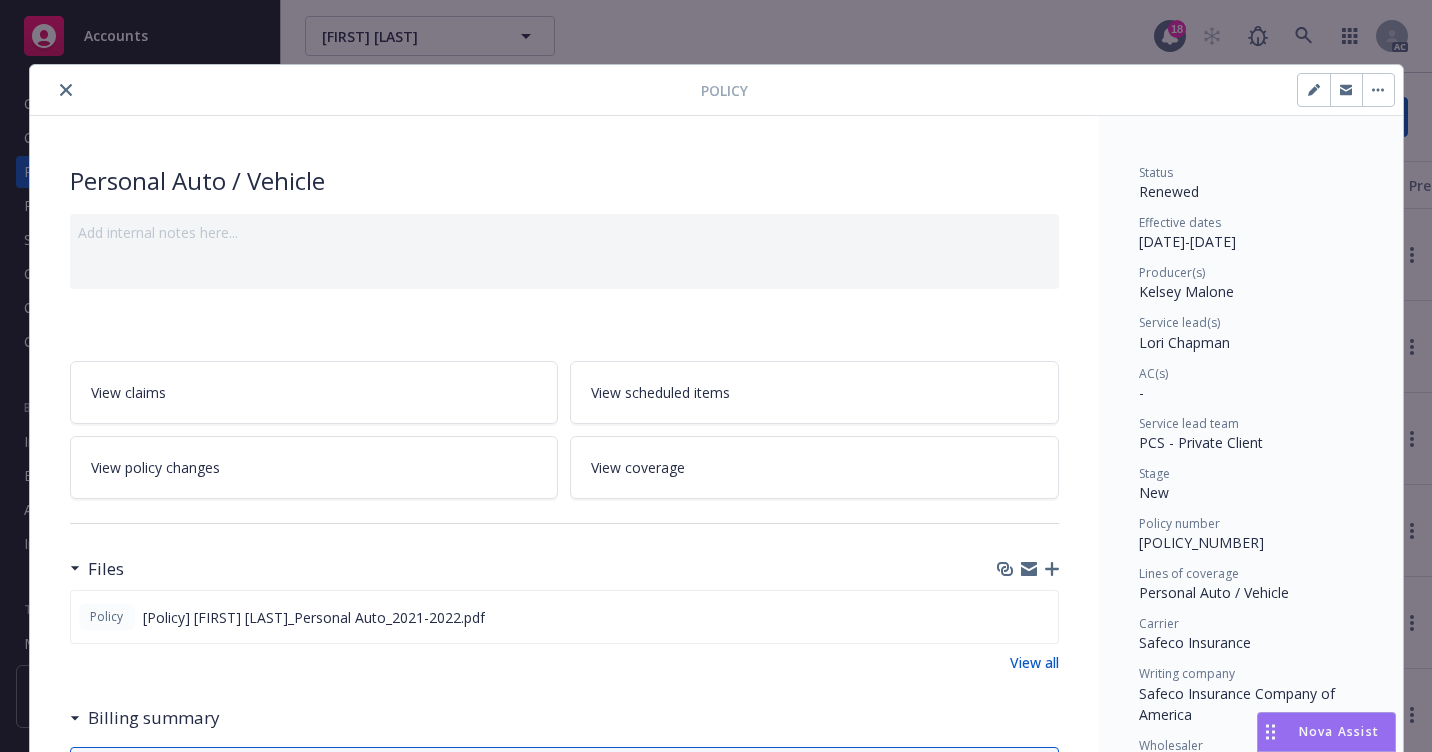 click 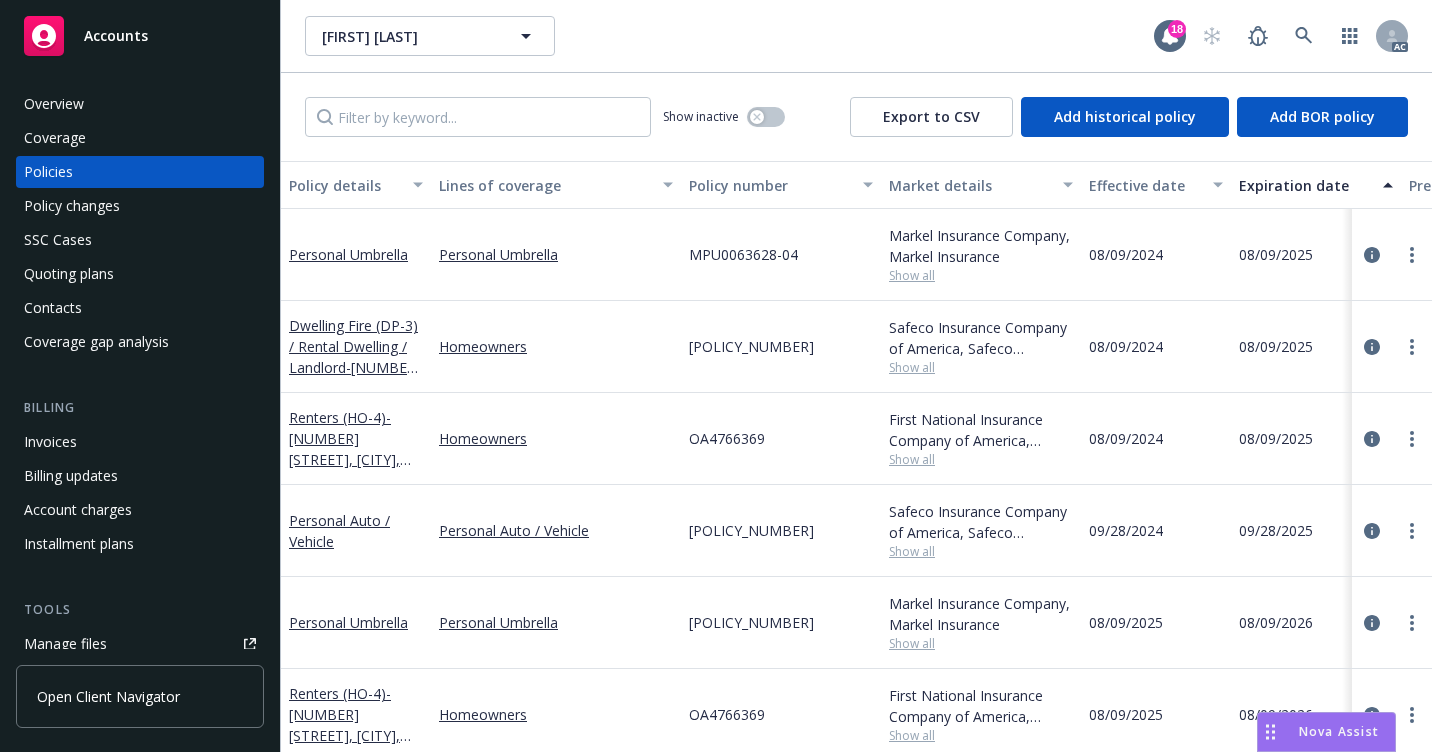 click on "Overview" at bounding box center [54, 104] 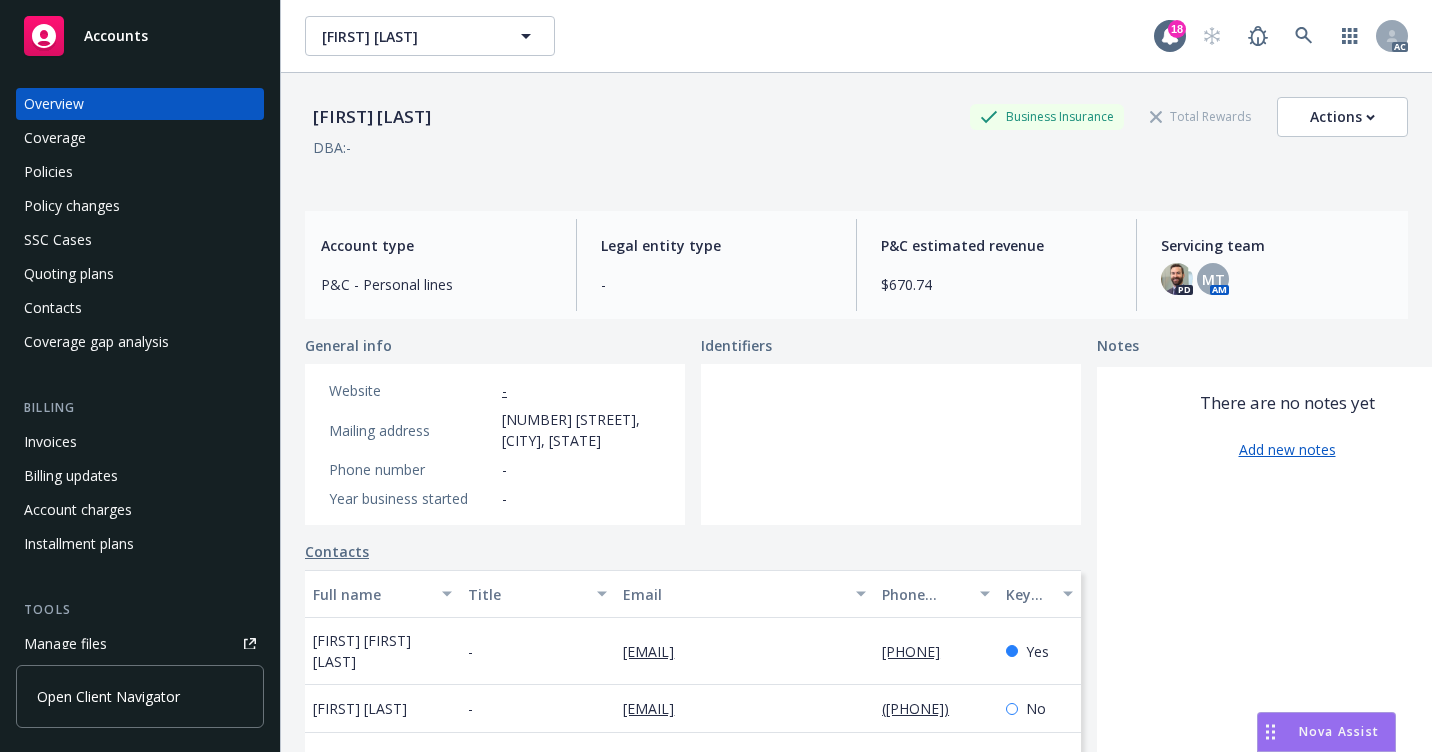 click on "Policies" at bounding box center [140, 172] 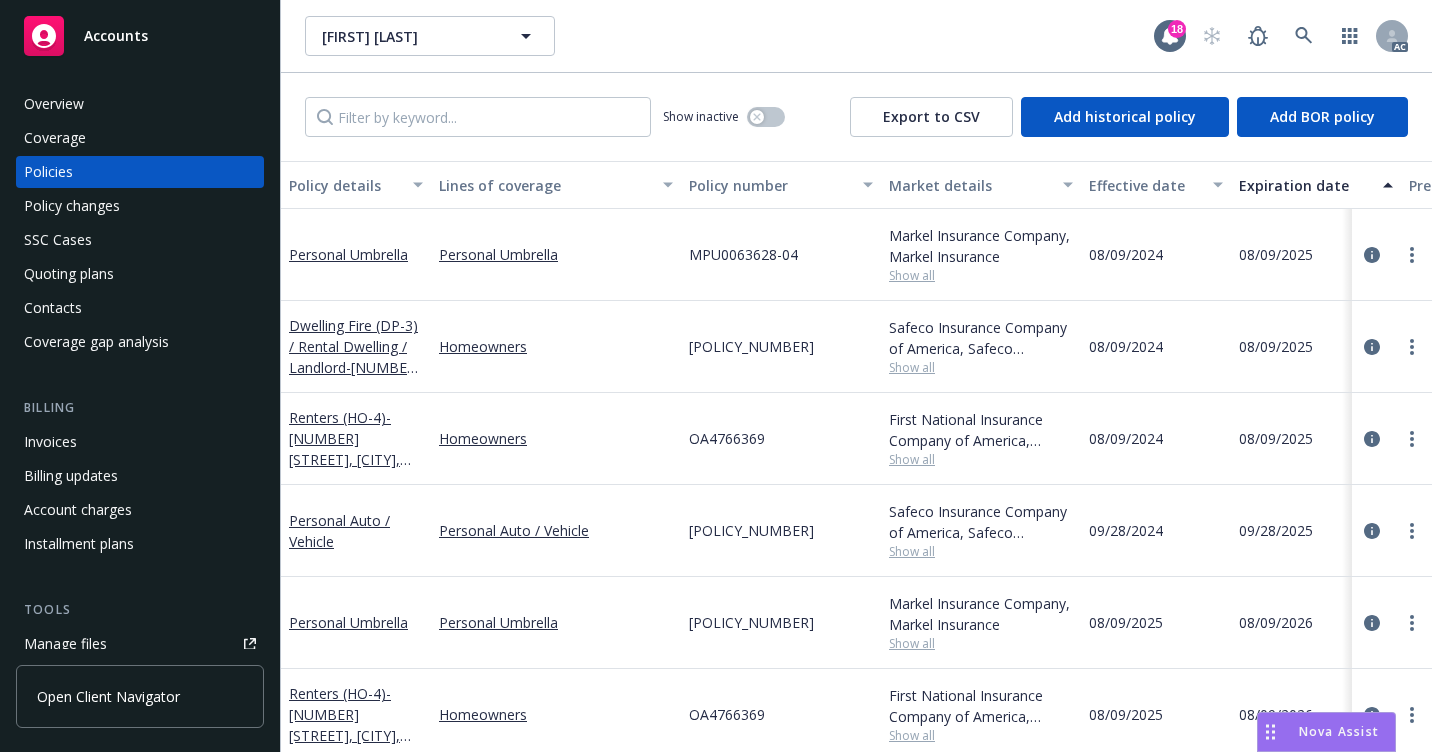 click on "Overview" at bounding box center [140, 104] 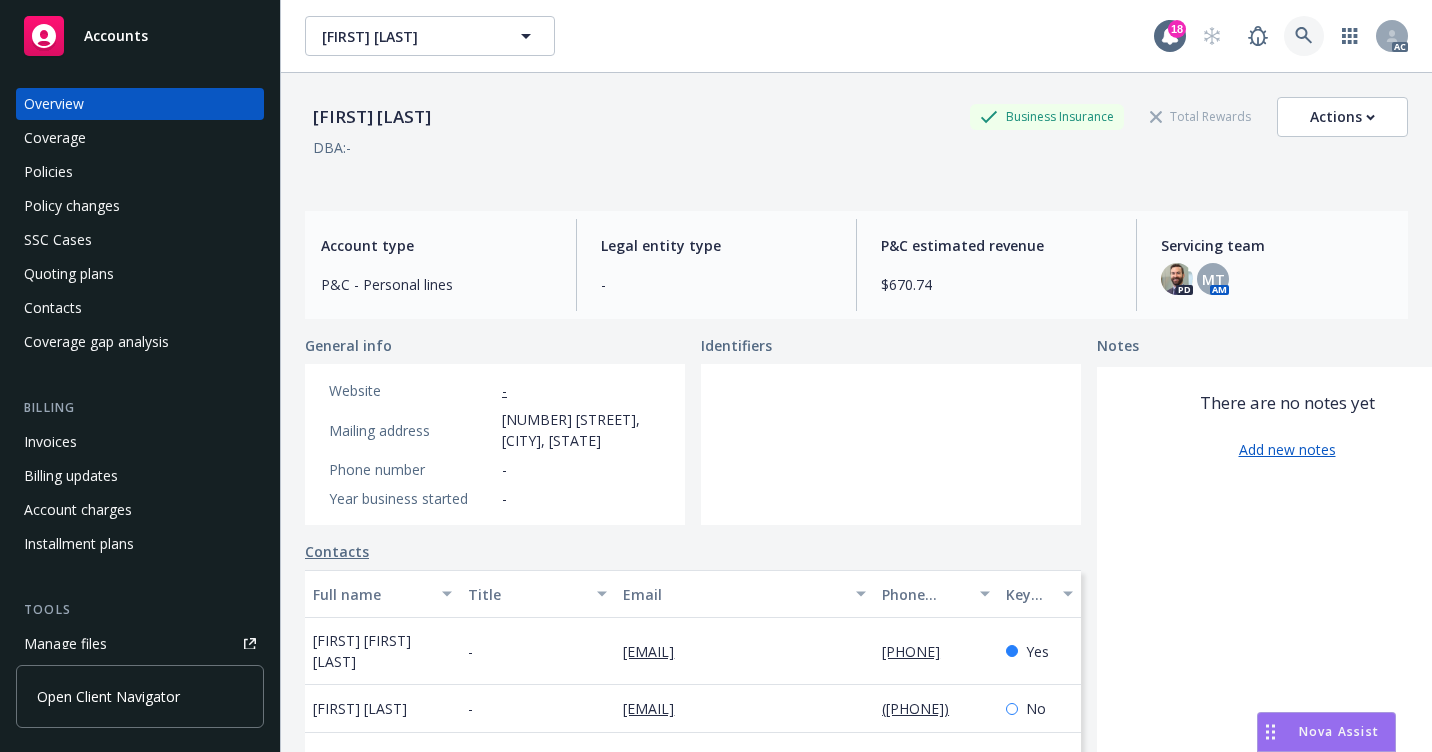 click 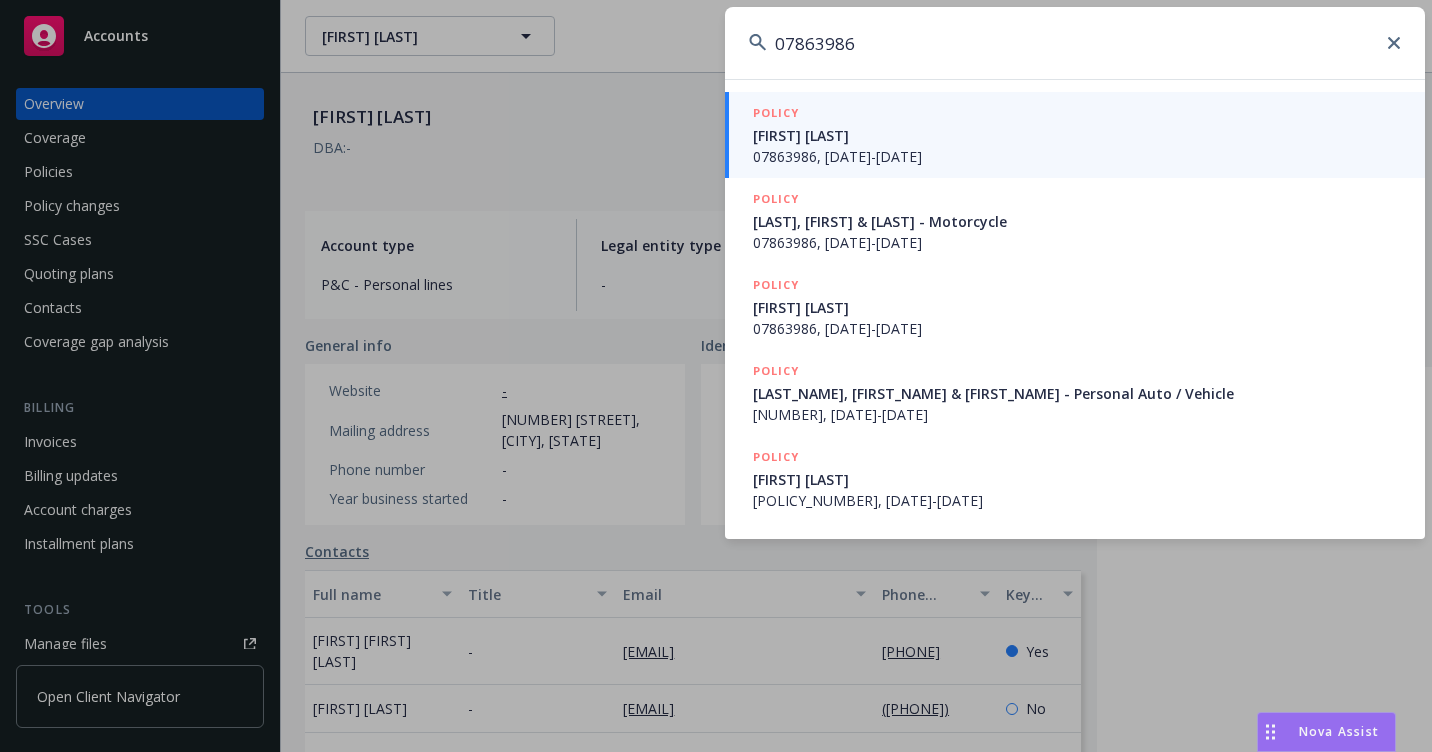 type on "07863986" 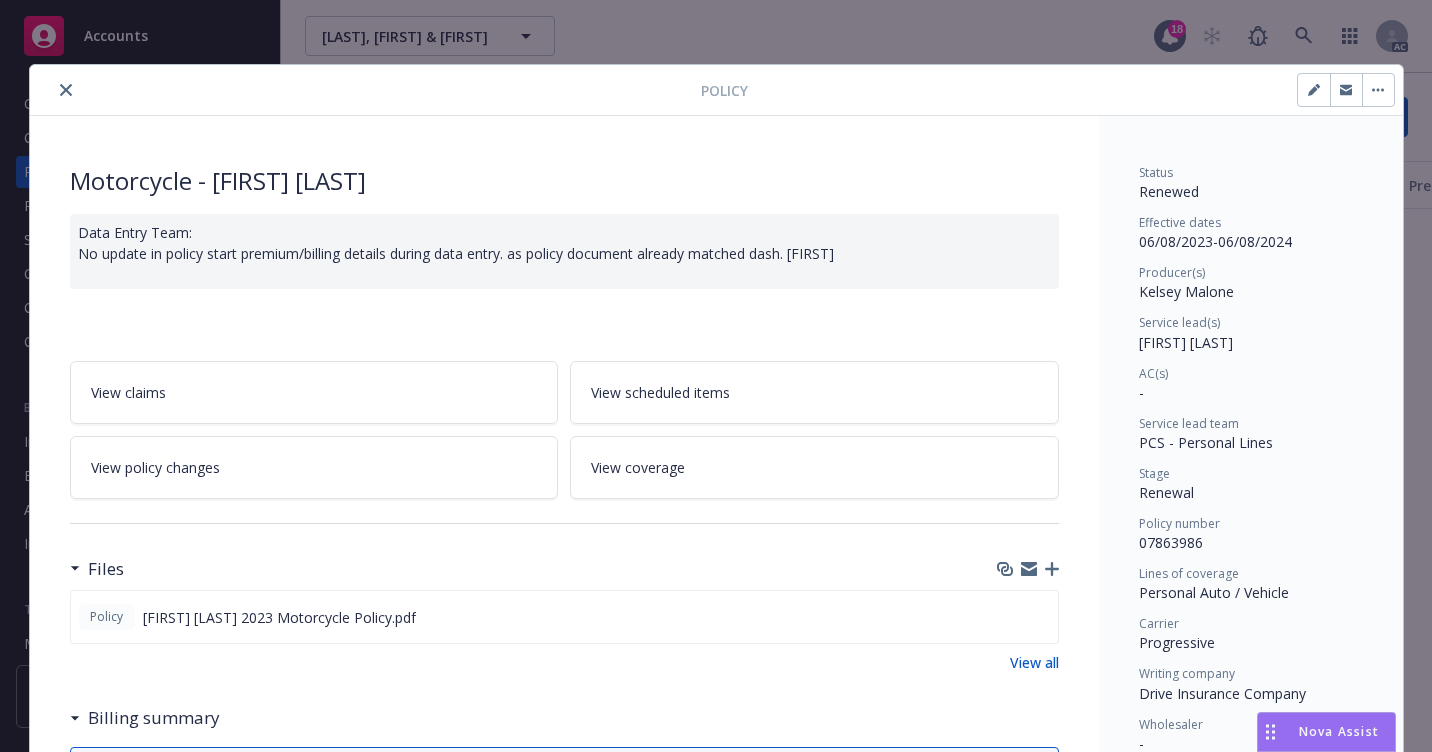 click at bounding box center [66, 90] 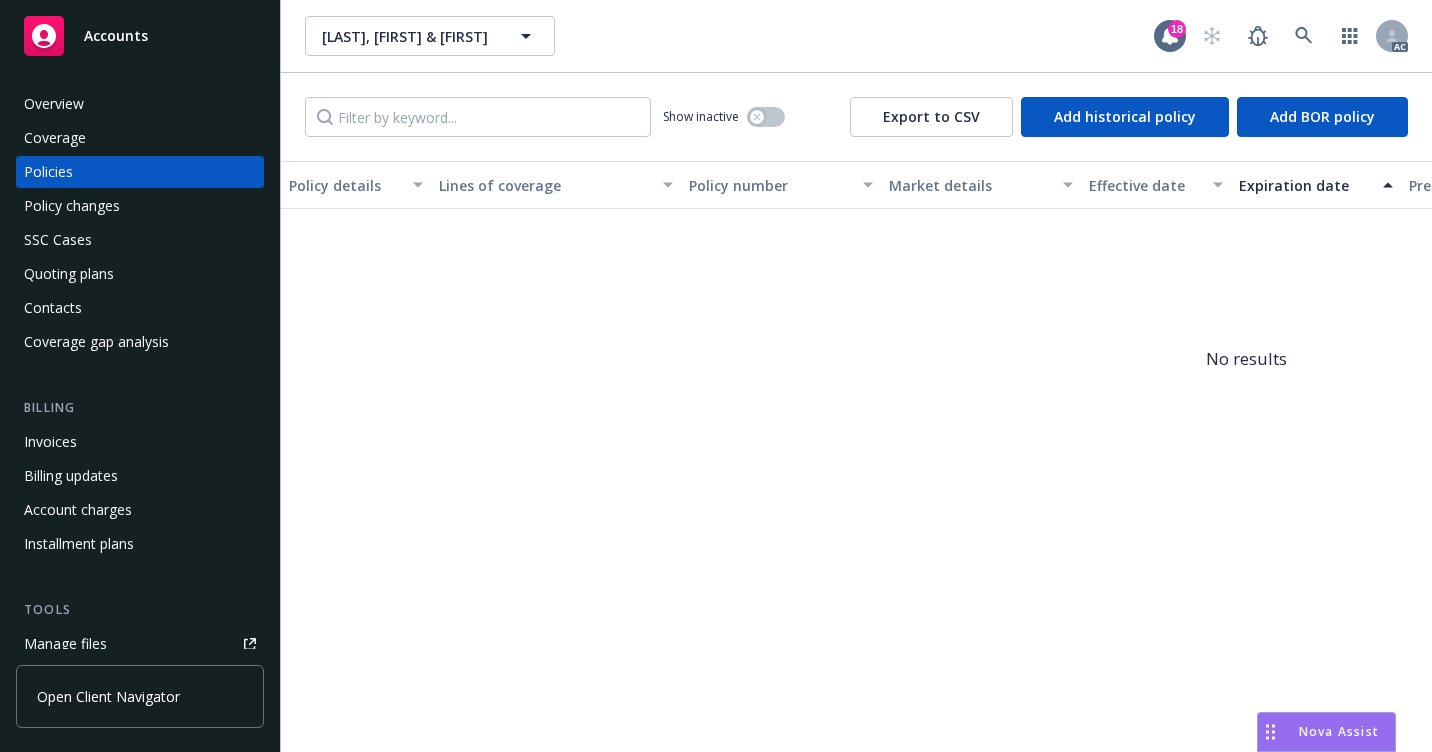 click on "Overview" at bounding box center [140, 104] 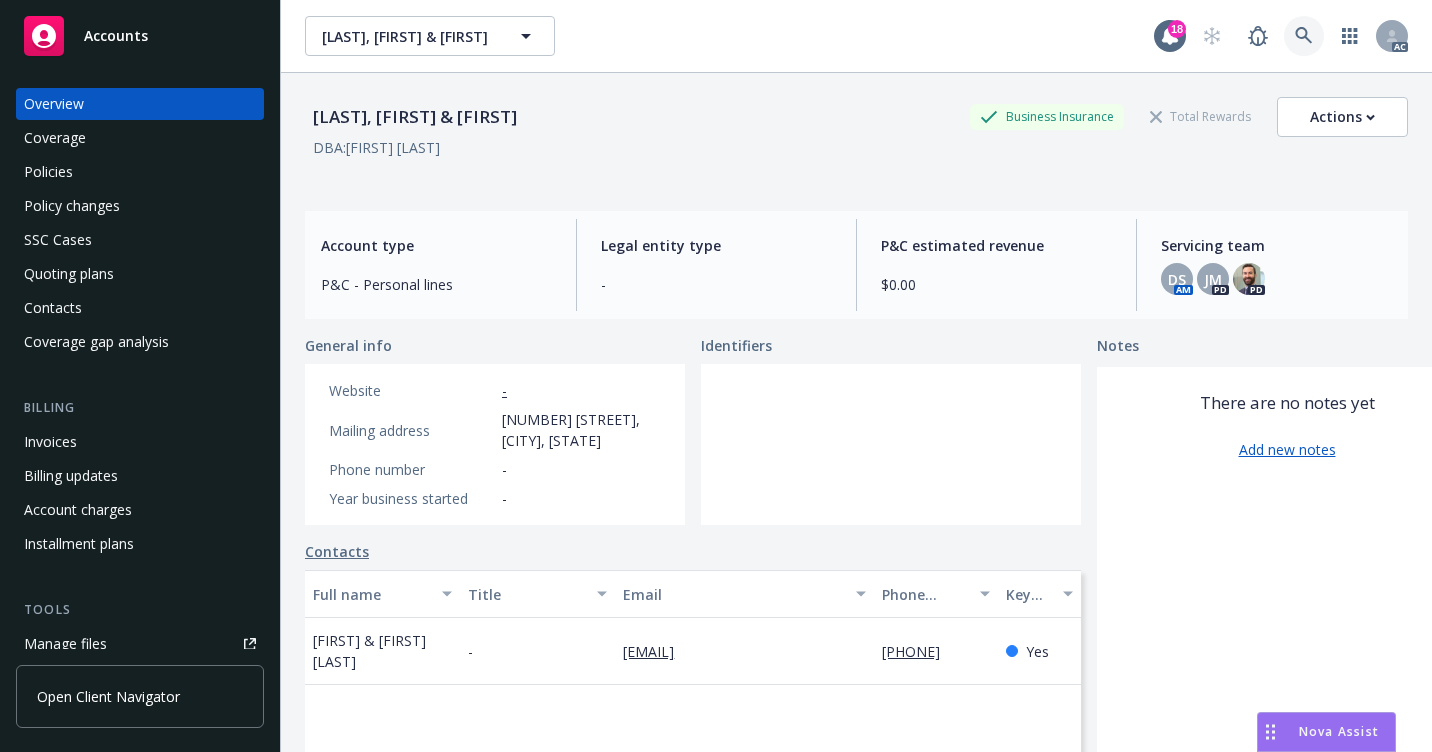 click at bounding box center (1304, 36) 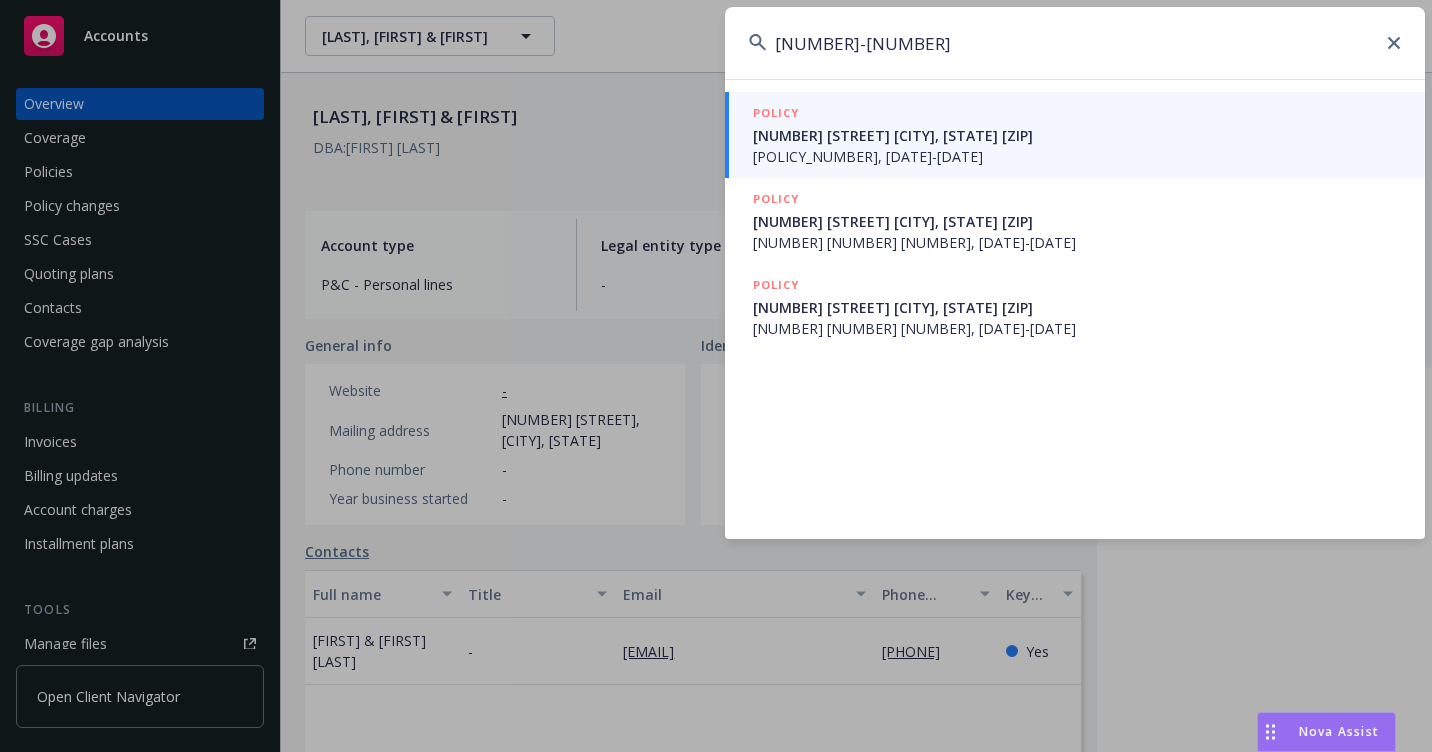 type on "[NUMBER]-[NUMBER]" 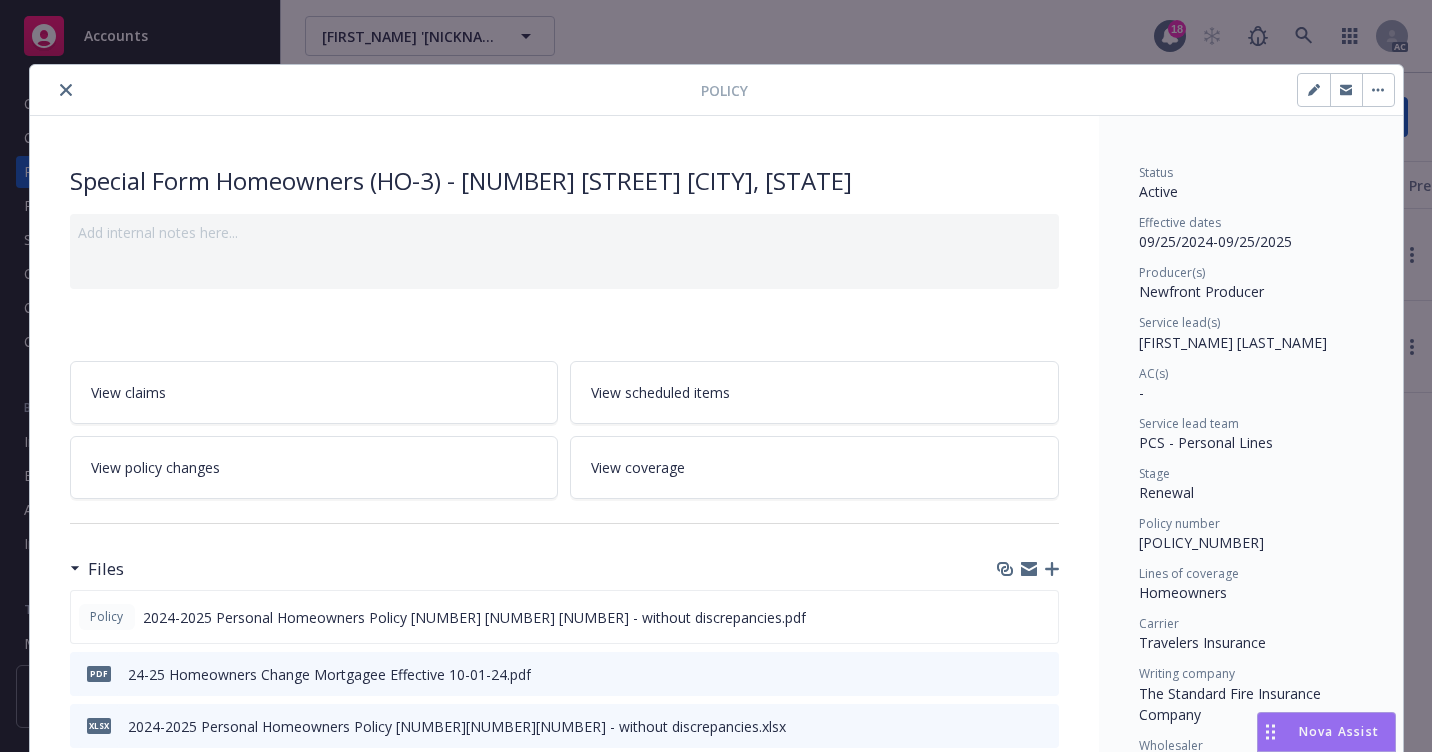click 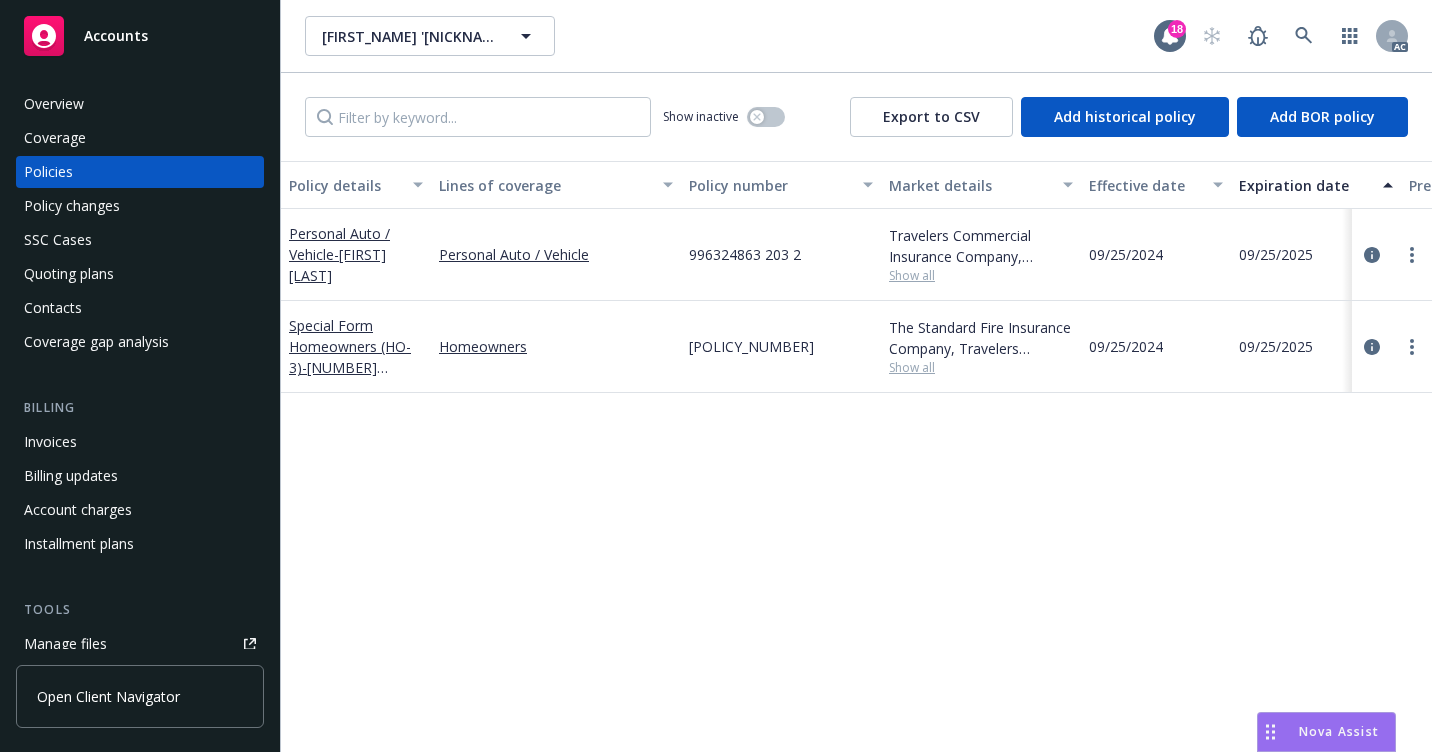 click on "Overview" at bounding box center (140, 104) 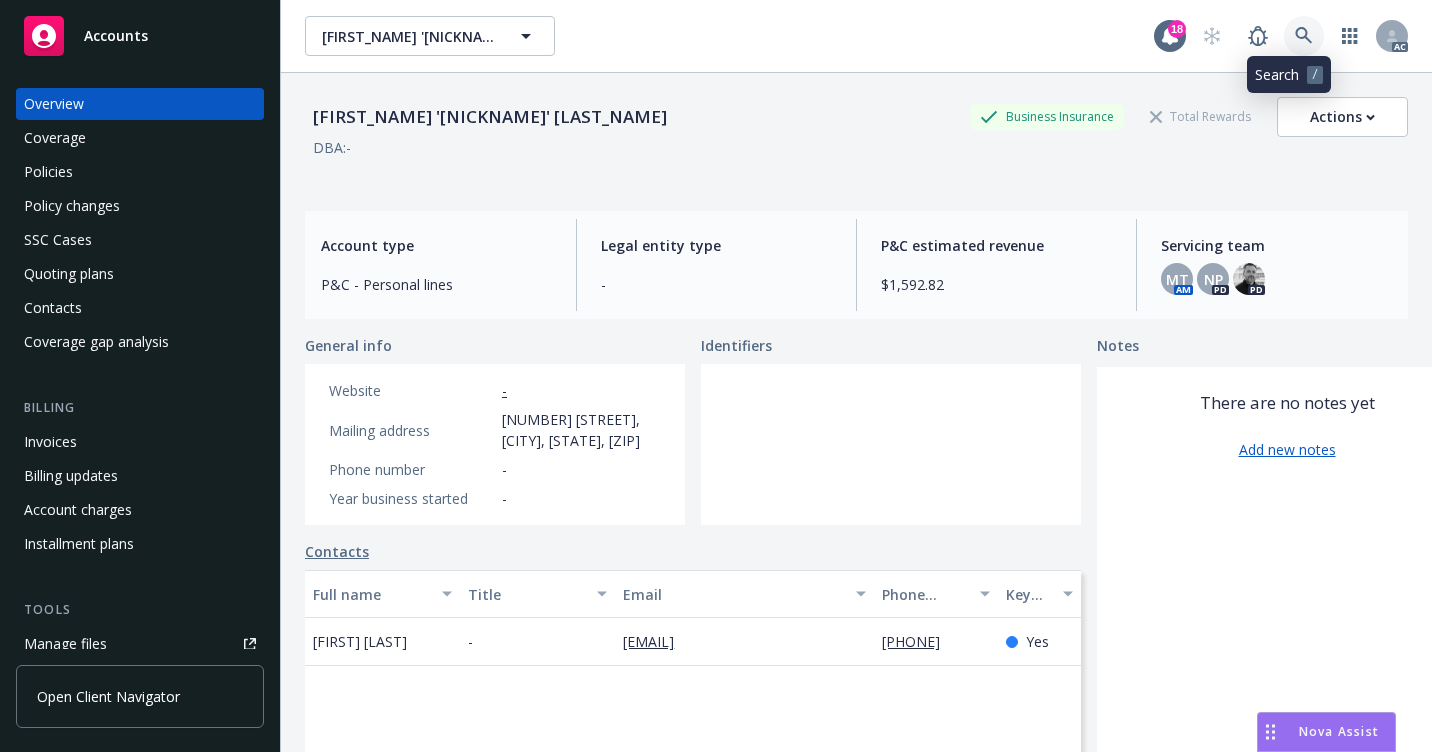 click 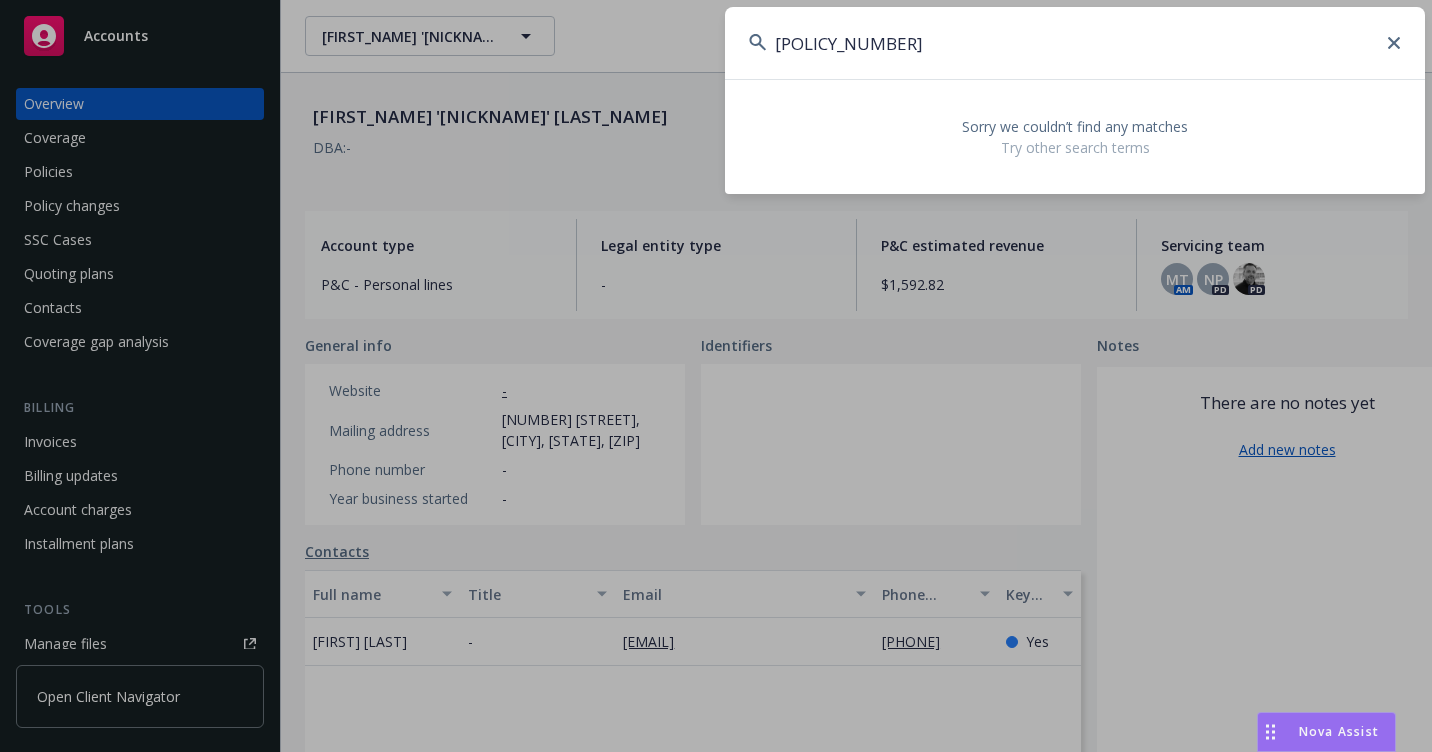drag, startPoint x: 956, startPoint y: 30, endPoint x: 699, endPoint y: 24, distance: 257.07004 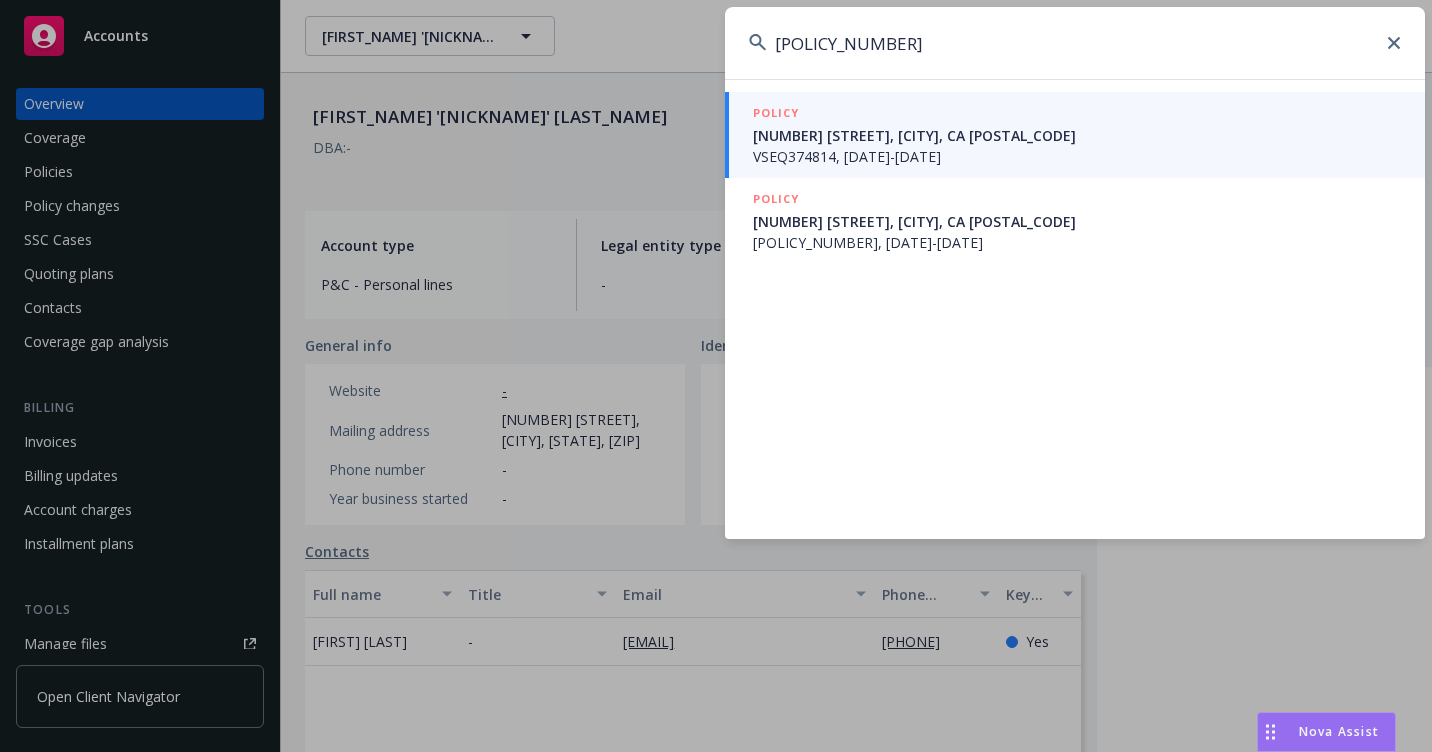 type on "[POLICY_NUMBER]" 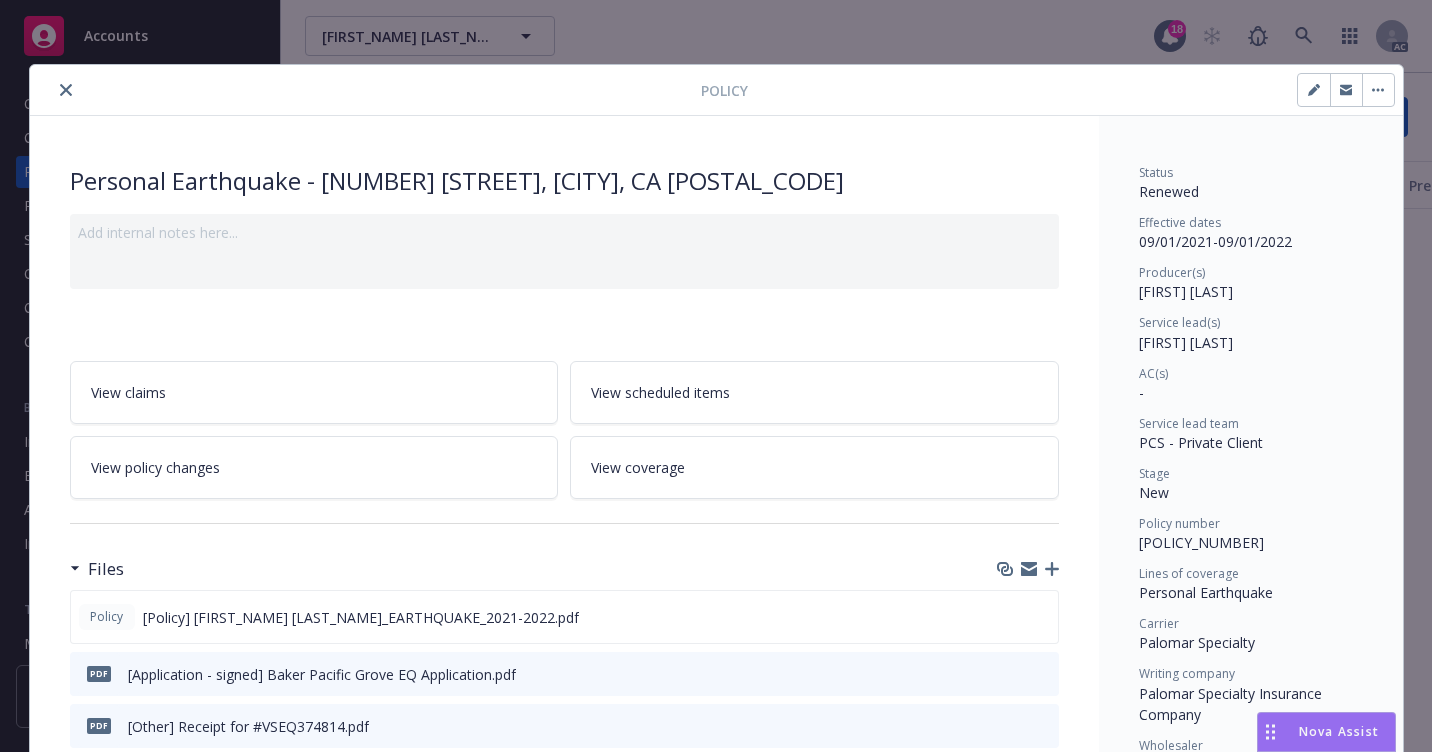 click at bounding box center [66, 90] 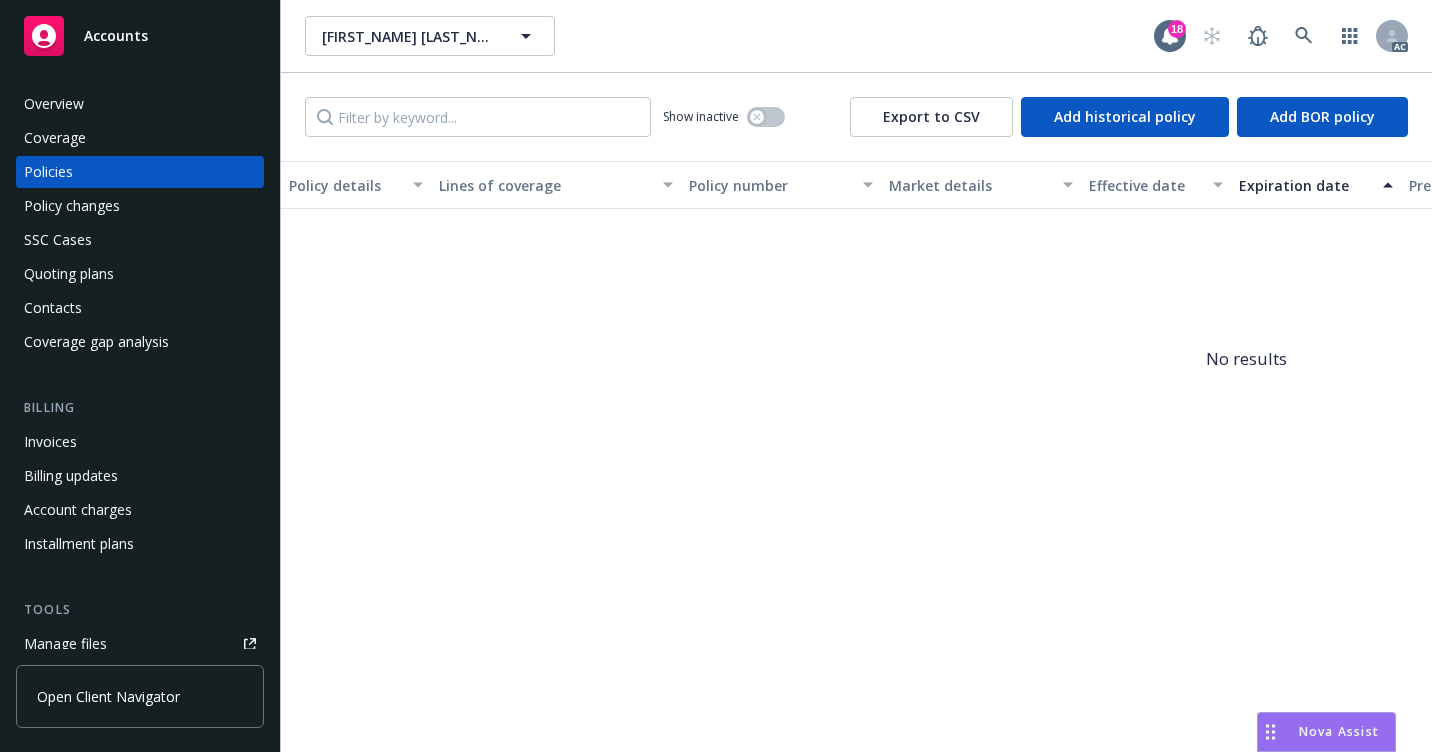 click on "Overview" at bounding box center [140, 104] 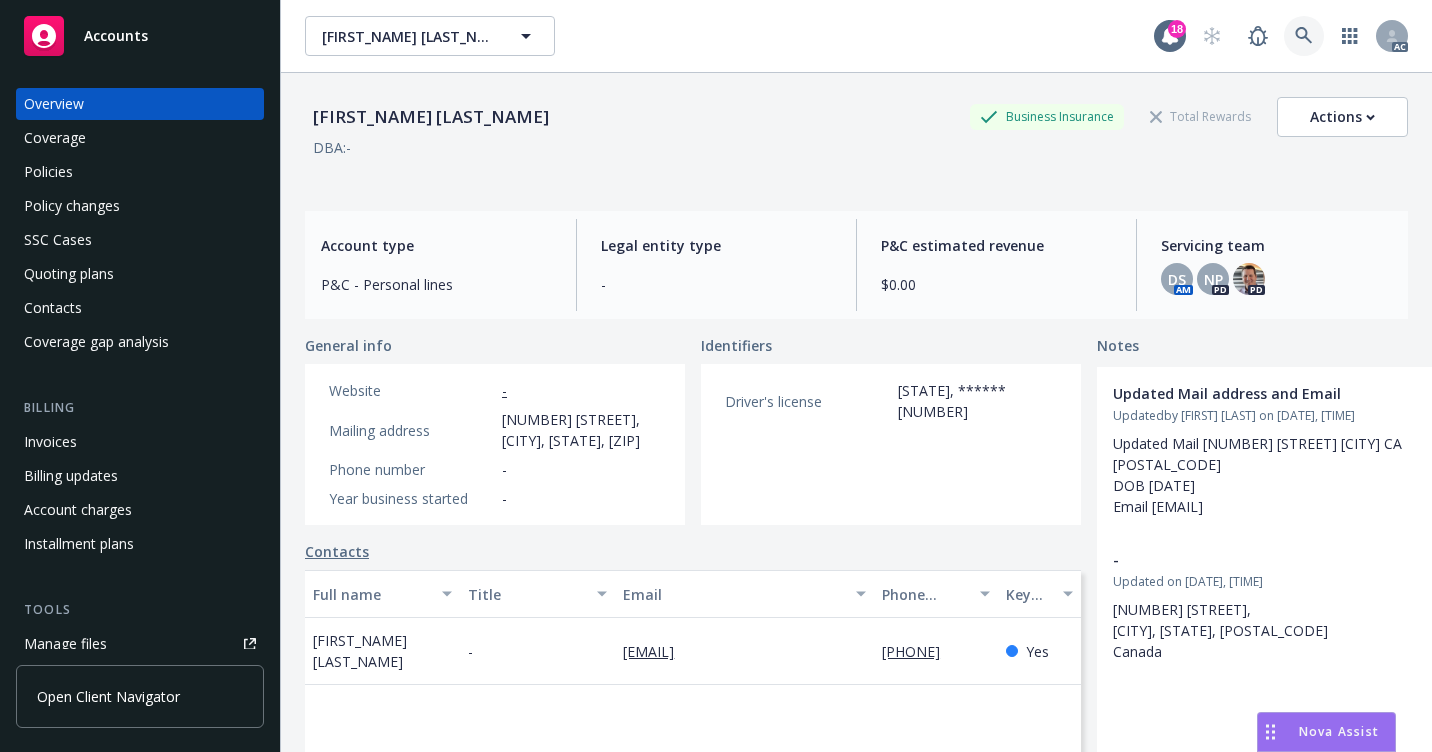 click at bounding box center (1304, 36) 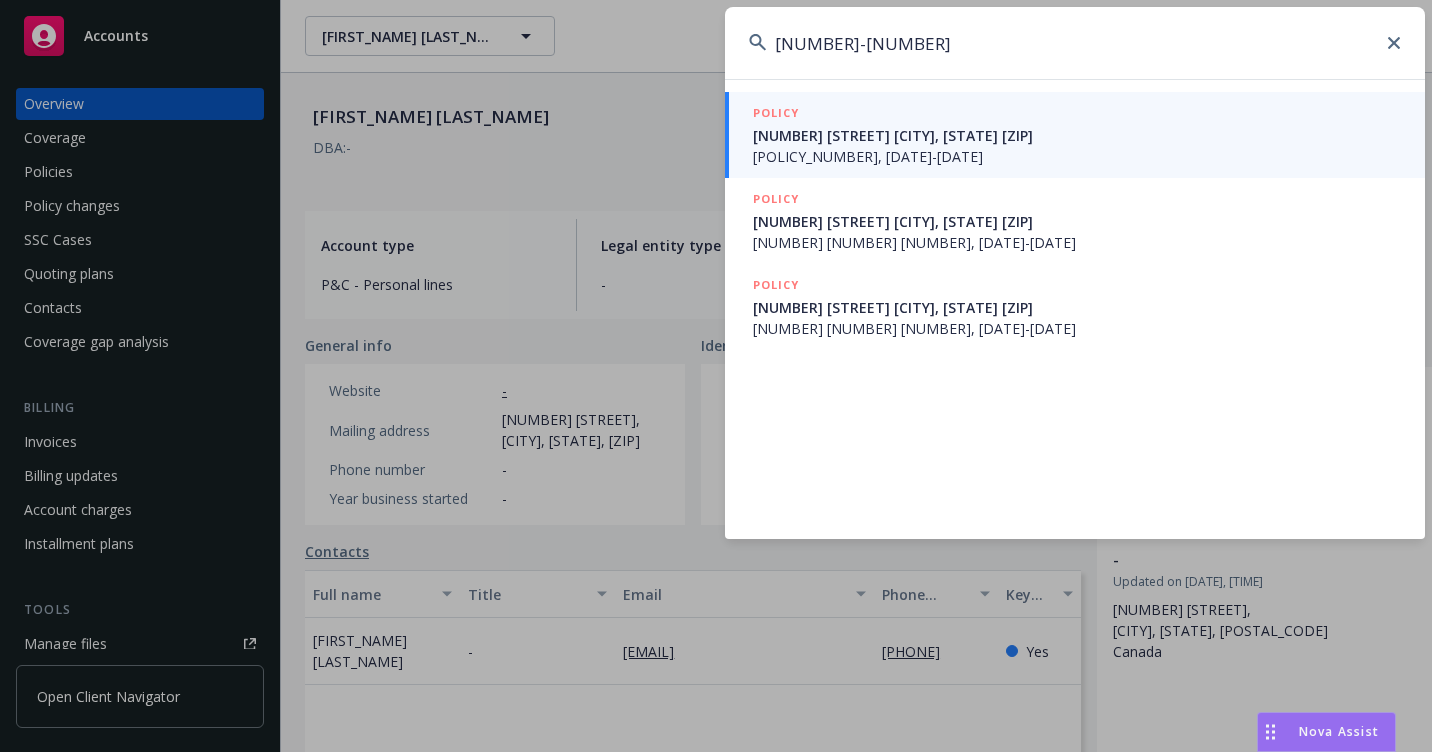type on "[NUMBER]-[NUMBER]" 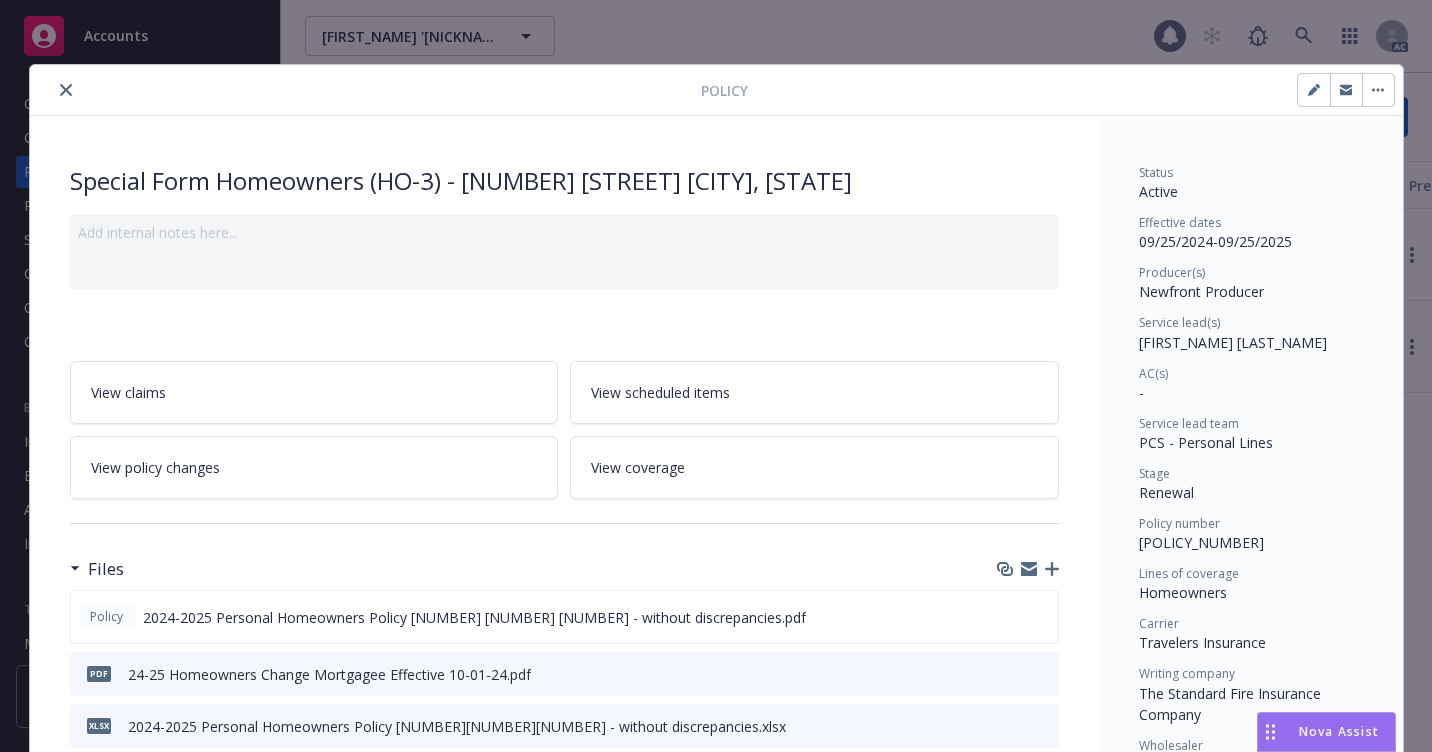 scroll, scrollTop: 60, scrollLeft: 0, axis: vertical 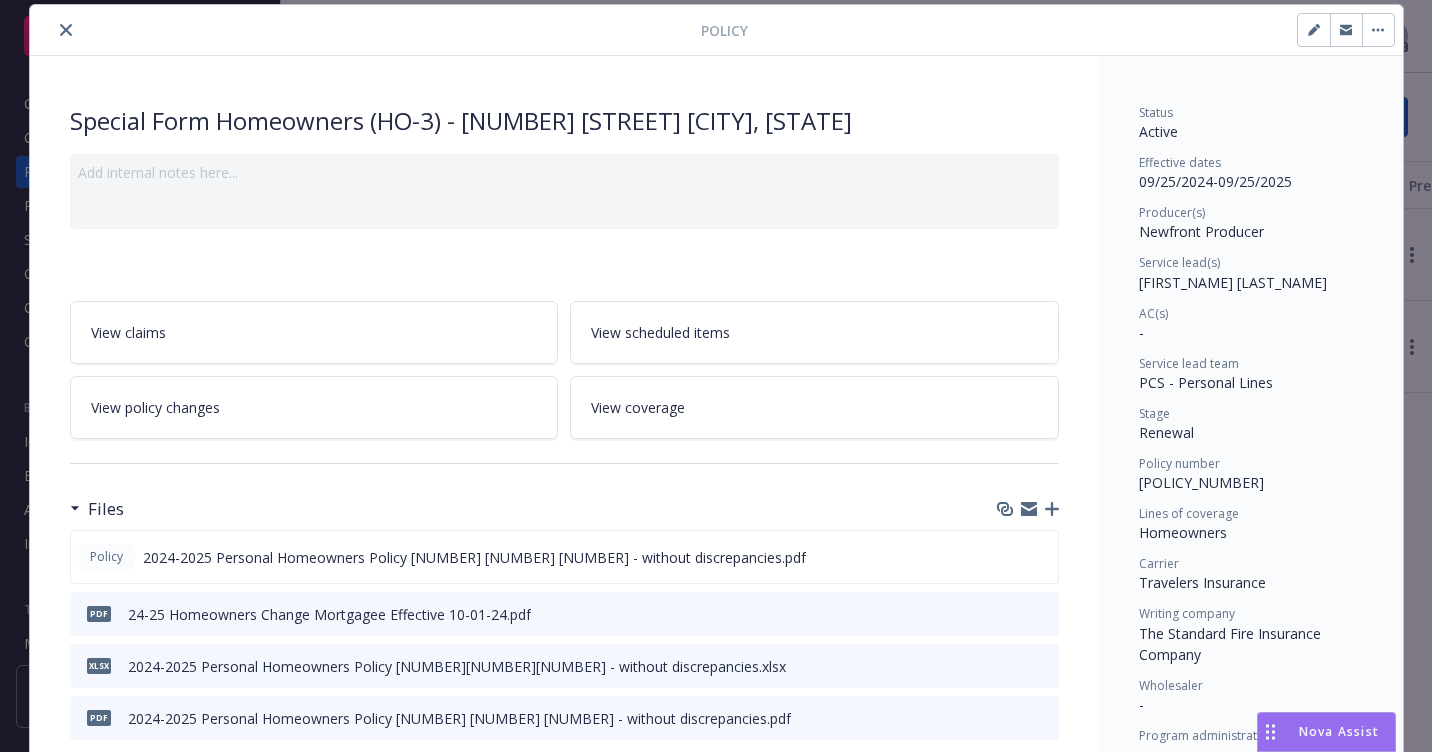 click 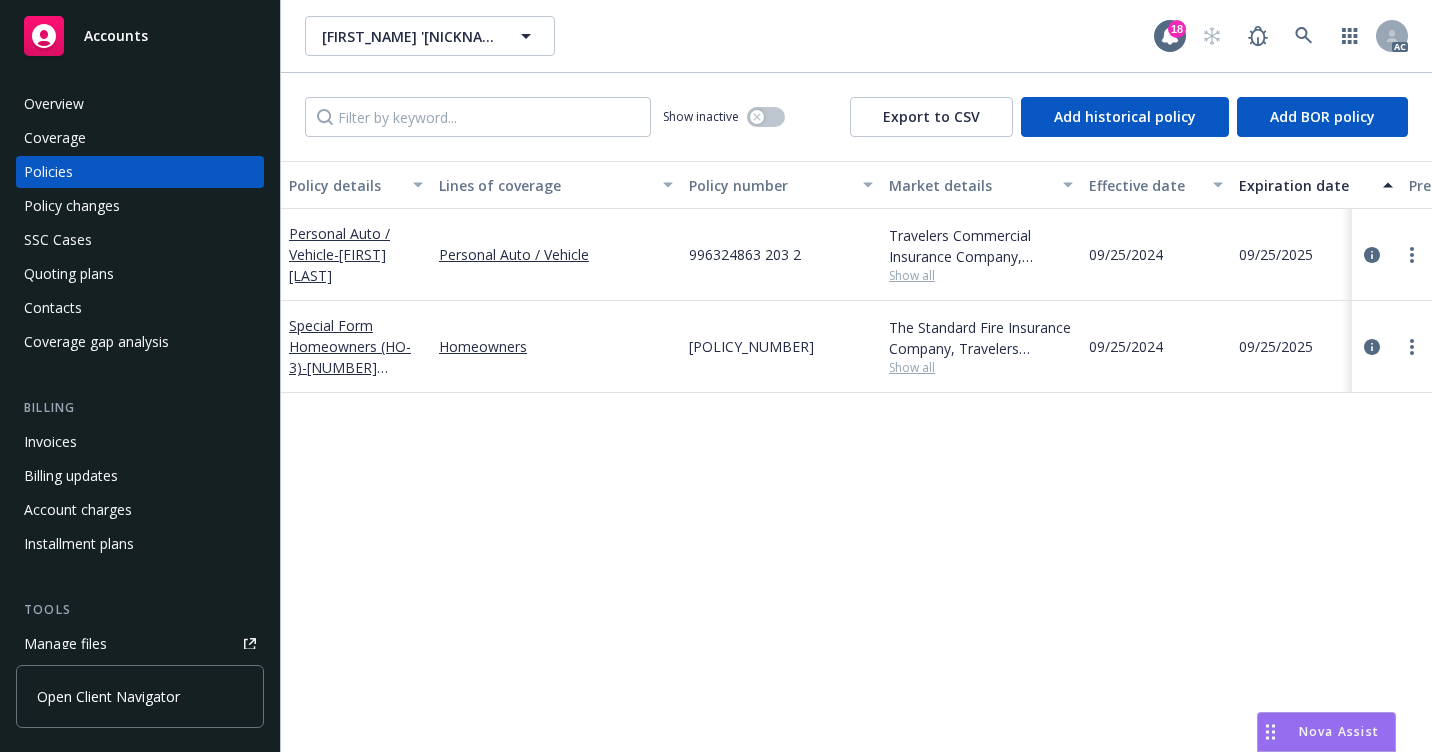 click on "Overview" at bounding box center [140, 104] 